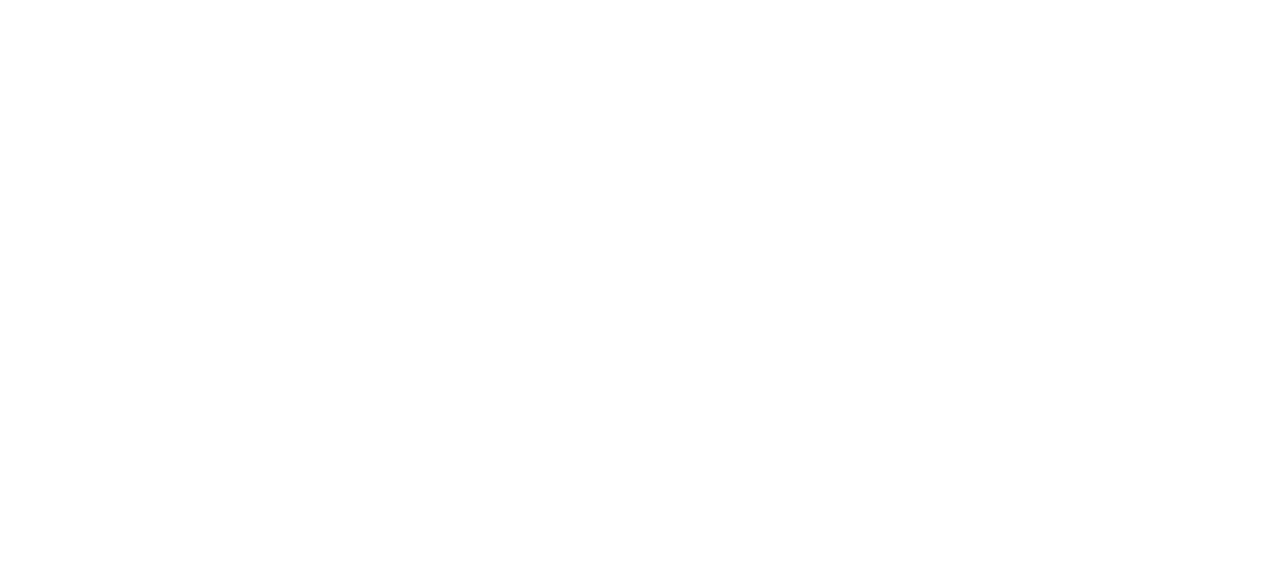 scroll, scrollTop: 0, scrollLeft: 0, axis: both 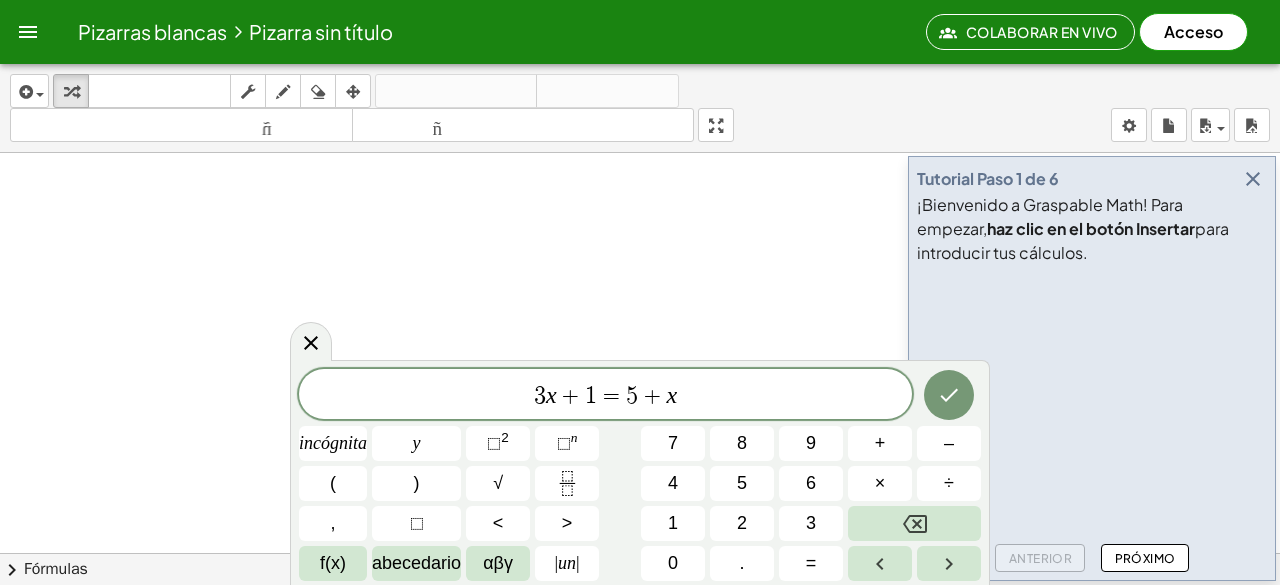 click at bounding box center (640, 632) 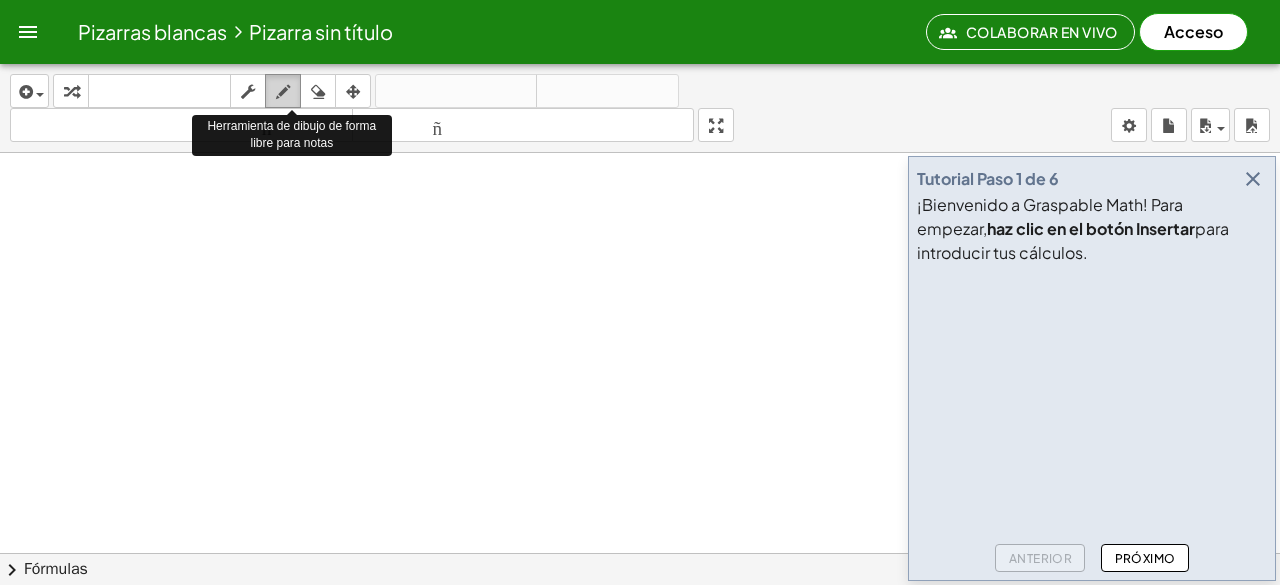 click at bounding box center (283, 92) 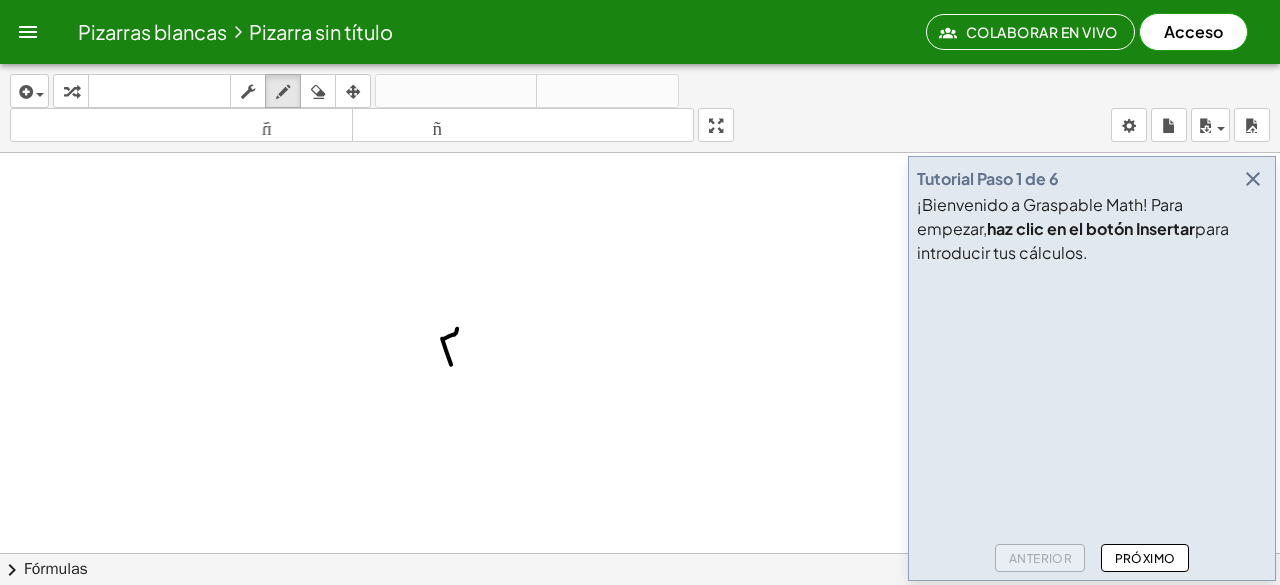 drag, startPoint x: 446, startPoint y: 349, endPoint x: 457, endPoint y: 327, distance: 24.596748 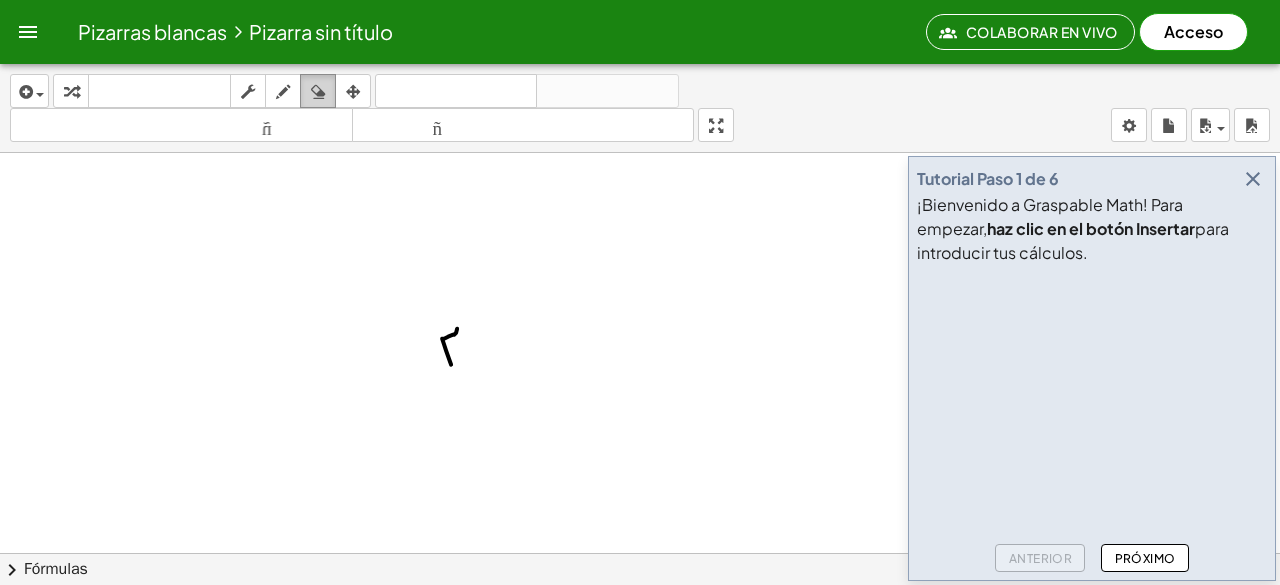 click at bounding box center [318, 92] 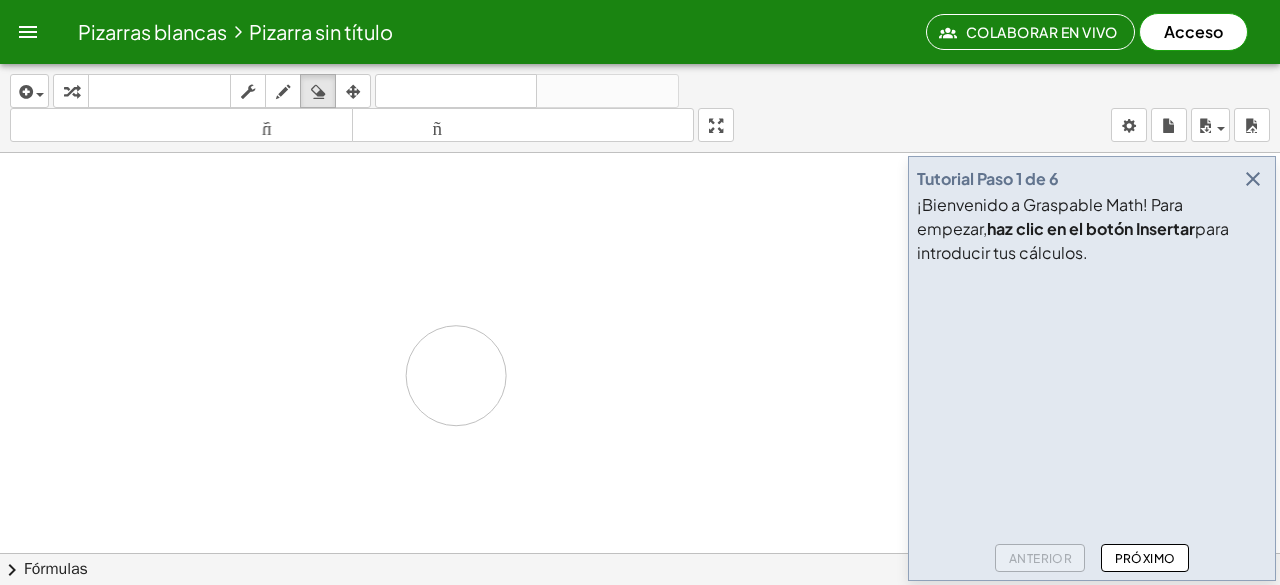 drag, startPoint x: 450, startPoint y: 331, endPoint x: 470, endPoint y: 345, distance: 24.41311 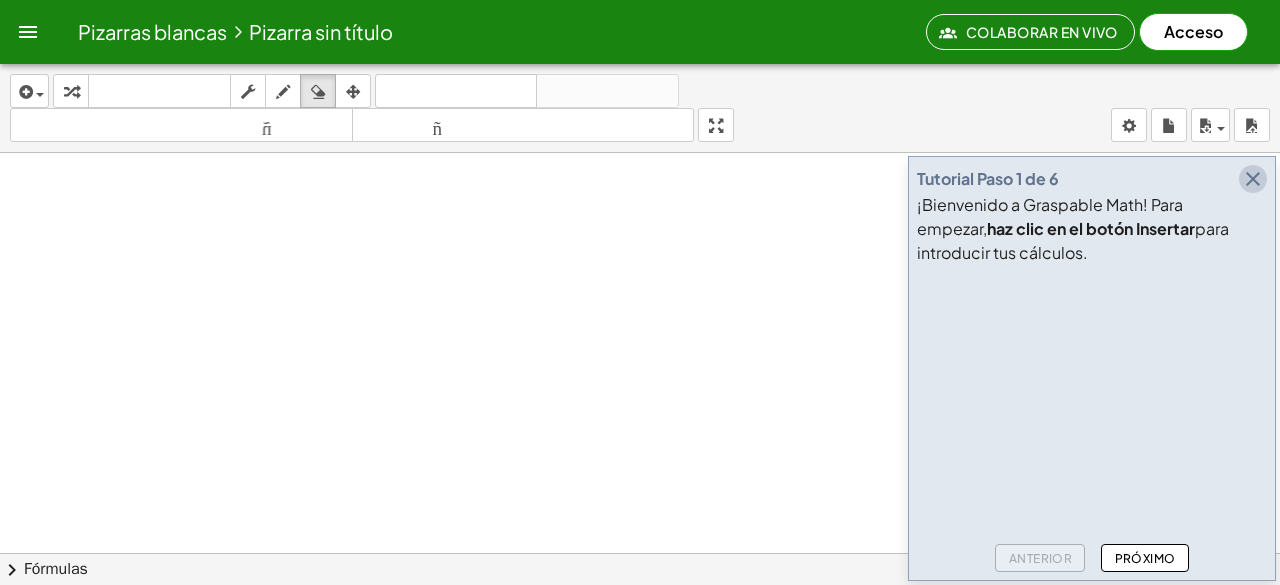click at bounding box center (1253, 179) 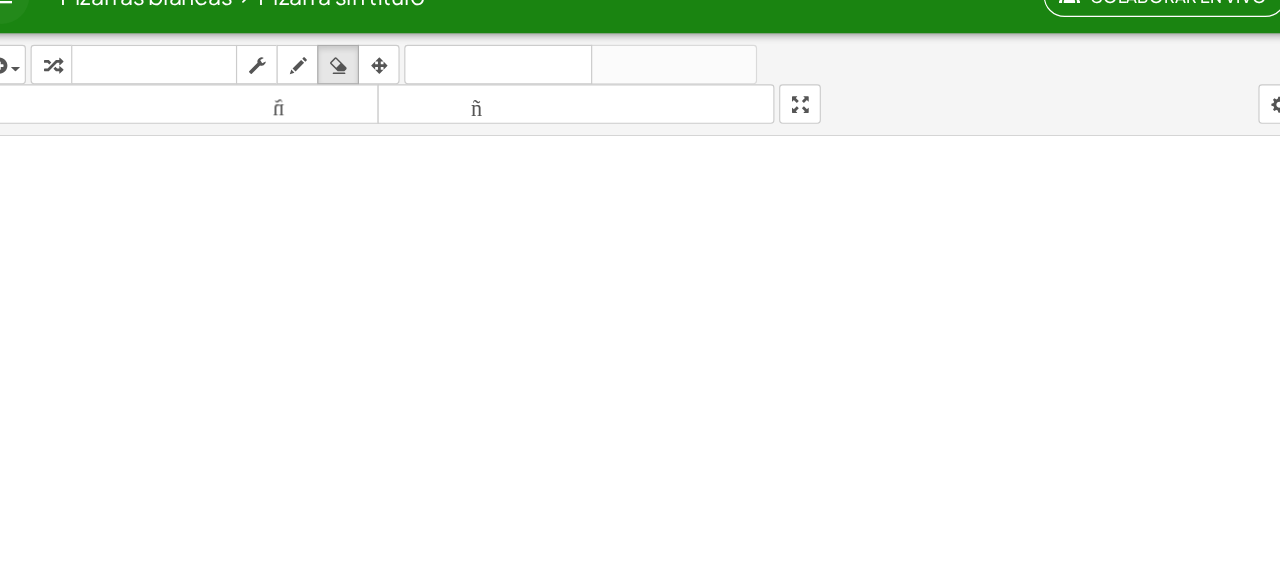 scroll, scrollTop: 373, scrollLeft: 0, axis: vertical 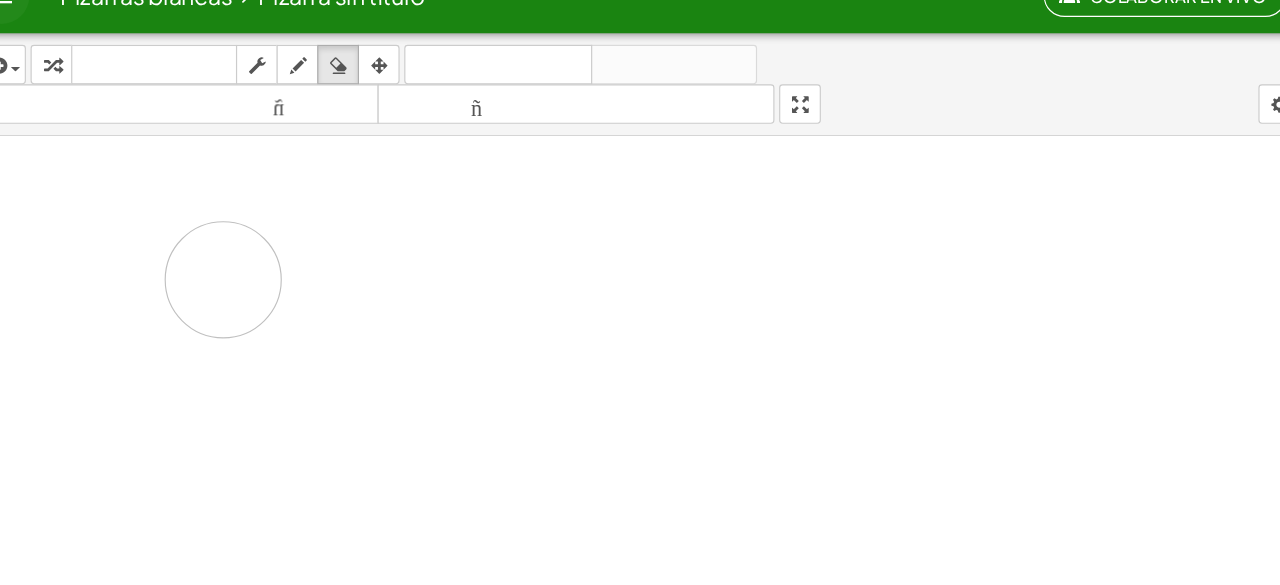 click at bounding box center [640, 259] 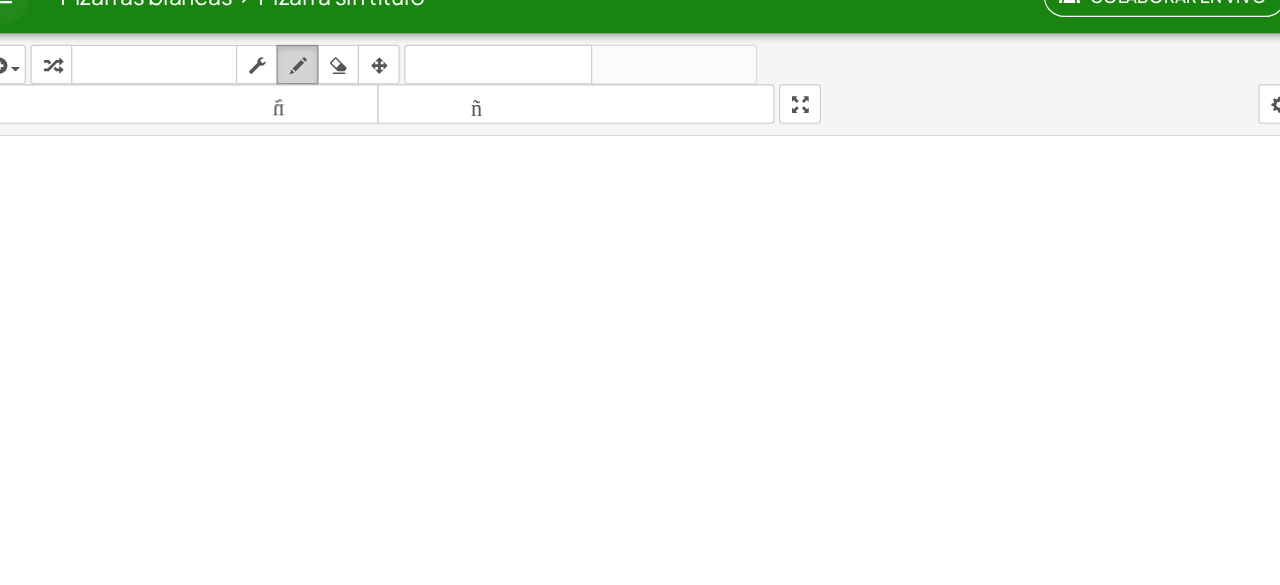 click at bounding box center (283, 92) 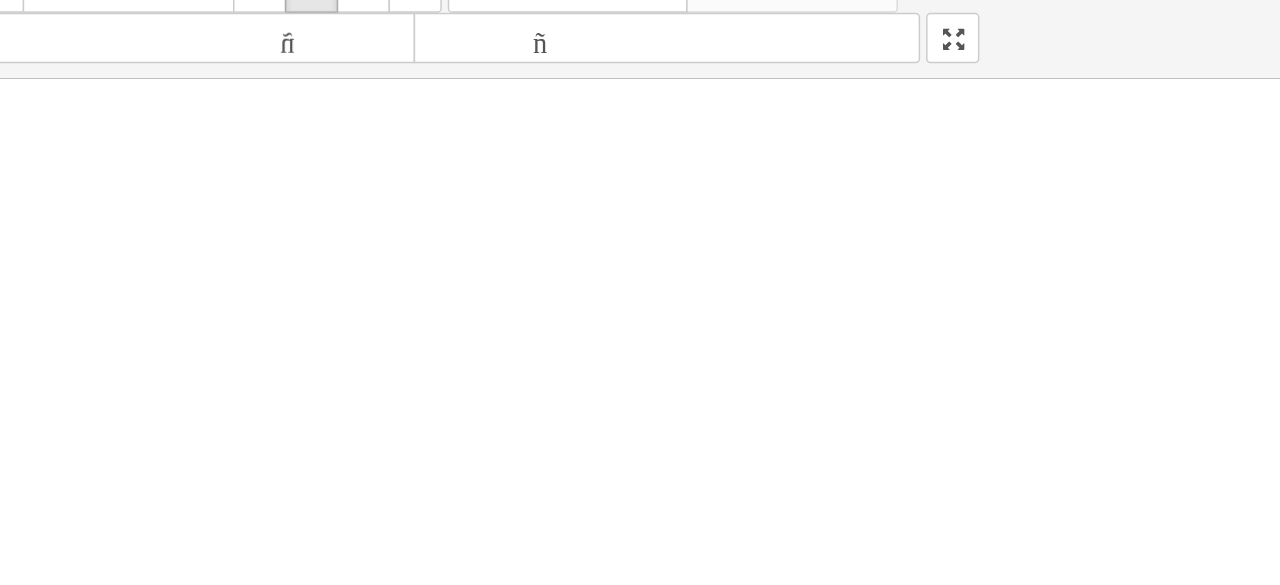 scroll, scrollTop: 566, scrollLeft: 0, axis: vertical 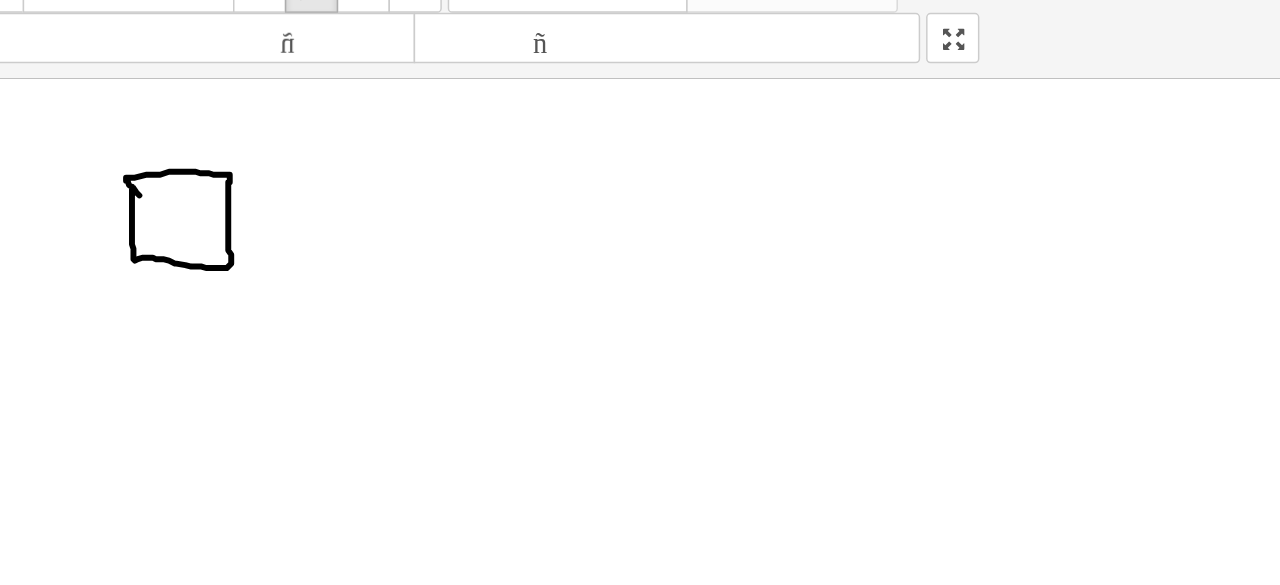 drag, startPoint x: 162, startPoint y: 223, endPoint x: 169, endPoint y: 235, distance: 13.892444 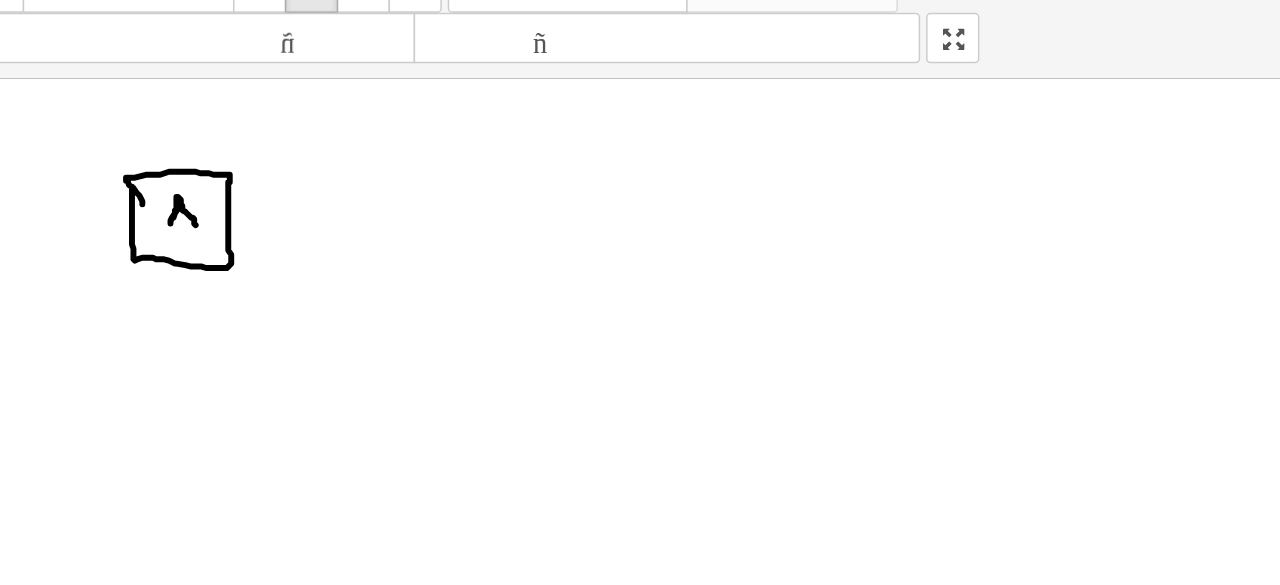 drag, startPoint x: 194, startPoint y: 233, endPoint x: 205, endPoint y: 249, distance: 19.416489 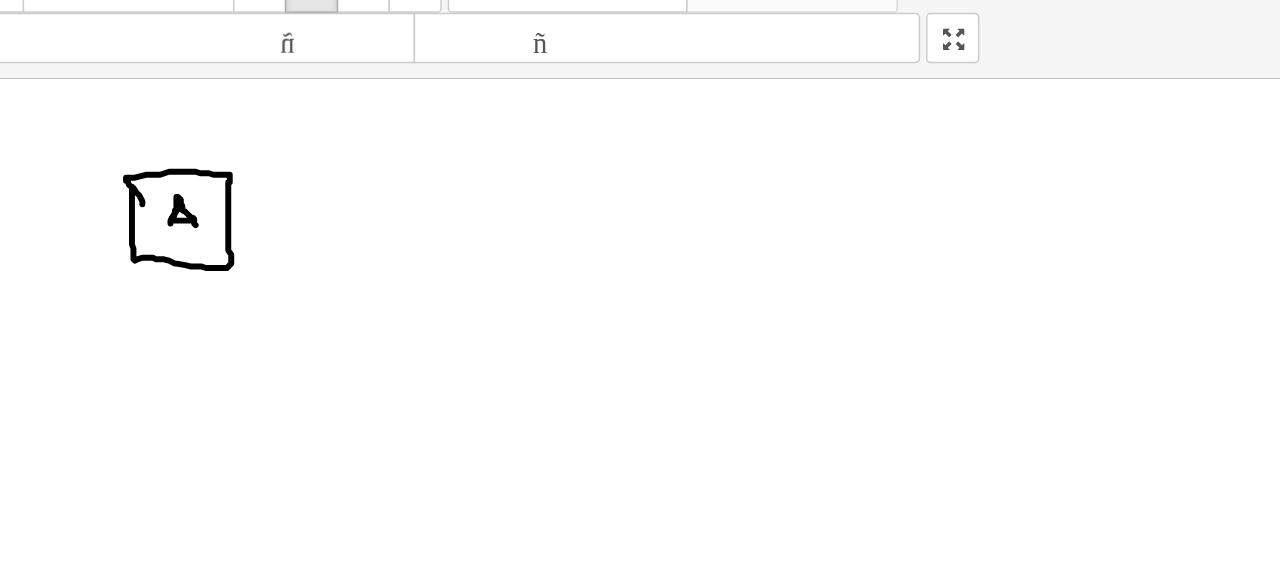 drag, startPoint x: 191, startPoint y: 246, endPoint x: 202, endPoint y: 246, distance: 11 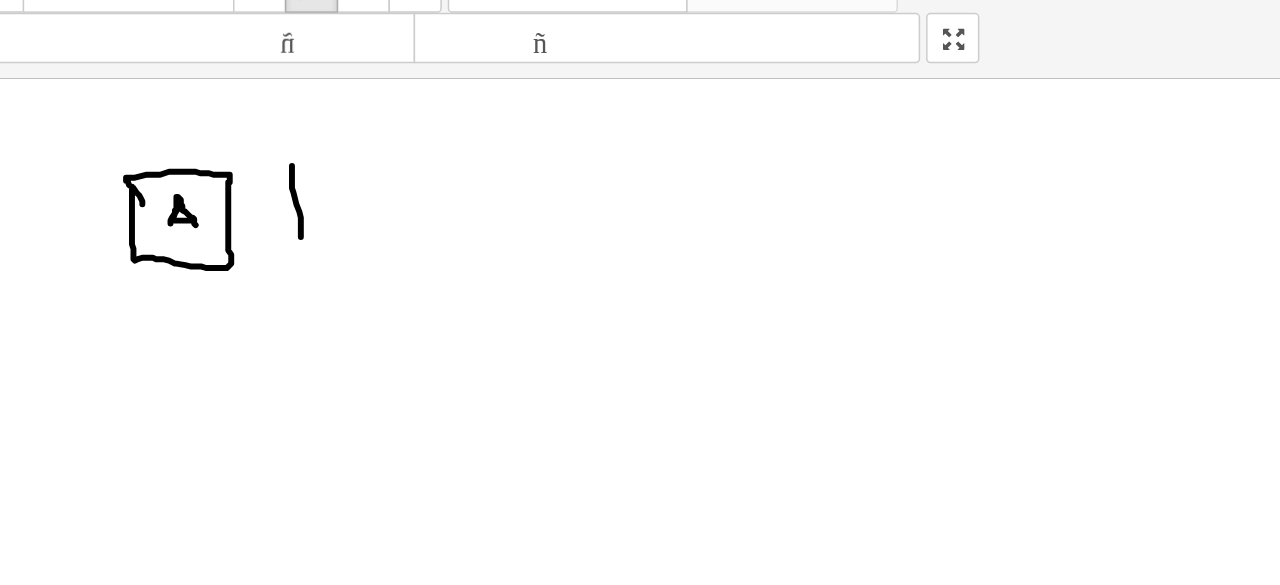 drag, startPoint x: 269, startPoint y: 209, endPoint x: 276, endPoint y: 257, distance: 48.507732 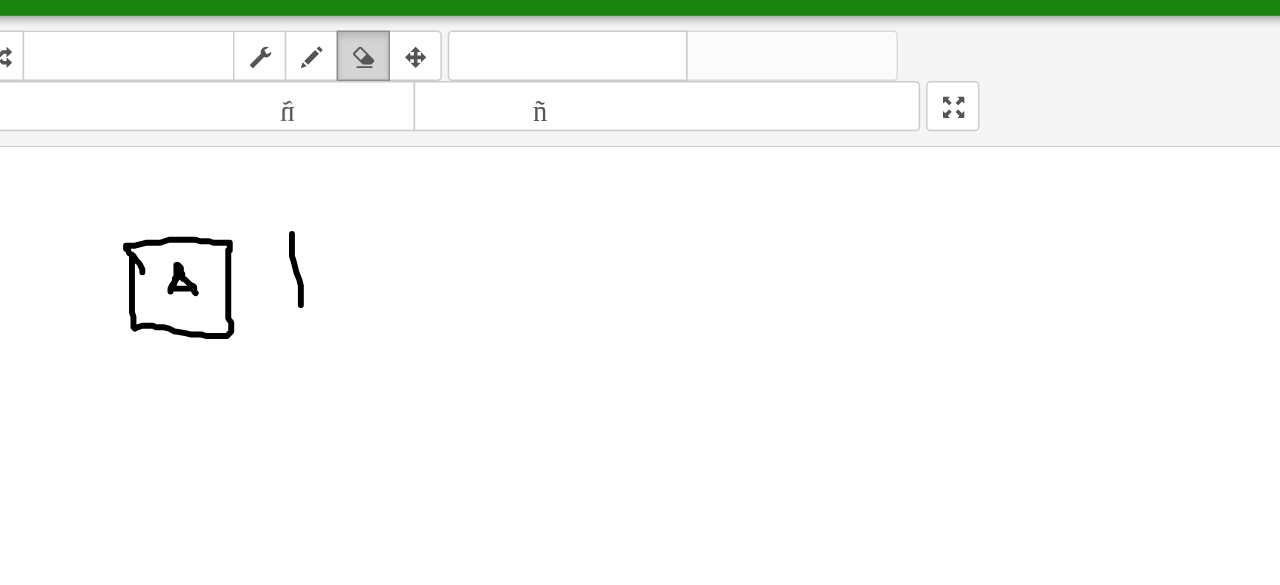 click at bounding box center (318, 92) 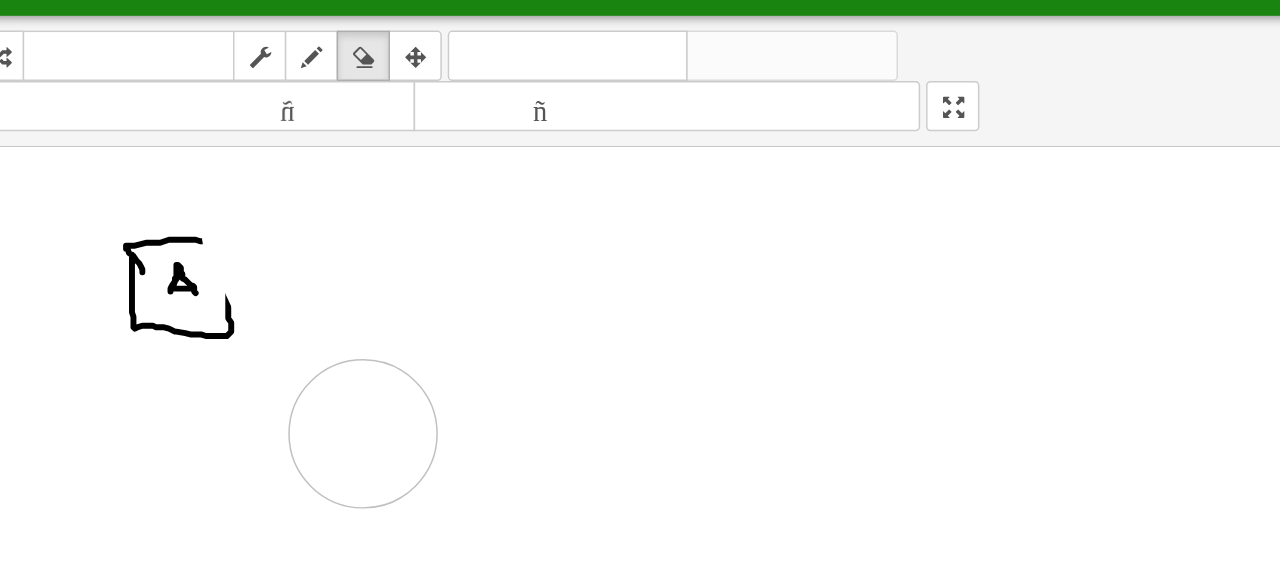 drag, startPoint x: 259, startPoint y: 207, endPoint x: 317, endPoint y: 320, distance: 127.01575 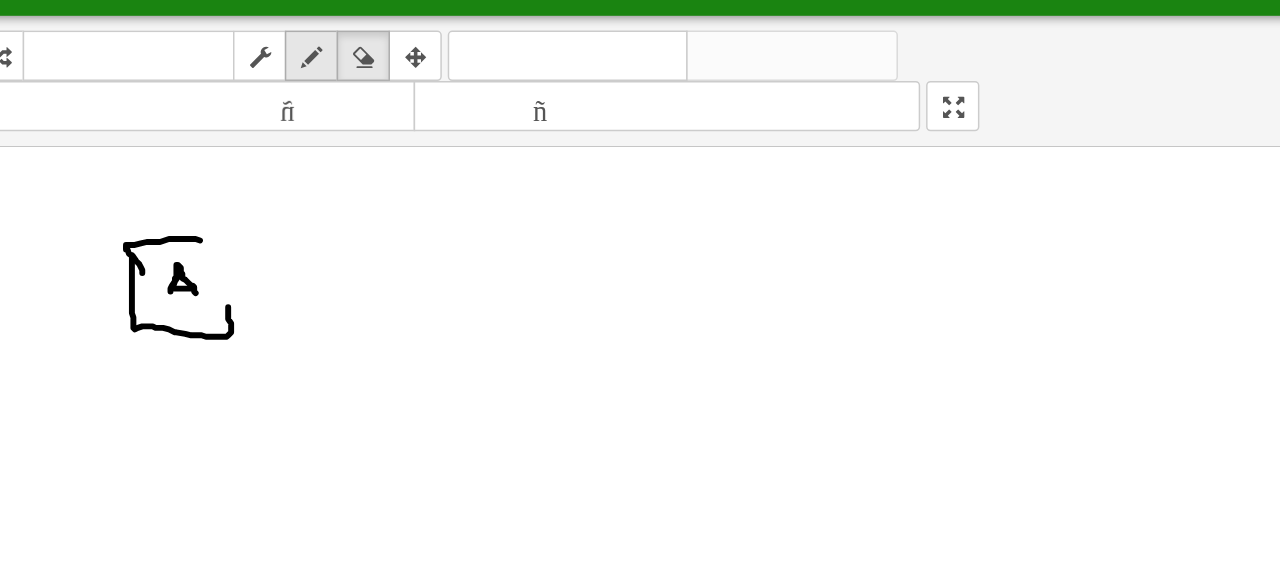 click at bounding box center (283, 92) 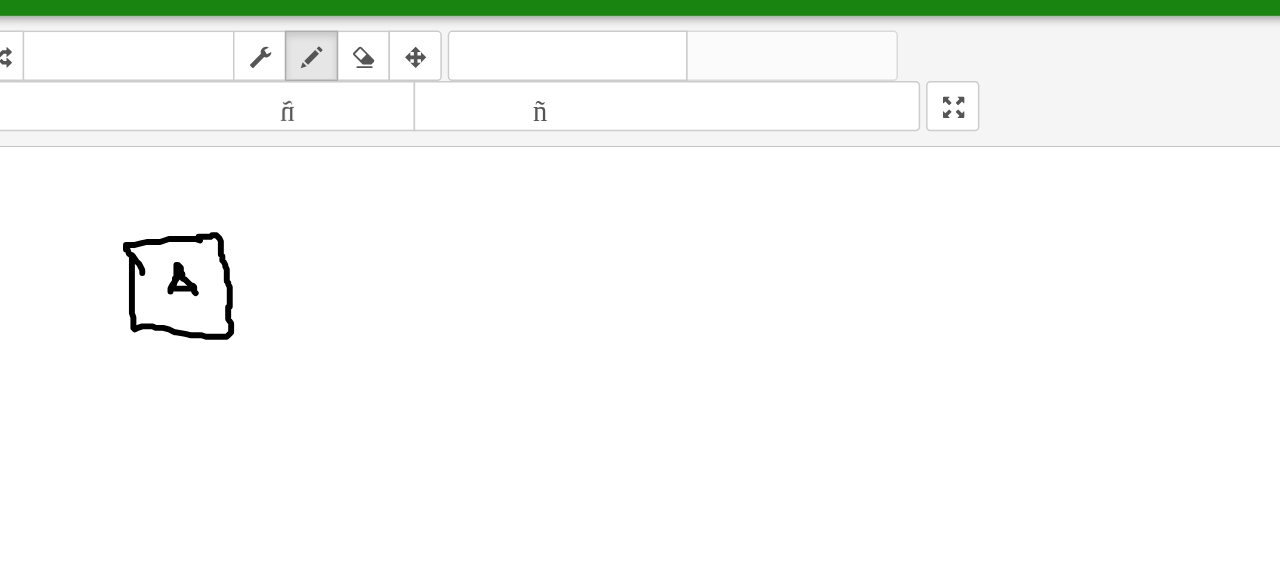drag, startPoint x: 207, startPoint y: 211, endPoint x: 228, endPoint y: 259, distance: 52.392746 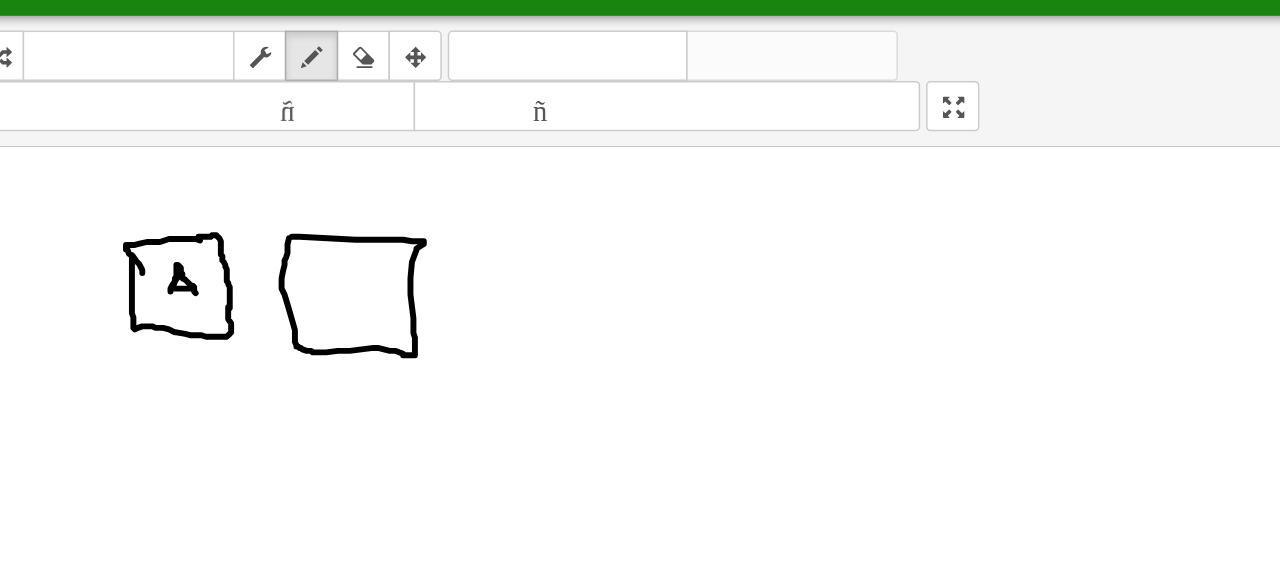 click at bounding box center (640, 190) 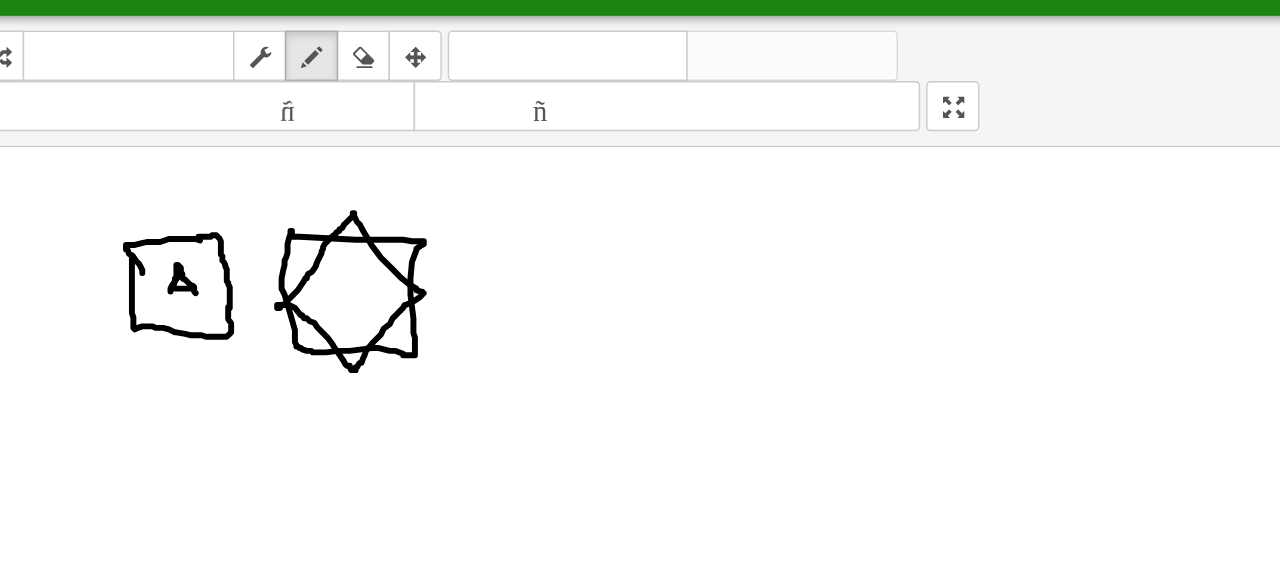 click at bounding box center (640, 190) 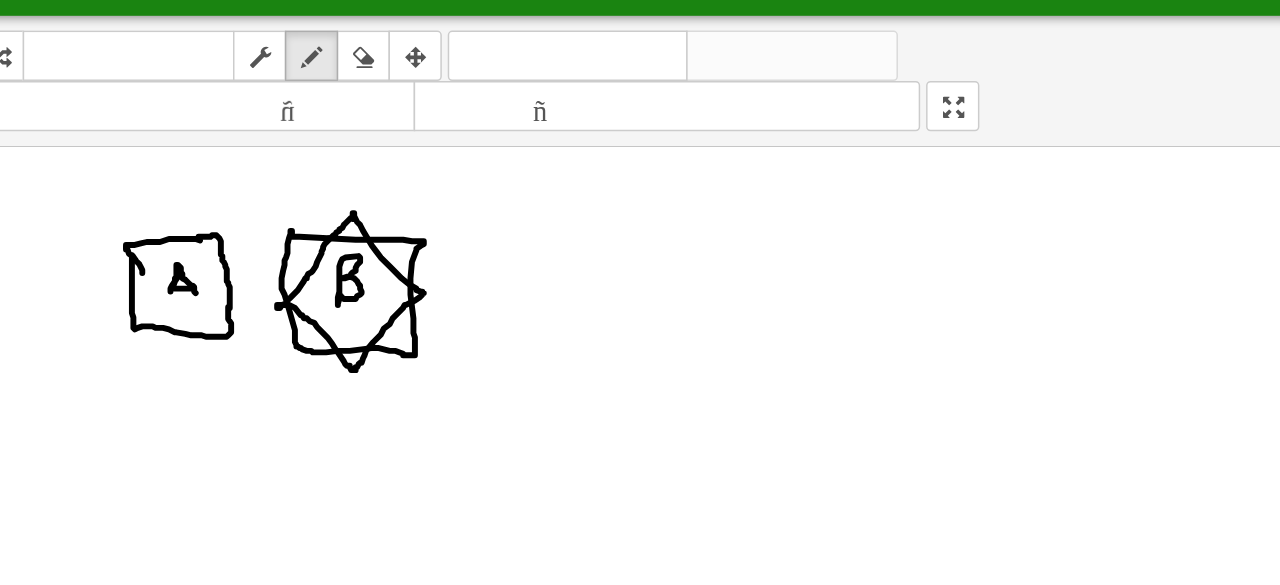 drag, startPoint x: 302, startPoint y: 238, endPoint x: 308, endPoint y: 249, distance: 12.529964 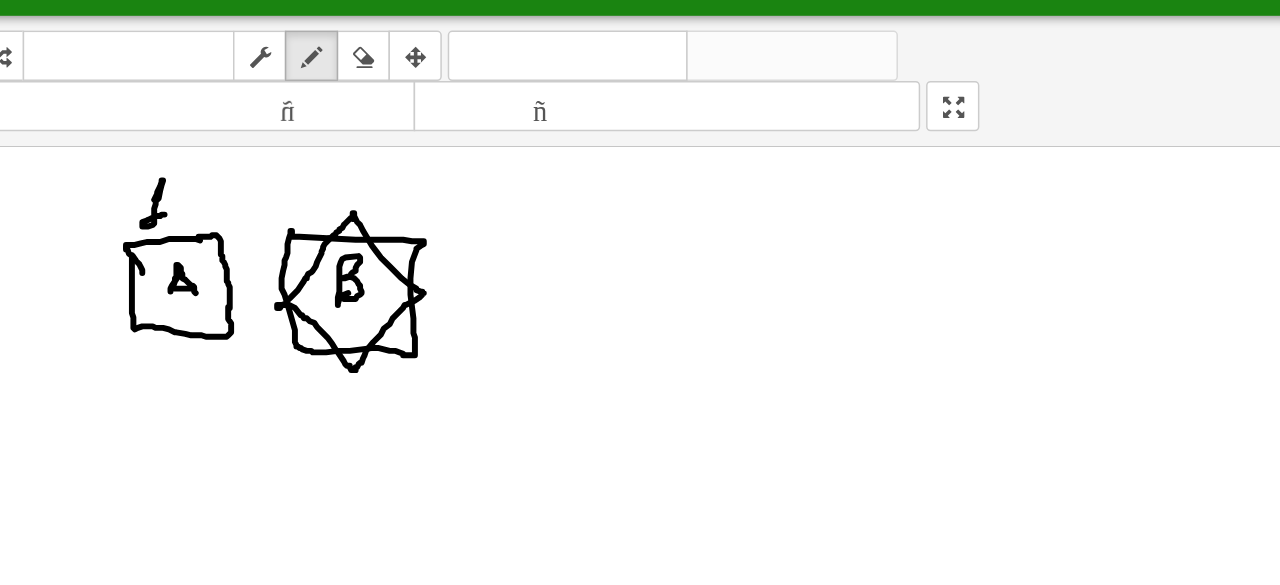 drag, startPoint x: 177, startPoint y: 186, endPoint x: 185, endPoint y: 196, distance: 12.806249 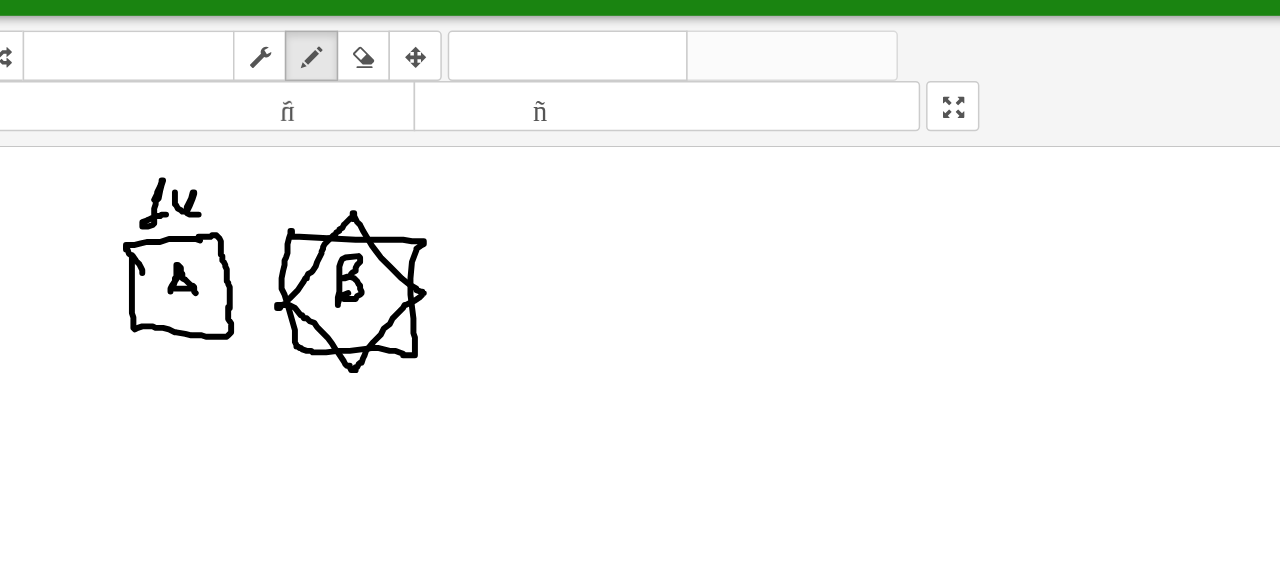 drag, startPoint x: 191, startPoint y: 181, endPoint x: 212, endPoint y: 194, distance: 24.698177 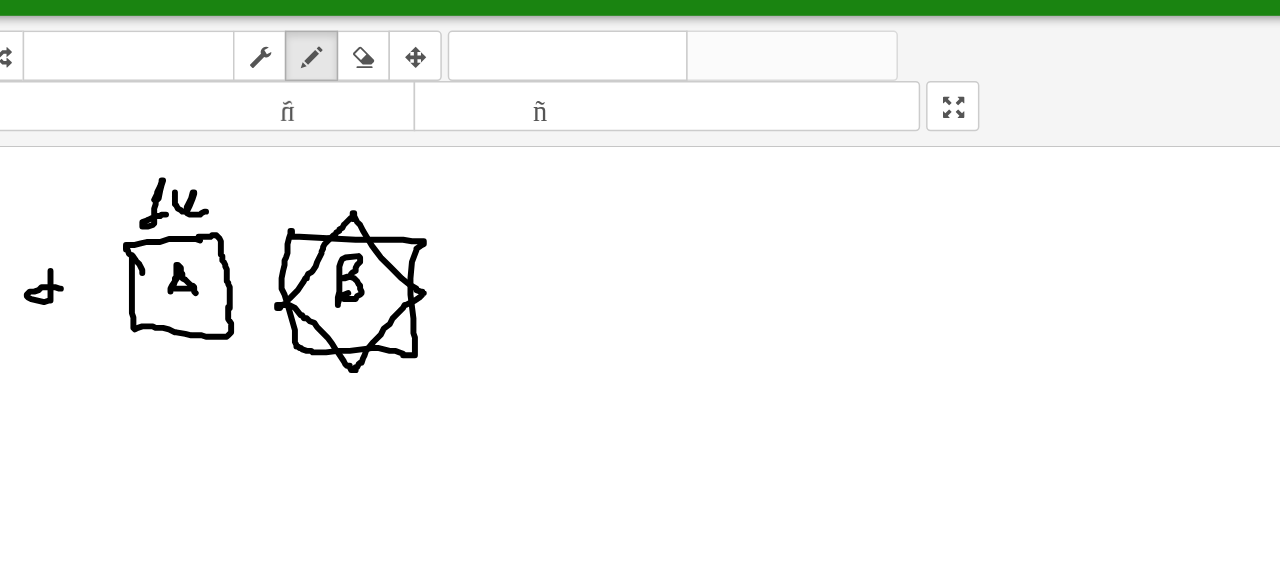 drag, startPoint x: 107, startPoint y: 234, endPoint x: 118, endPoint y: 248, distance: 17.804493 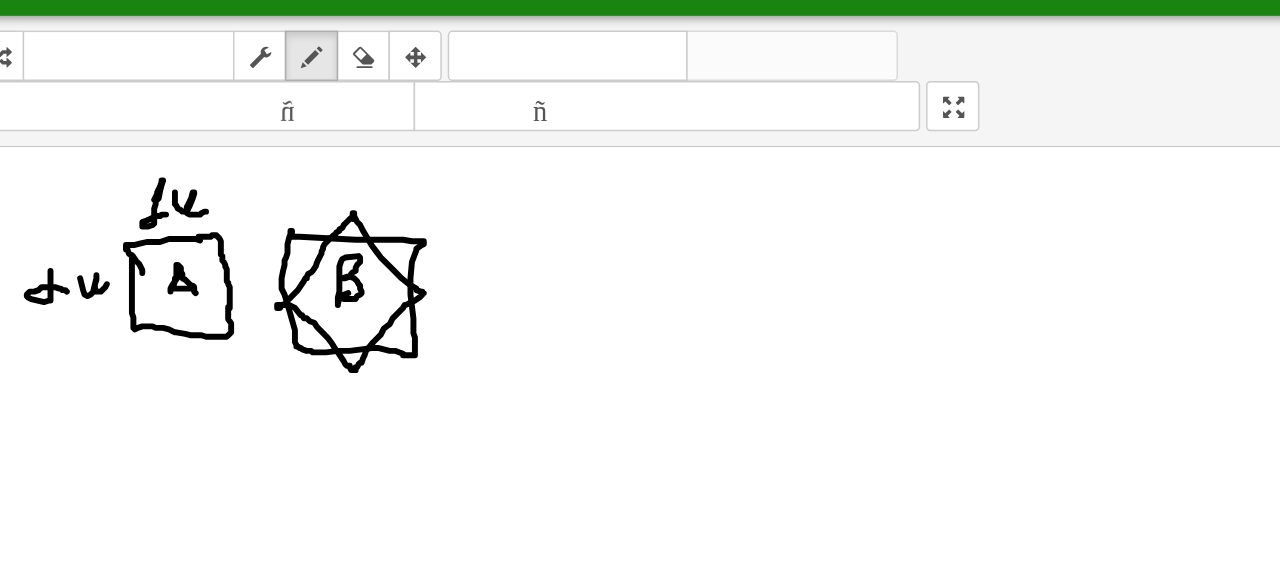 drag, startPoint x: 127, startPoint y: 239, endPoint x: 145, endPoint y: 243, distance: 18.439089 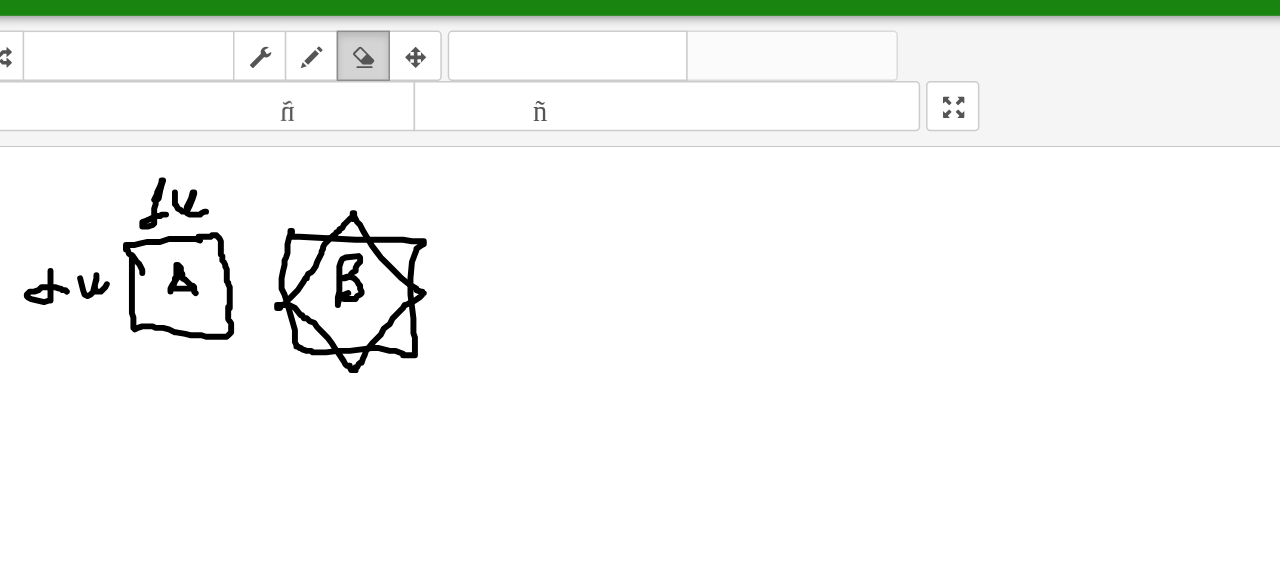 click at bounding box center [318, 92] 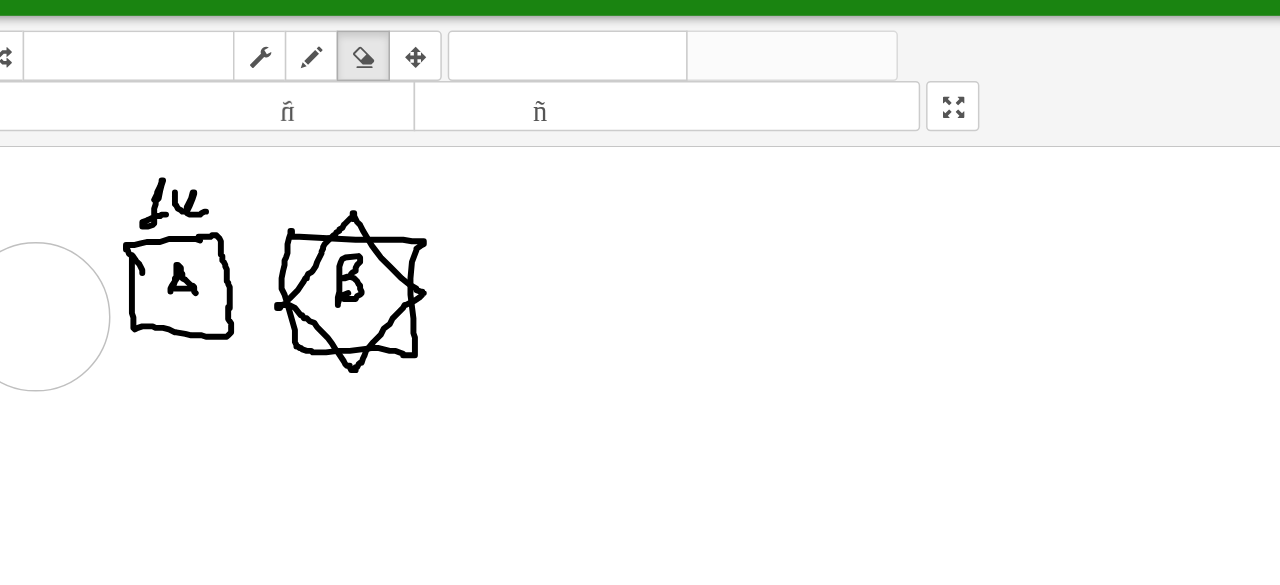 drag, startPoint x: 104, startPoint y: 233, endPoint x: 97, endPoint y: 263, distance: 30.805843 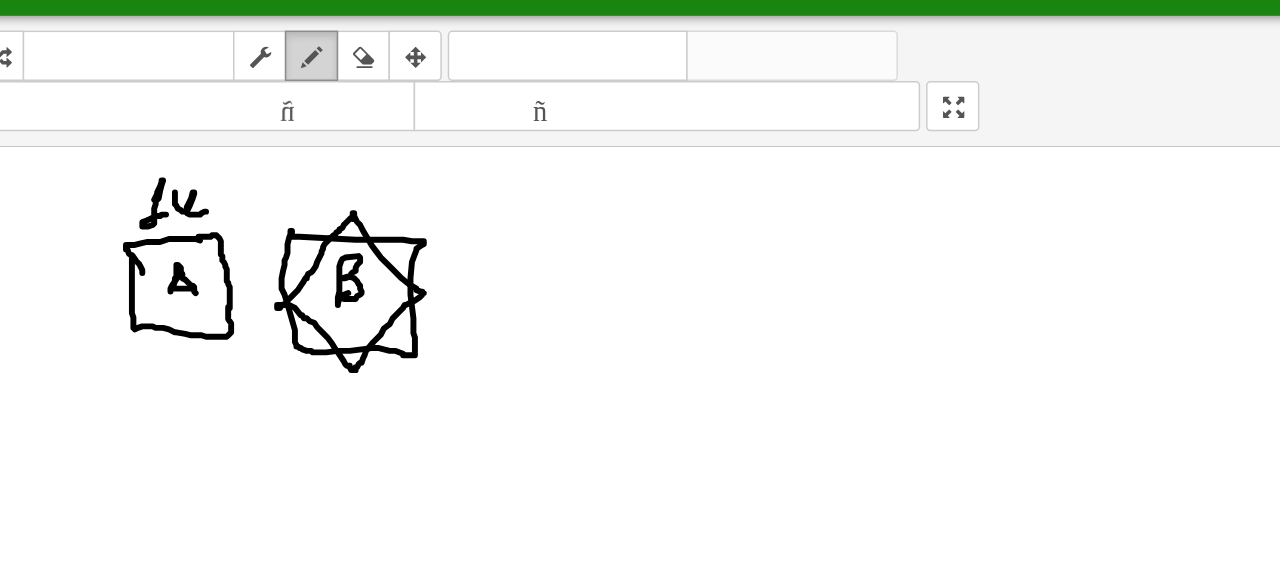 click at bounding box center [283, 92] 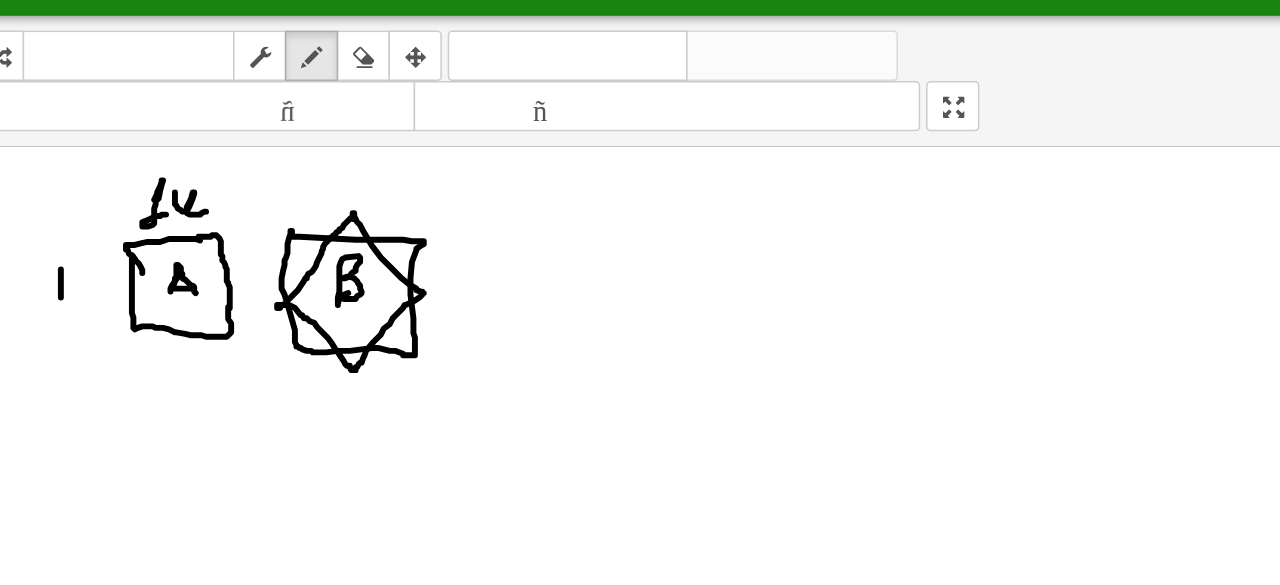 drag, startPoint x: 114, startPoint y: 233, endPoint x: 114, endPoint y: 251, distance: 18 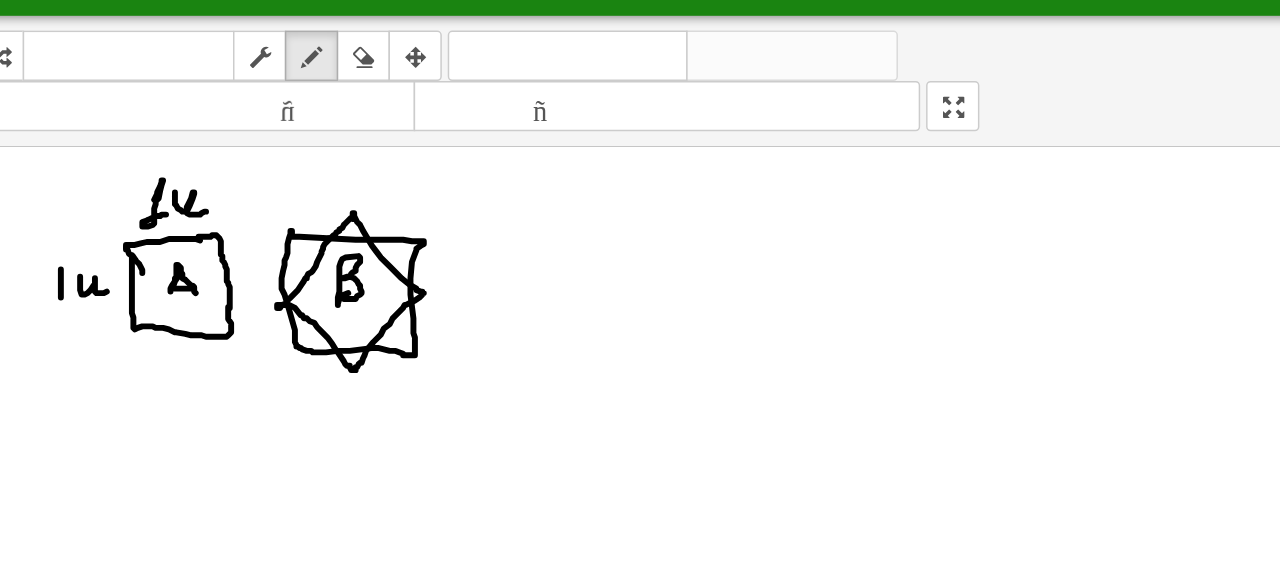 drag, startPoint x: 127, startPoint y: 238, endPoint x: 147, endPoint y: 245, distance: 21.189621 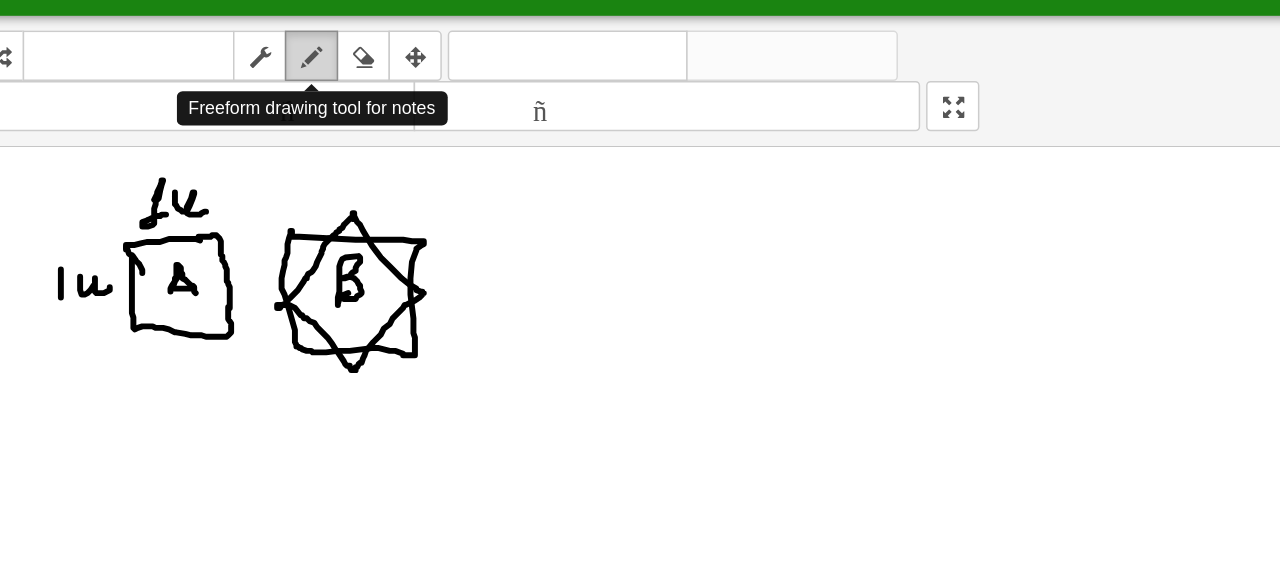 click at bounding box center [283, 92] 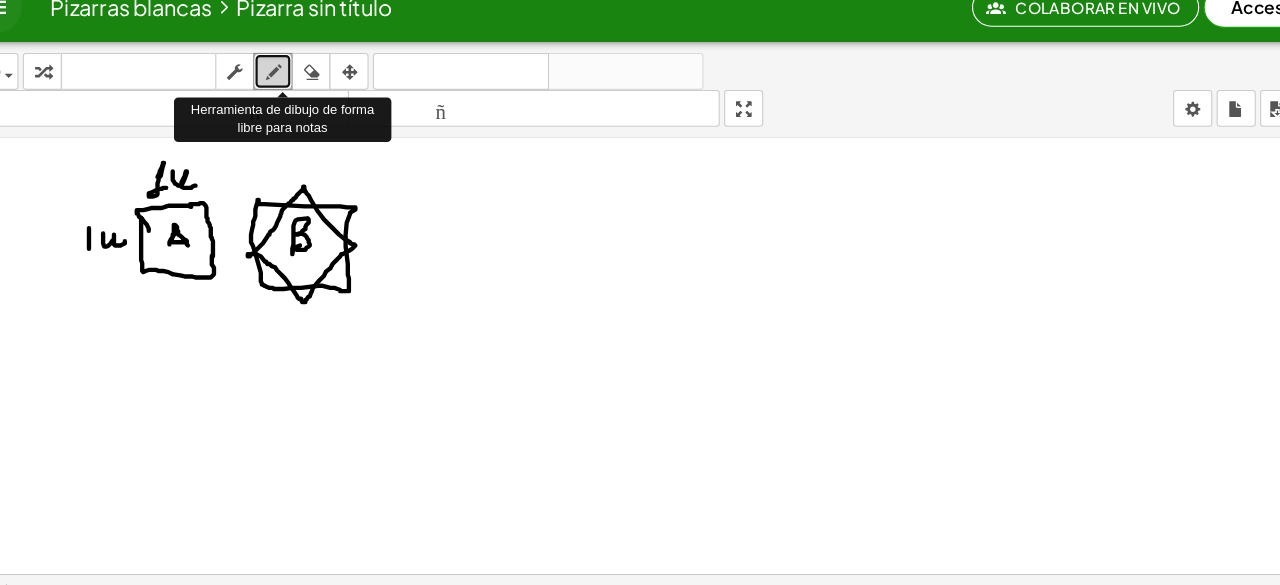 scroll, scrollTop: 0, scrollLeft: 0, axis: both 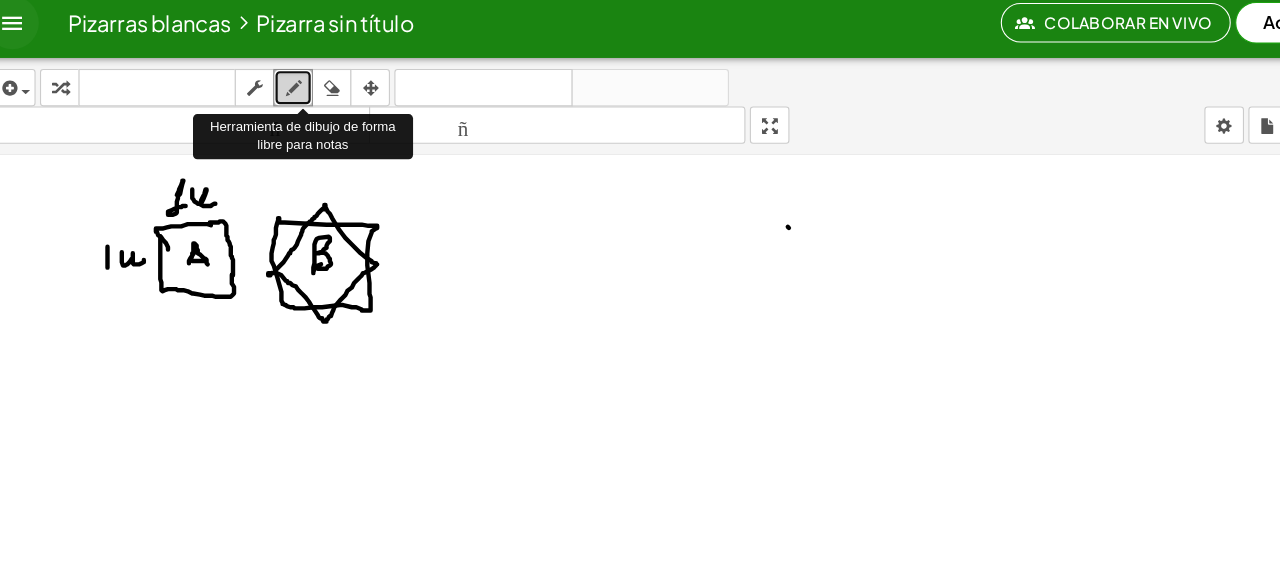 drag, startPoint x: 283, startPoint y: 99, endPoint x: 733, endPoint y: 216, distance: 464.9613 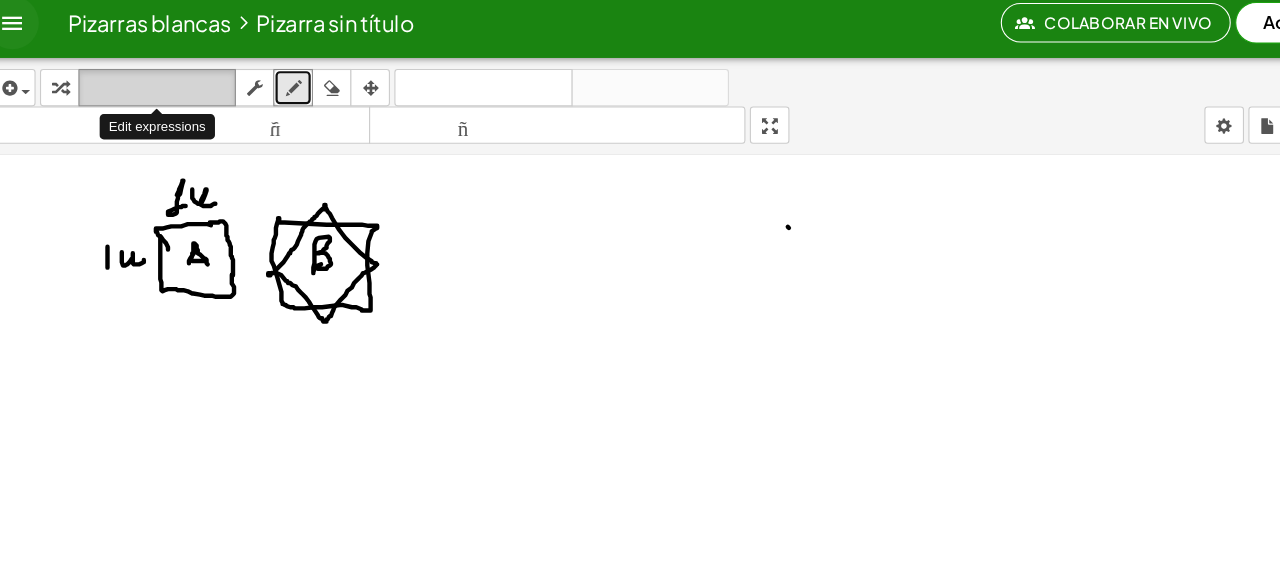 click on "teclado" at bounding box center [159, 91] 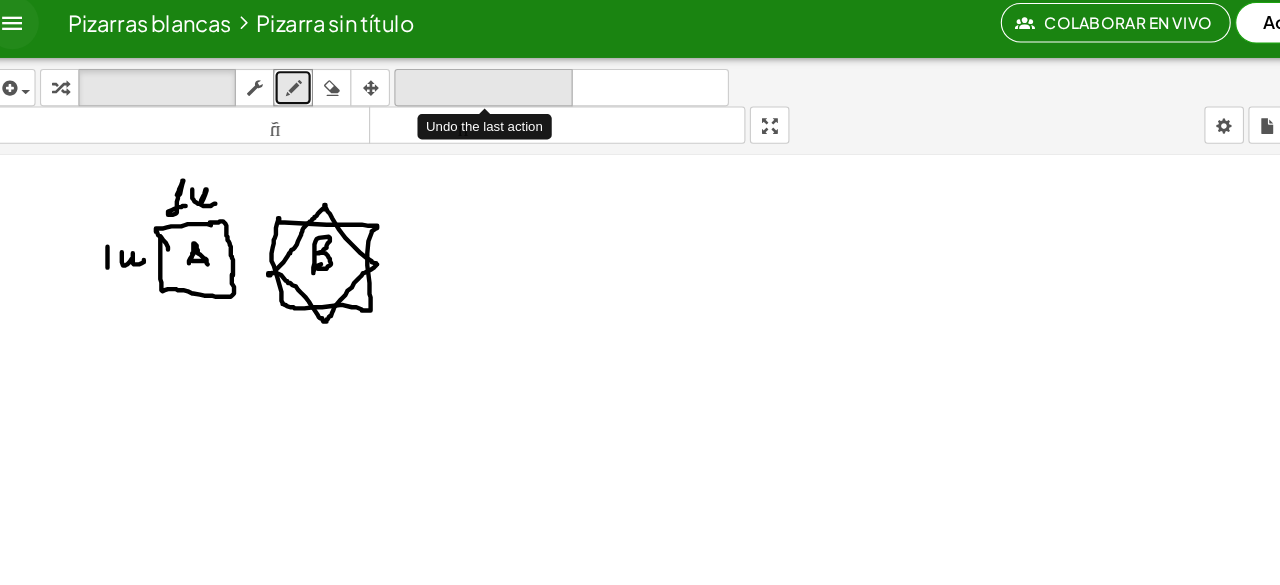 click on "deshacer" at bounding box center [456, 91] 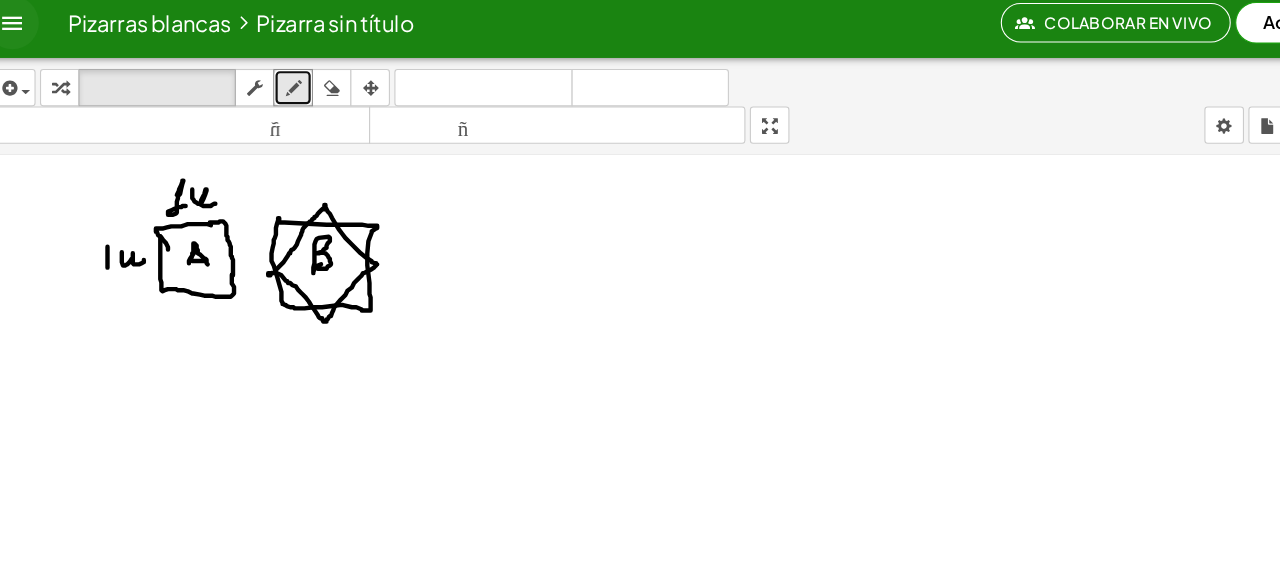 drag, startPoint x: 266, startPoint y: 274, endPoint x: 281, endPoint y: 279, distance: 15.811388 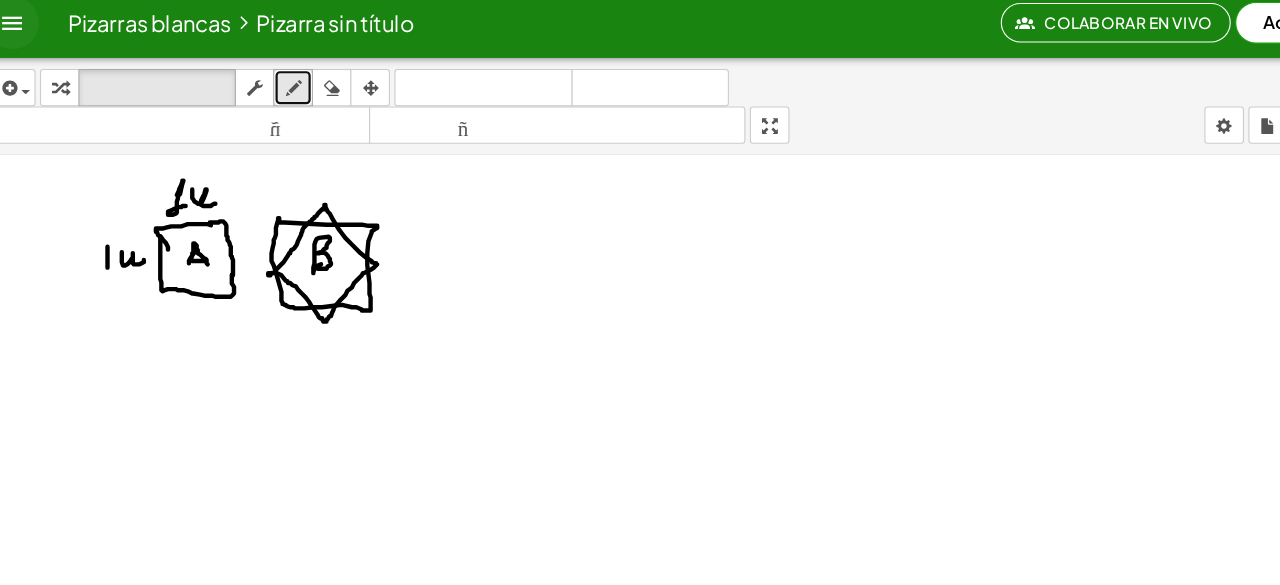 click at bounding box center (283, 92) 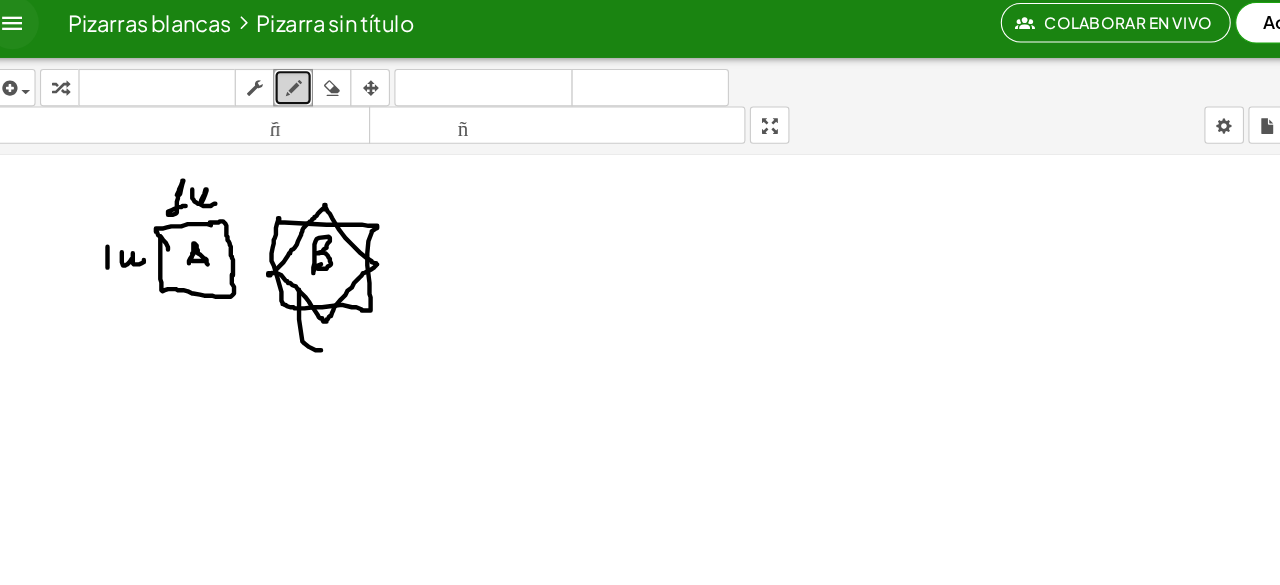 drag, startPoint x: 288, startPoint y: 272, endPoint x: 308, endPoint y: 327, distance: 58.5235 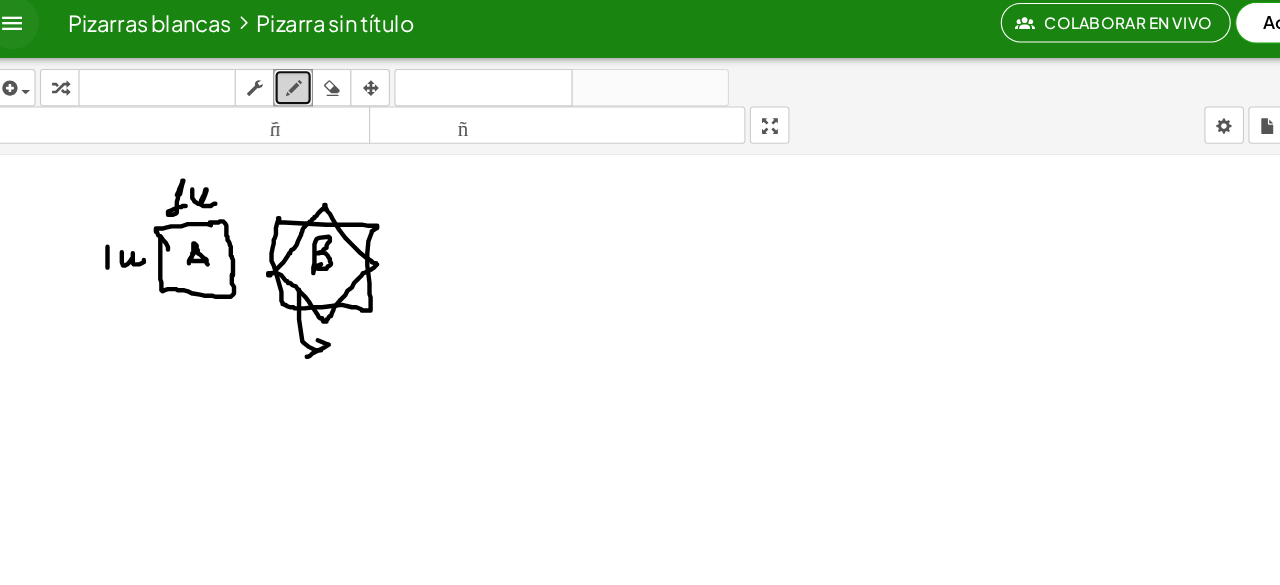 drag, startPoint x: 305, startPoint y: 318, endPoint x: 303, endPoint y: 330, distance: 12.165525 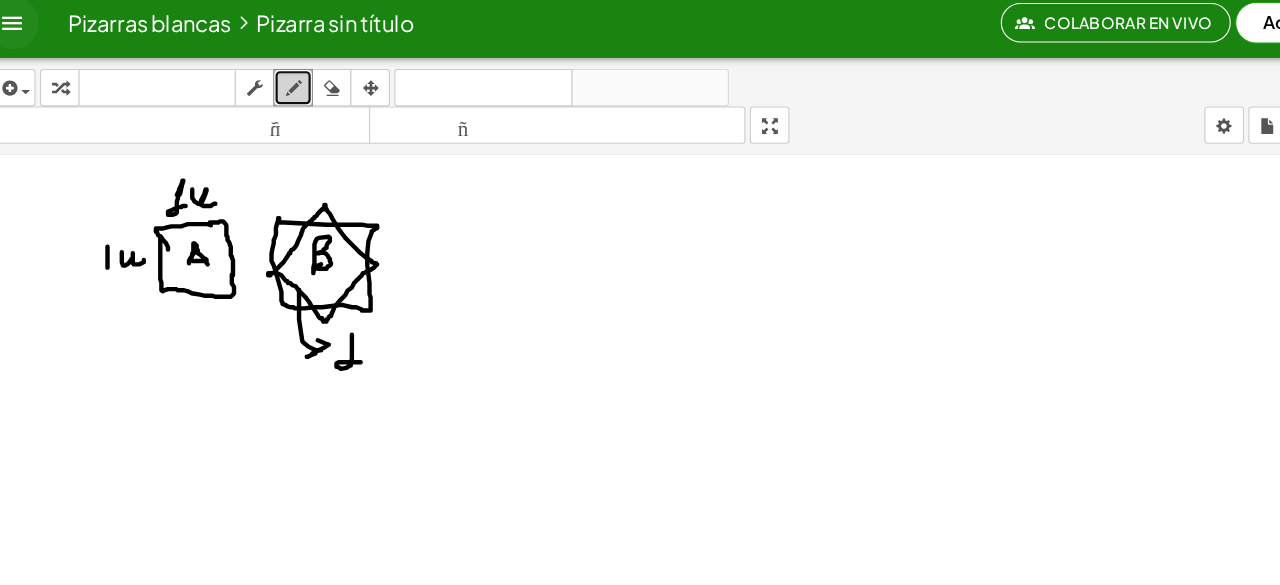 drag, startPoint x: 336, startPoint y: 314, endPoint x: 344, endPoint y: 338, distance: 25.298222 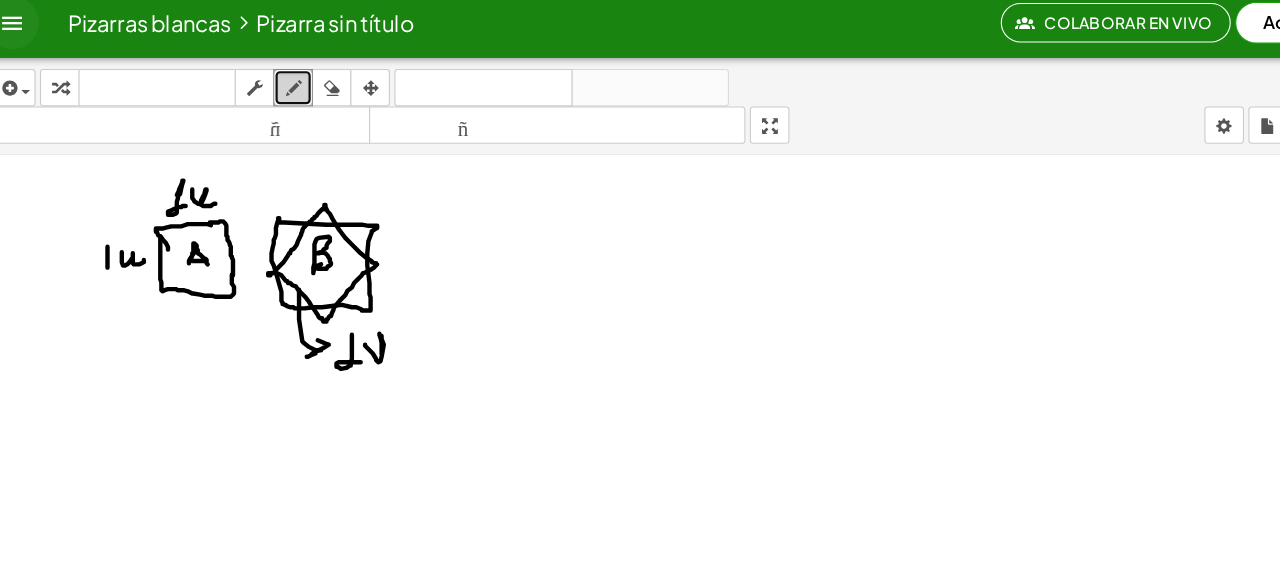 drag, startPoint x: 348, startPoint y: 322, endPoint x: 378, endPoint y: 341, distance: 35.510563 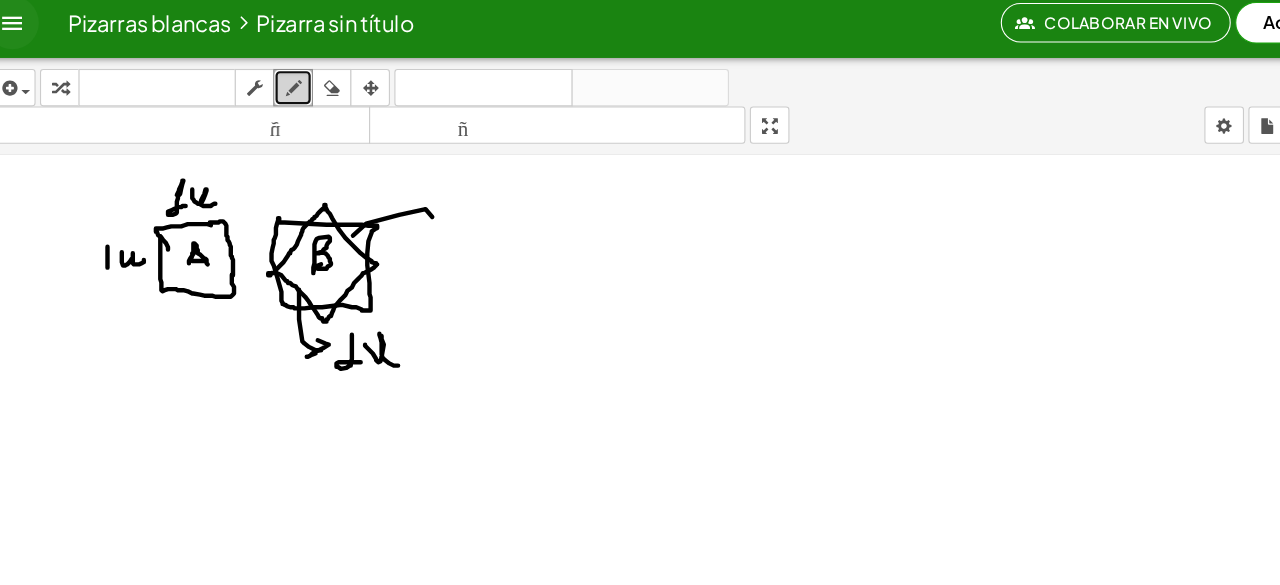 drag, startPoint x: 337, startPoint y: 223, endPoint x: 417, endPoint y: 217, distance: 80.224686 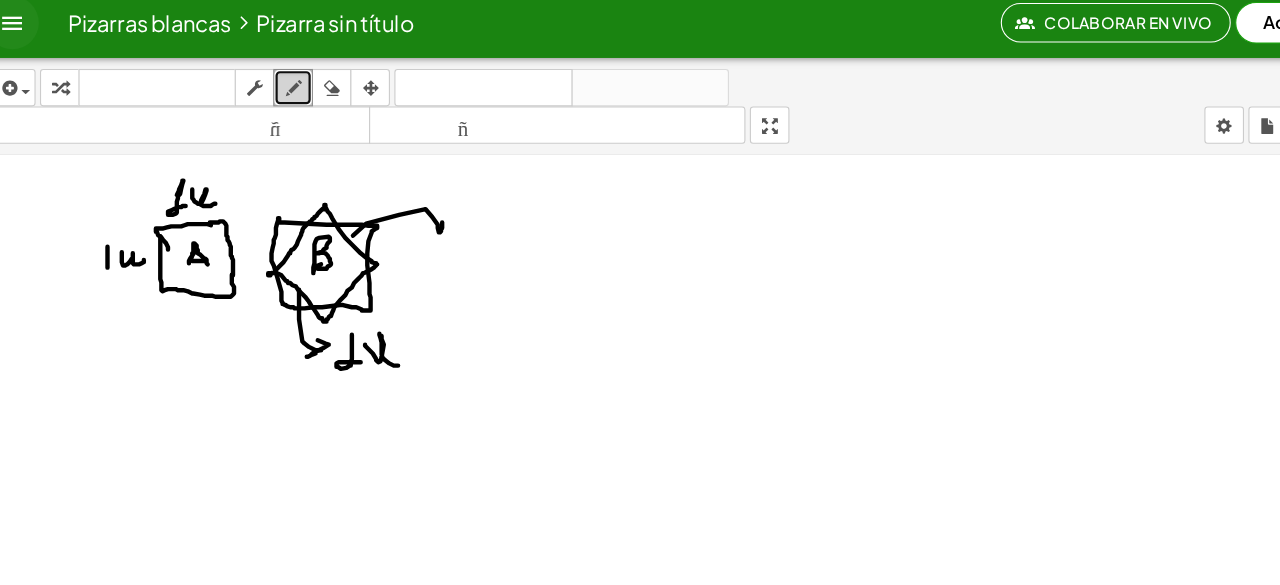 click at bounding box center [640, 190] 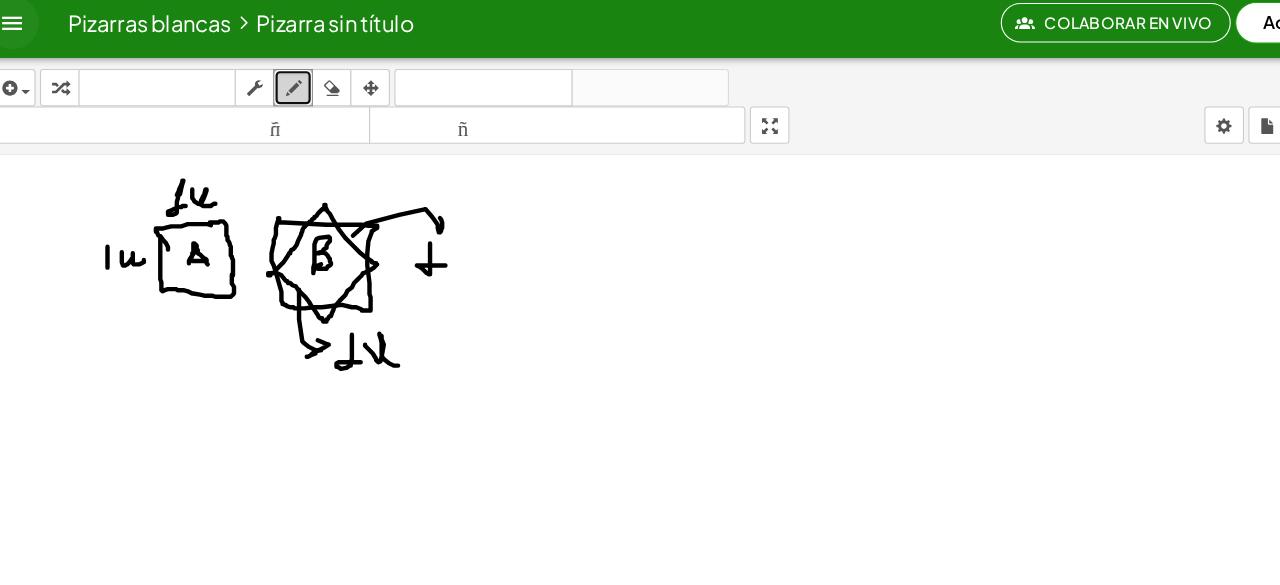drag, startPoint x: 407, startPoint y: 230, endPoint x: 421, endPoint y: 250, distance: 24.41311 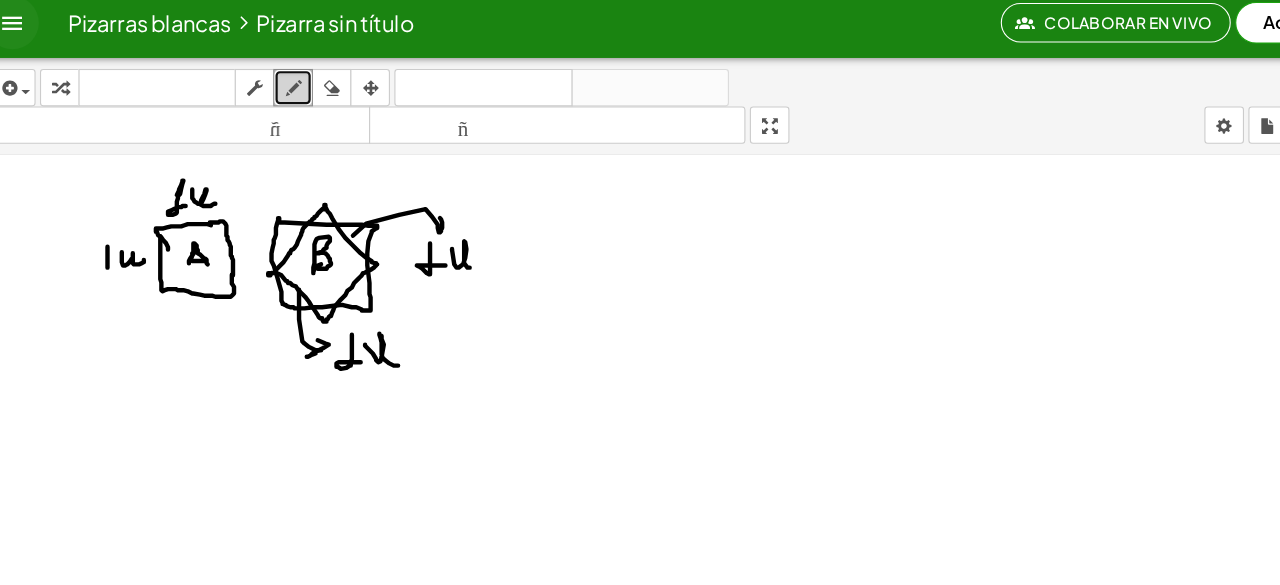 drag, startPoint x: 427, startPoint y: 235, endPoint x: 448, endPoint y: 250, distance: 25.806976 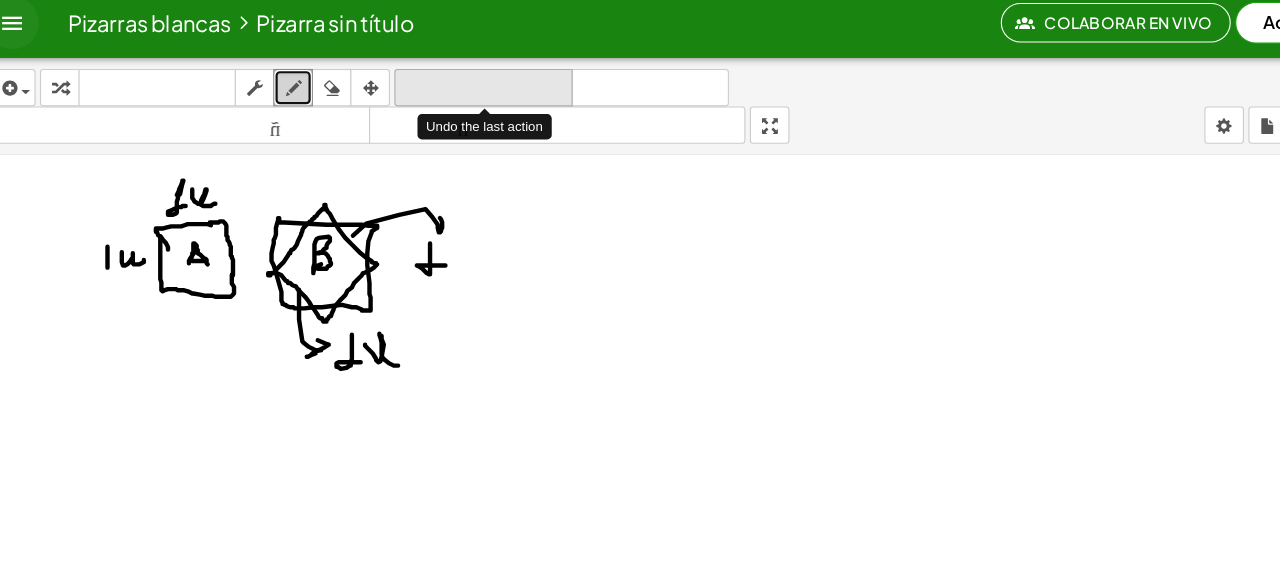 click on "deshacer" at bounding box center [456, 91] 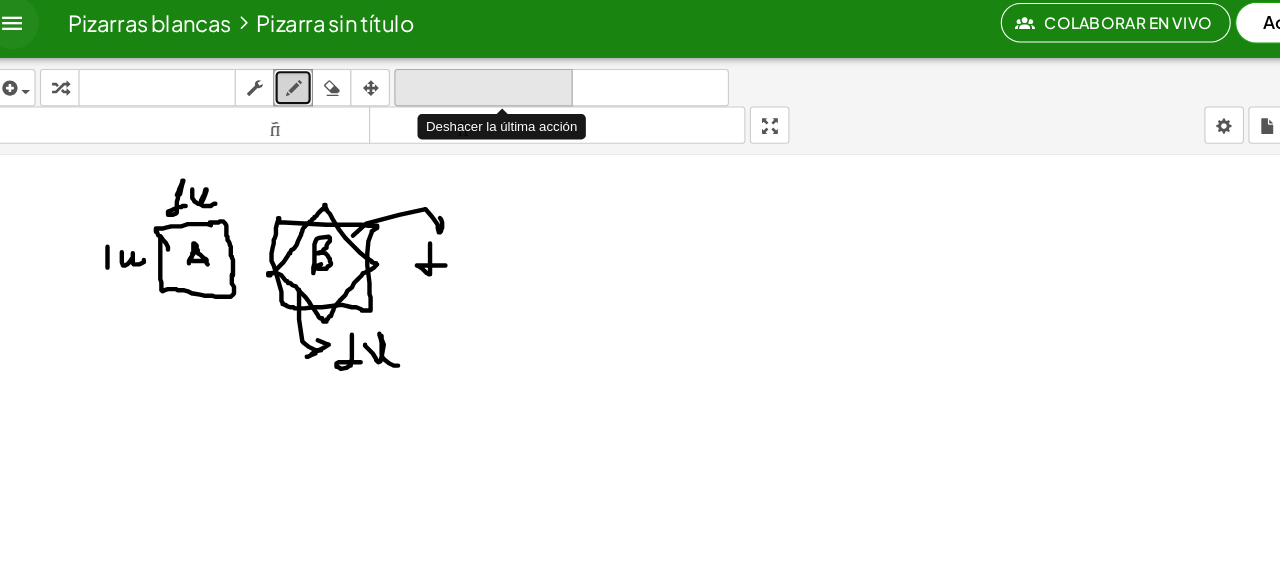 type 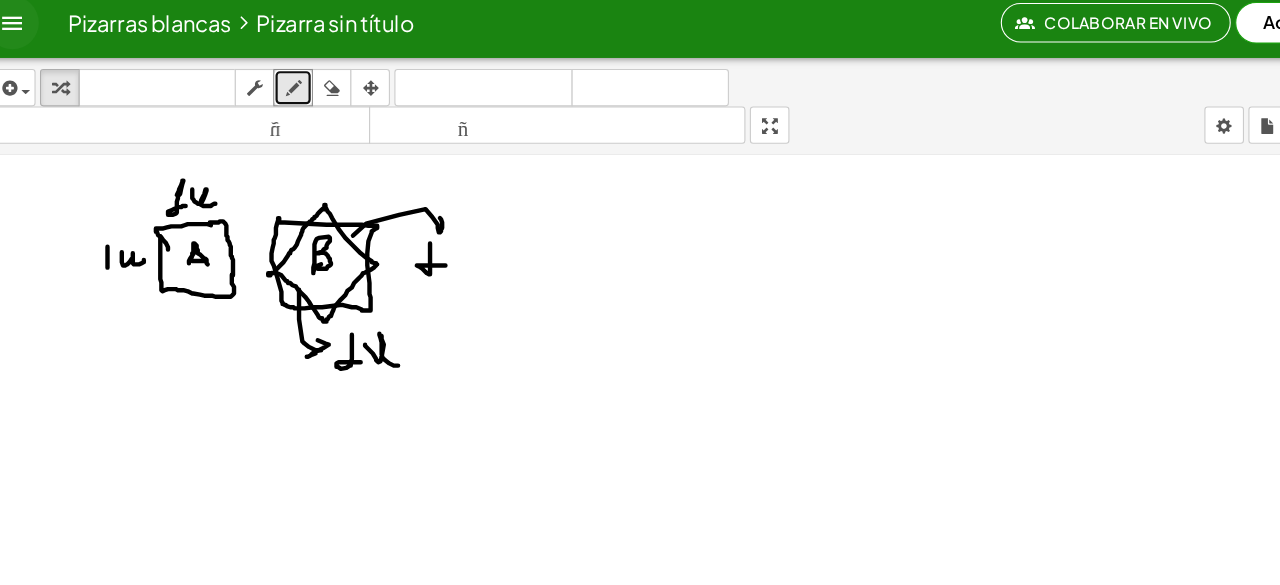 click at bounding box center (640, 190) 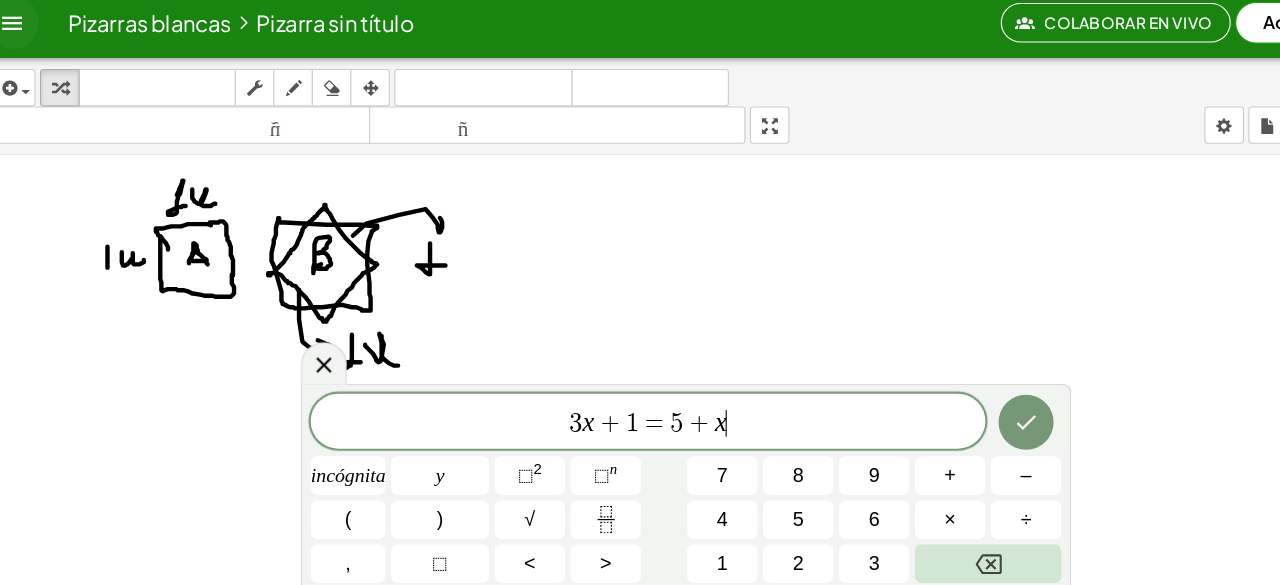 click at bounding box center (640, 190) 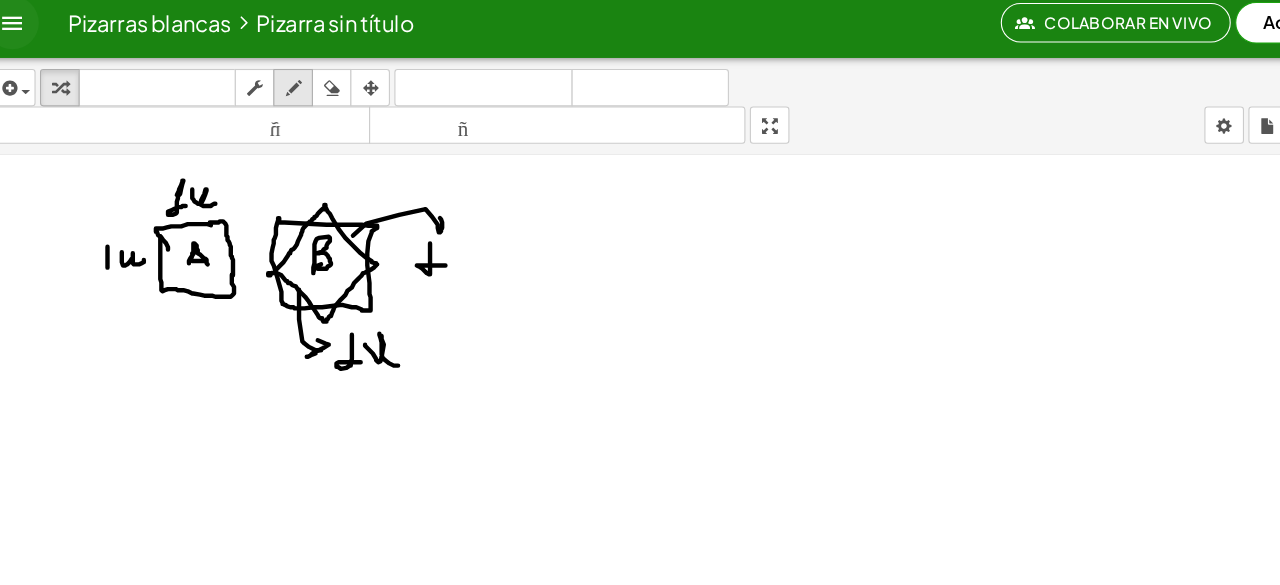 click at bounding box center (283, 92) 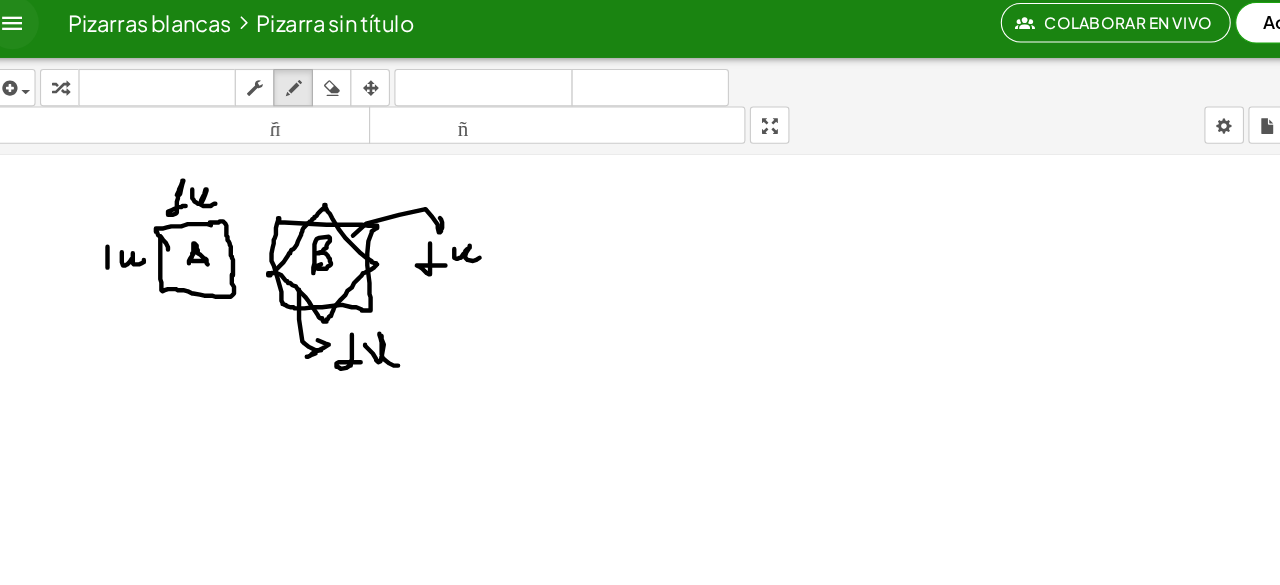 drag, startPoint x: 429, startPoint y: 235, endPoint x: 455, endPoint y: 243, distance: 27.202942 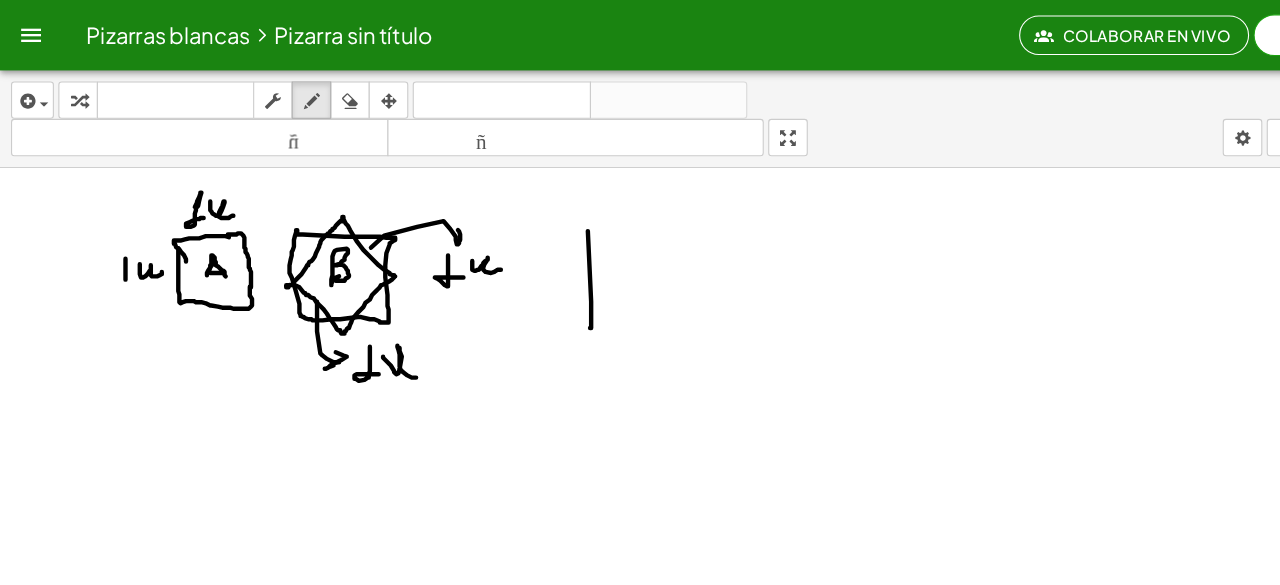 drag, startPoint x: 534, startPoint y: 208, endPoint x: 536, endPoint y: 296, distance: 88.02273 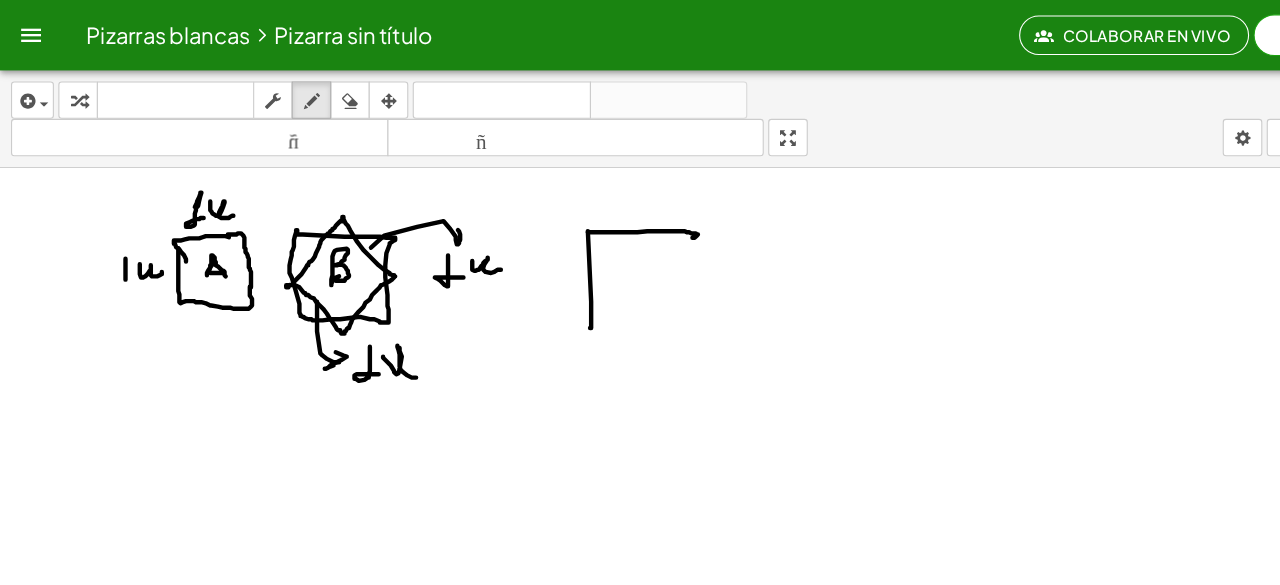 drag, startPoint x: 534, startPoint y: 209, endPoint x: 629, endPoint y: 211, distance: 95.02105 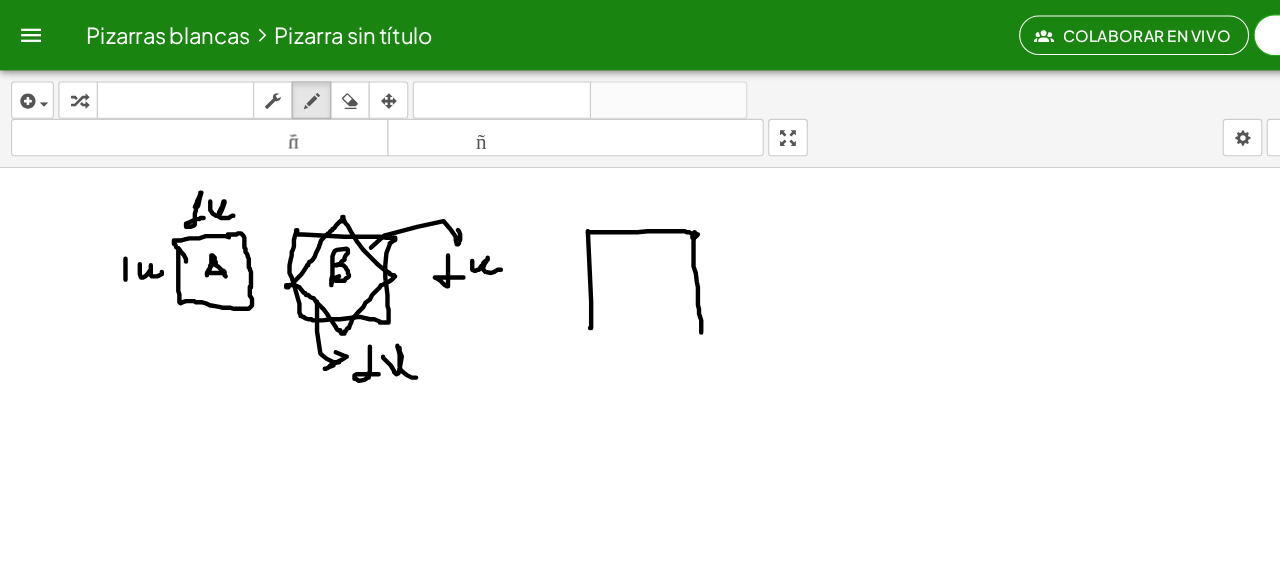 drag, startPoint x: 631, startPoint y: 209, endPoint x: 631, endPoint y: 304, distance: 95 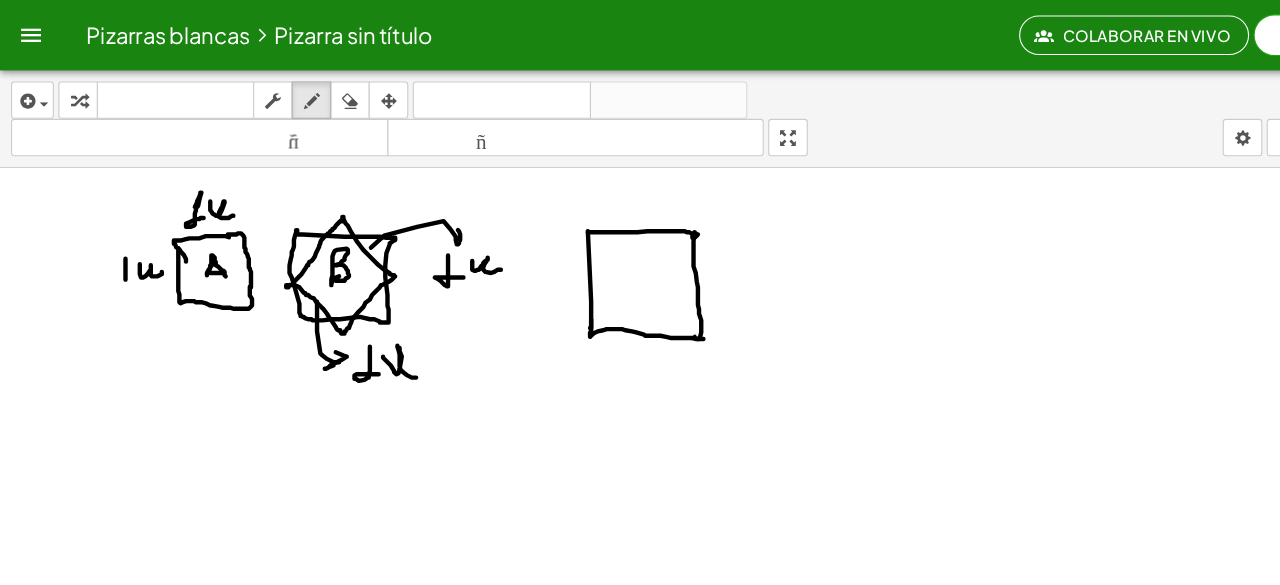 drag, startPoint x: 537, startPoint y: 288, endPoint x: 642, endPoint y: 306, distance: 106.531685 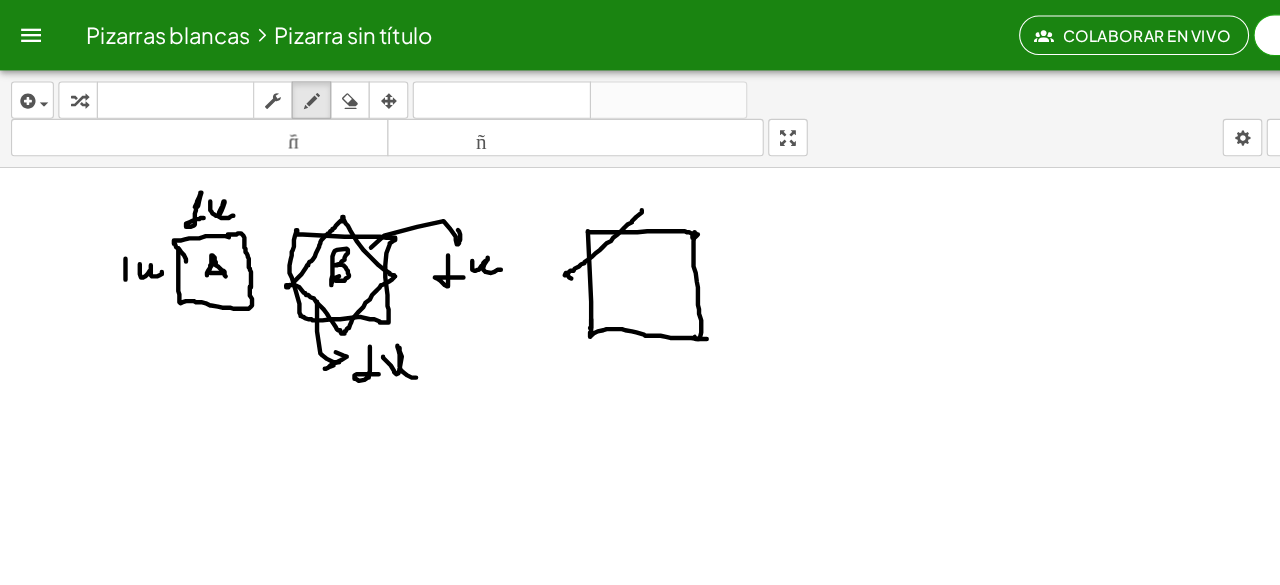 drag, startPoint x: 583, startPoint y: 189, endPoint x: 520, endPoint y: 251, distance: 88.391174 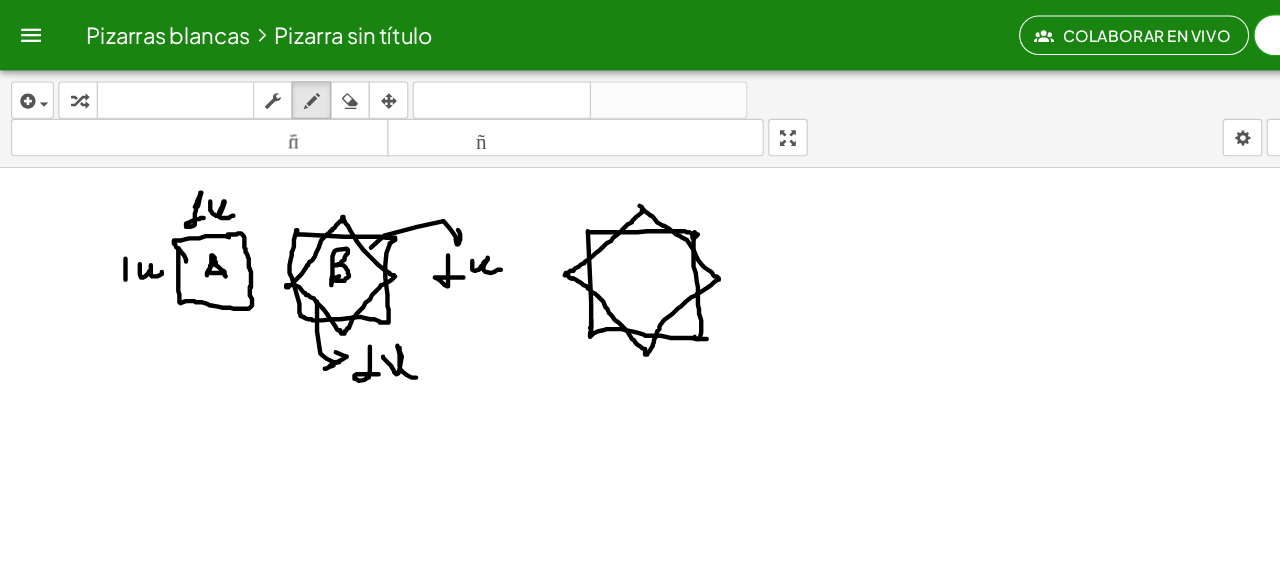 drag, startPoint x: 520, startPoint y: 251, endPoint x: 579, endPoint y: 186, distance: 87.78383 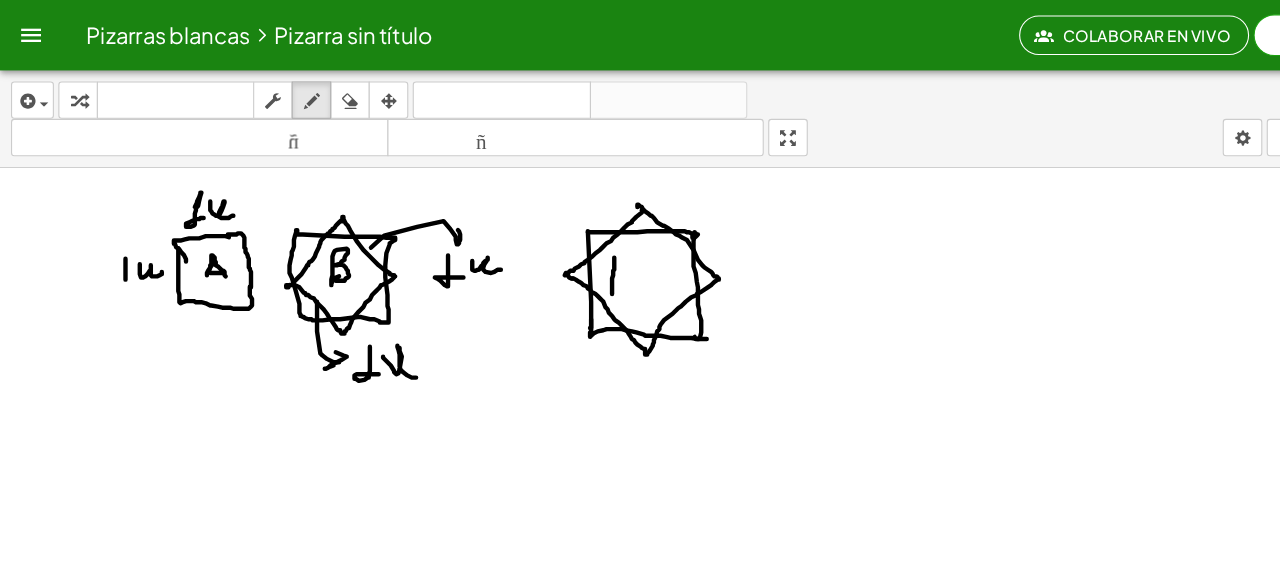 drag, startPoint x: 558, startPoint y: 232, endPoint x: 556, endPoint y: 263, distance: 31.06445 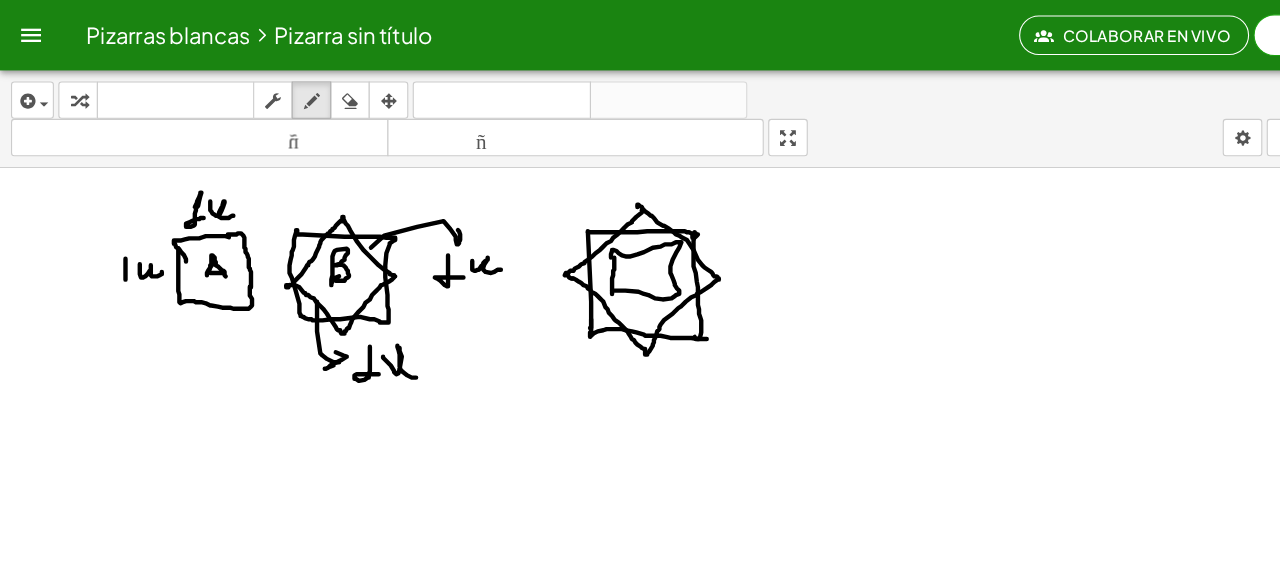 drag, startPoint x: 555, startPoint y: 232, endPoint x: 566, endPoint y: 272, distance: 41.484936 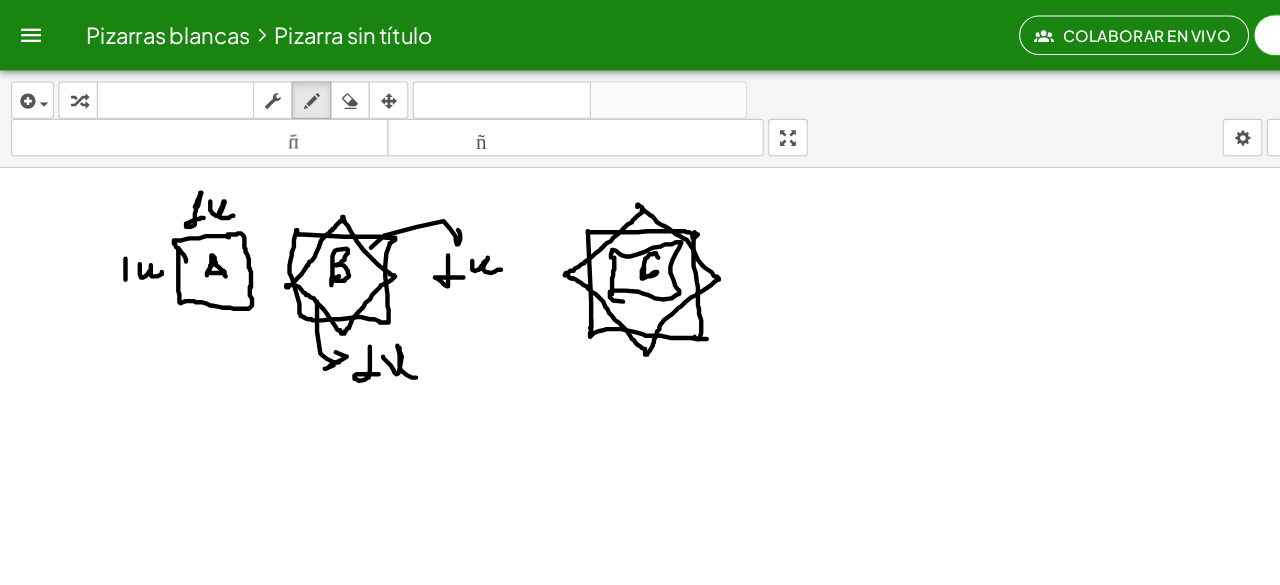 drag, startPoint x: 585, startPoint y: 239, endPoint x: 600, endPoint y: 235, distance: 15.524175 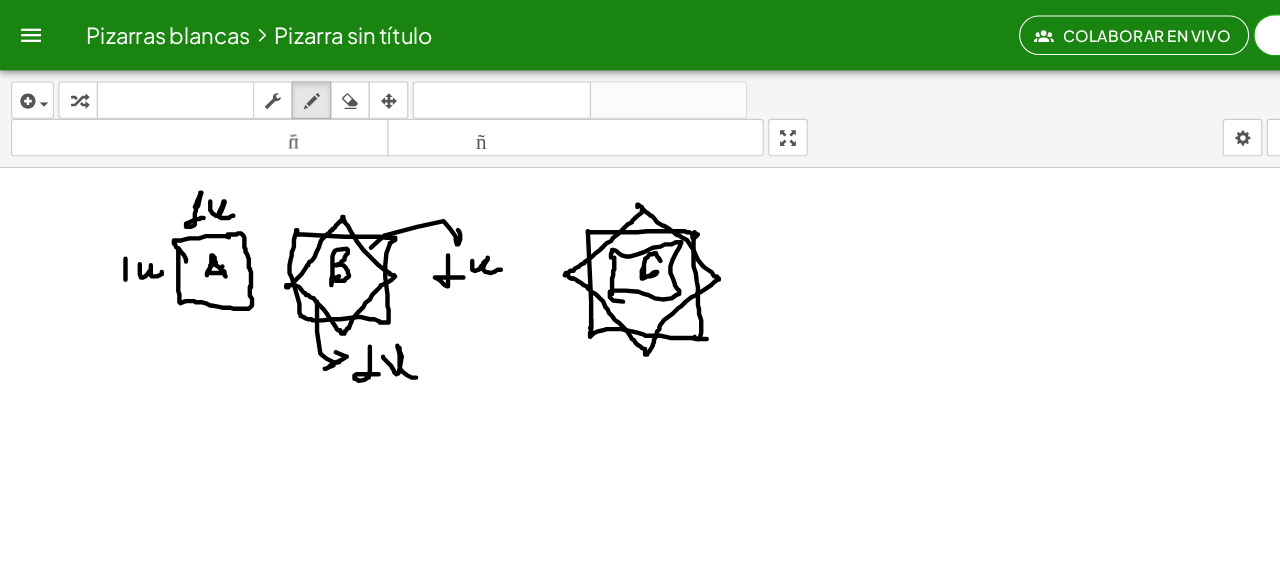 click at bounding box center (640, 190) 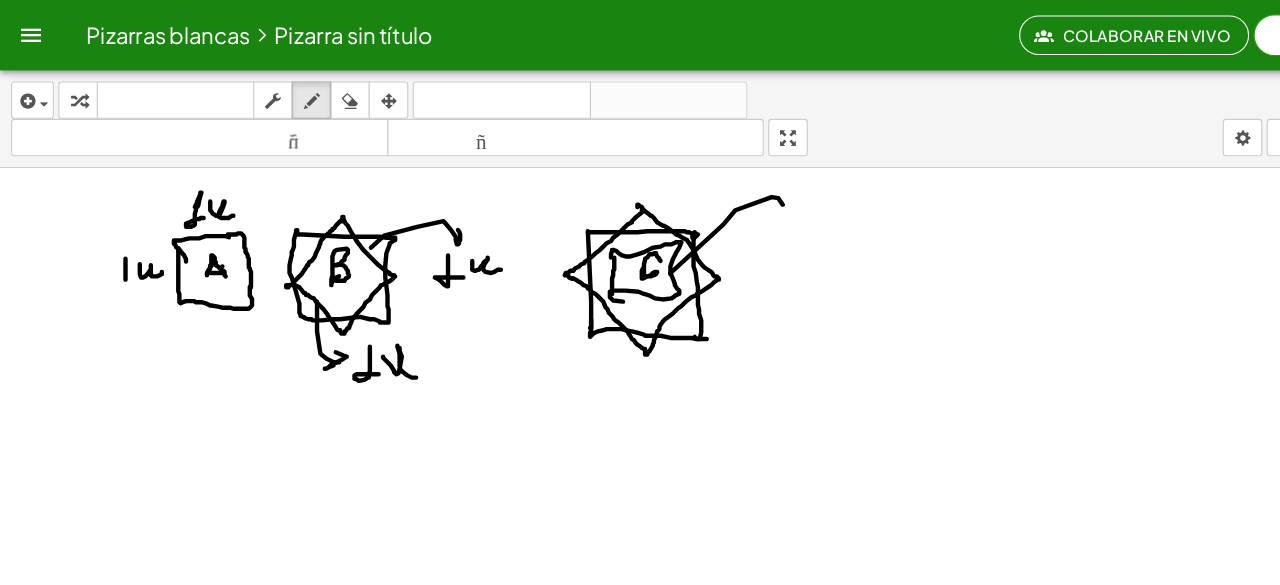 drag, startPoint x: 609, startPoint y: 247, endPoint x: 711, endPoint y: 192, distance: 115.88356 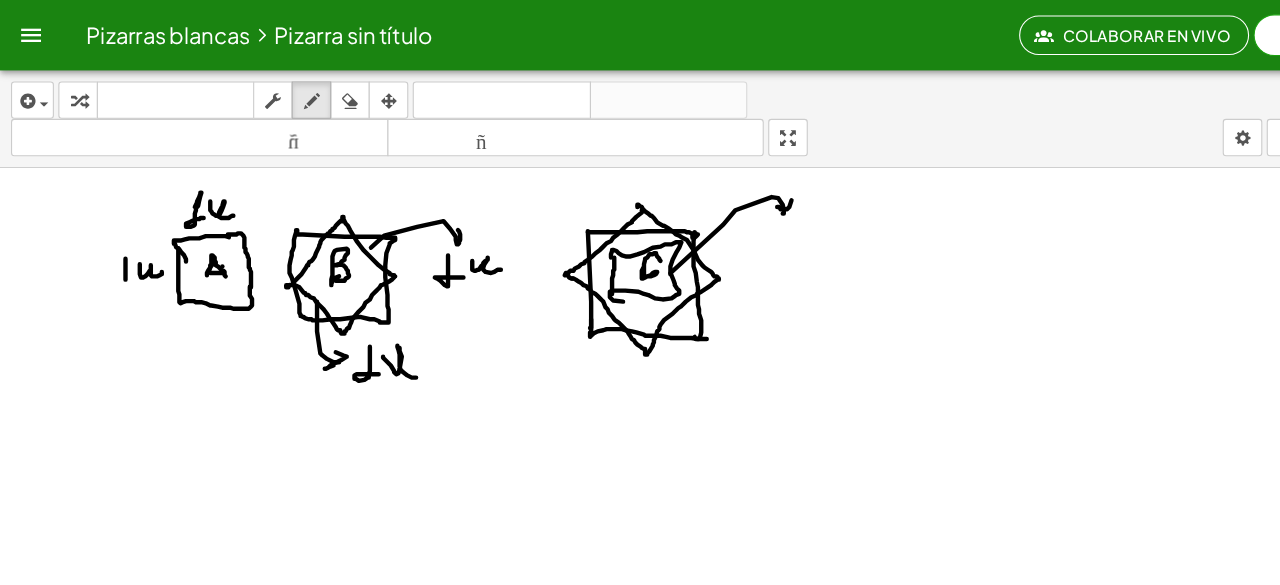 drag, startPoint x: 706, startPoint y: 186, endPoint x: 720, endPoint y: 175, distance: 17.804493 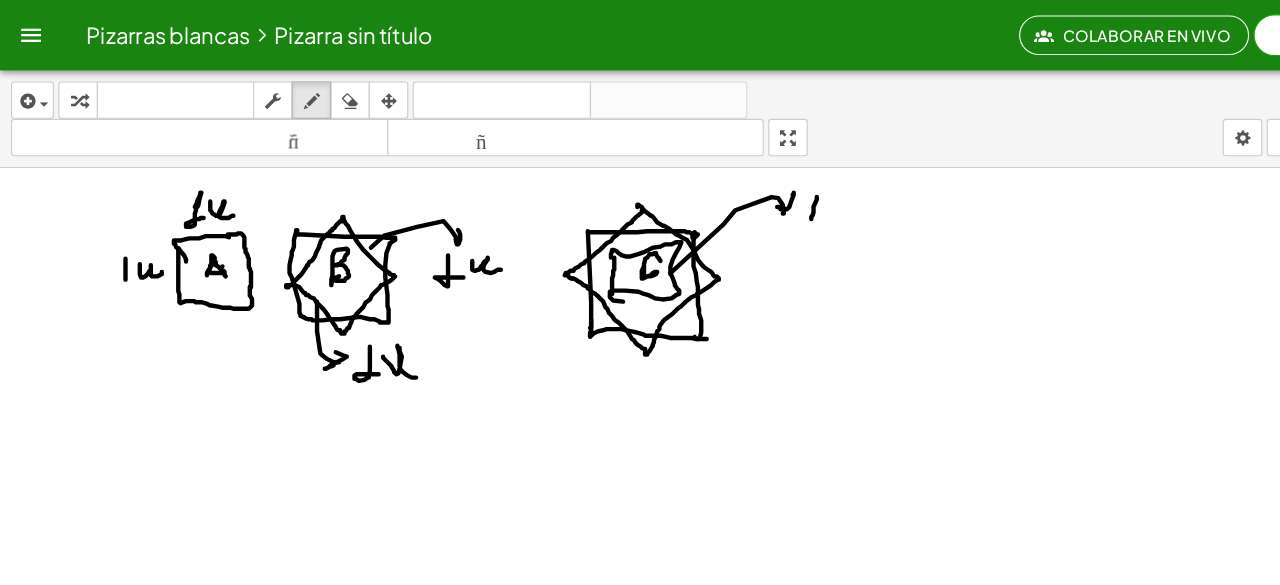 drag, startPoint x: 742, startPoint y: 177, endPoint x: 737, endPoint y: 197, distance: 20.615528 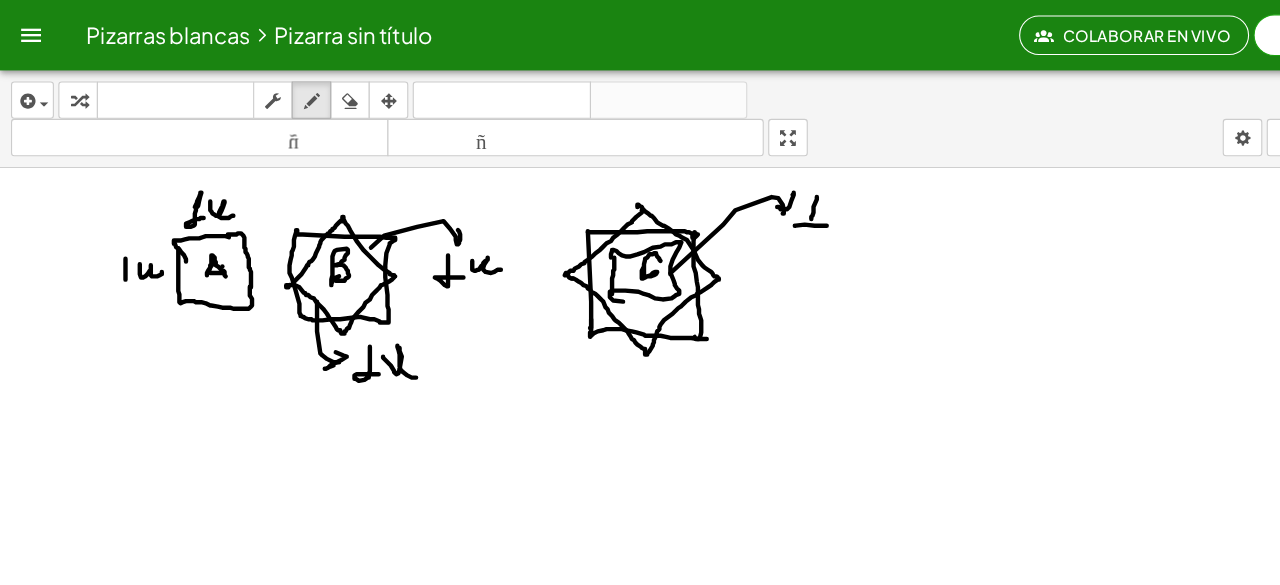 drag, startPoint x: 722, startPoint y: 202, endPoint x: 751, endPoint y: 203, distance: 29.017237 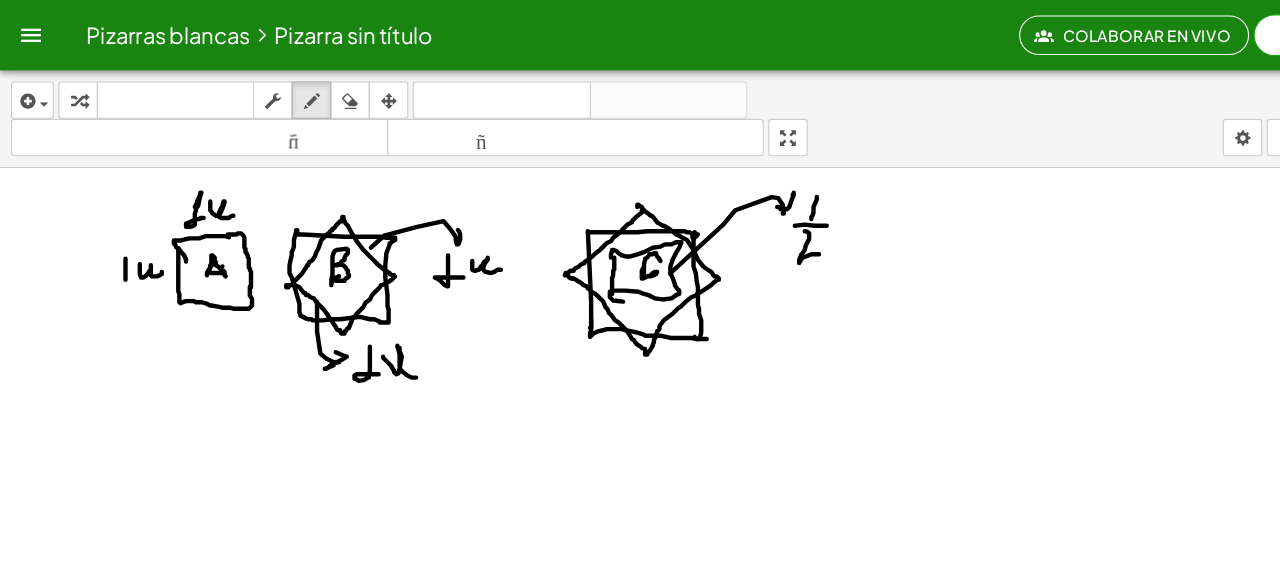 drag, startPoint x: 731, startPoint y: 208, endPoint x: 744, endPoint y: 229, distance: 24.698177 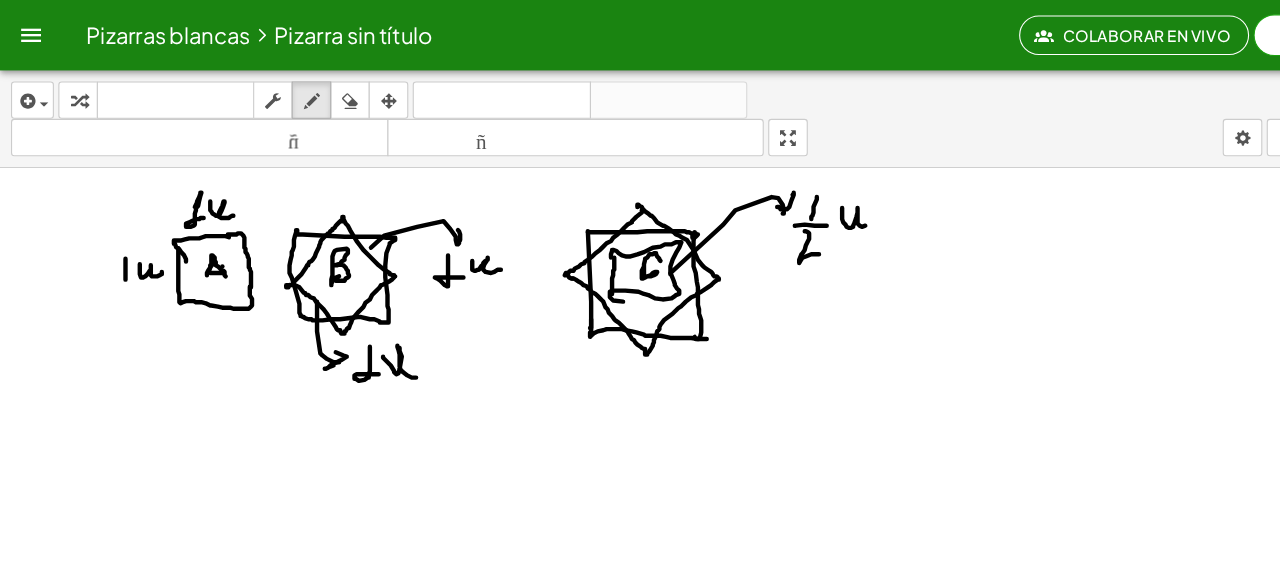 drag, startPoint x: 765, startPoint y: 187, endPoint x: 792, endPoint y: 202, distance: 30.88689 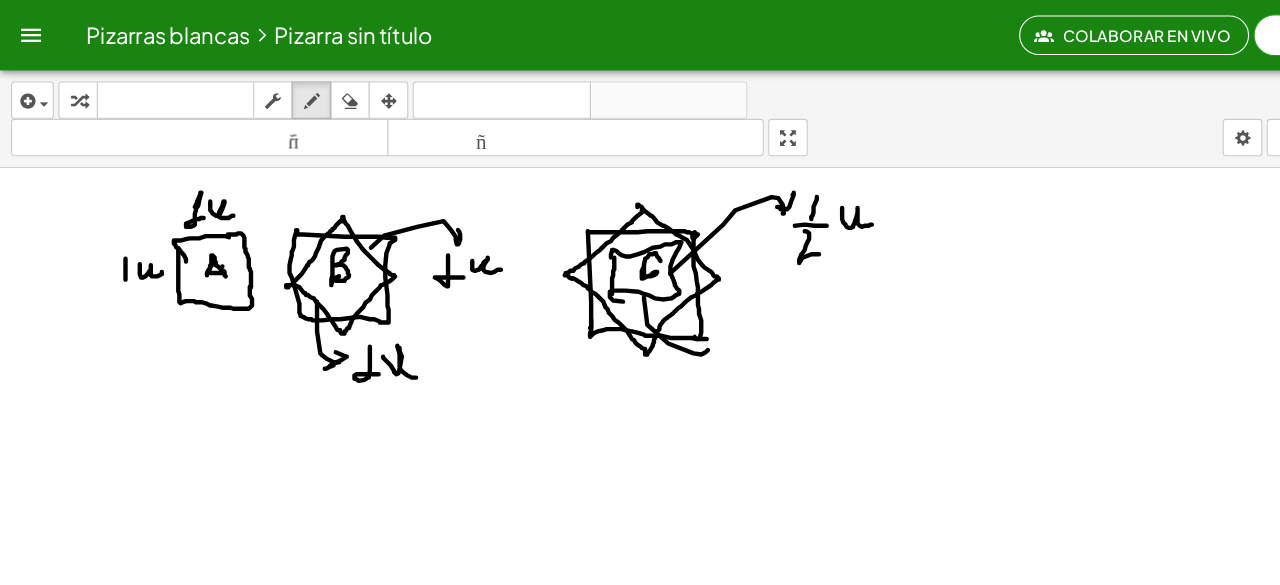 drag, startPoint x: 585, startPoint y: 268, endPoint x: 643, endPoint y: 316, distance: 75.28612 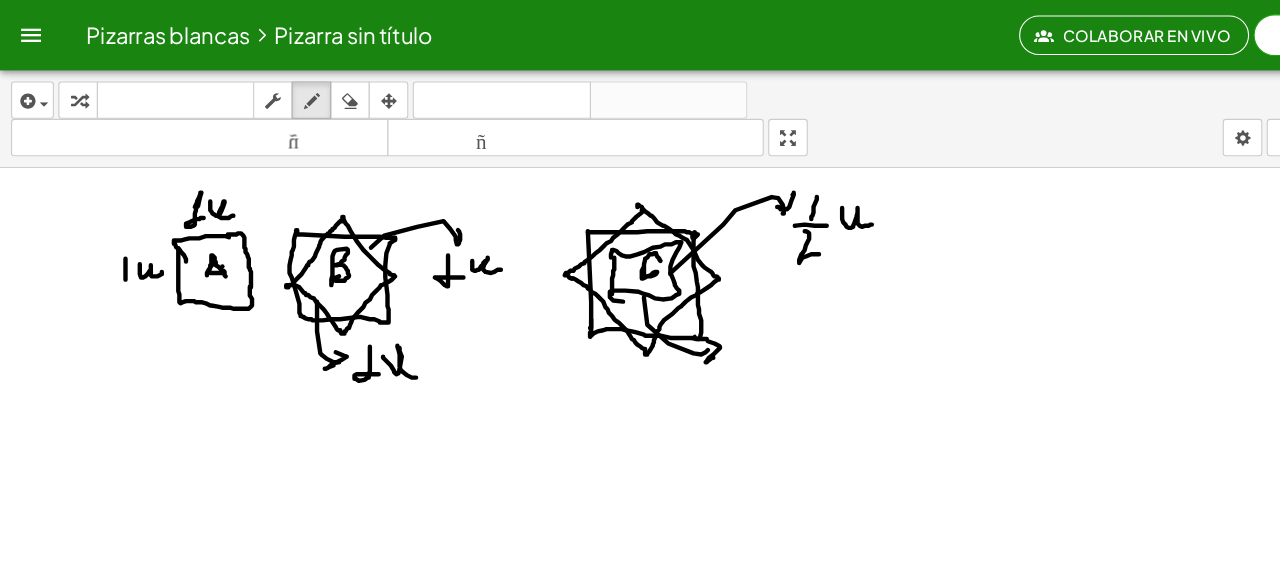 drag, startPoint x: 643, startPoint y: 308, endPoint x: 657, endPoint y: 322, distance: 19.79899 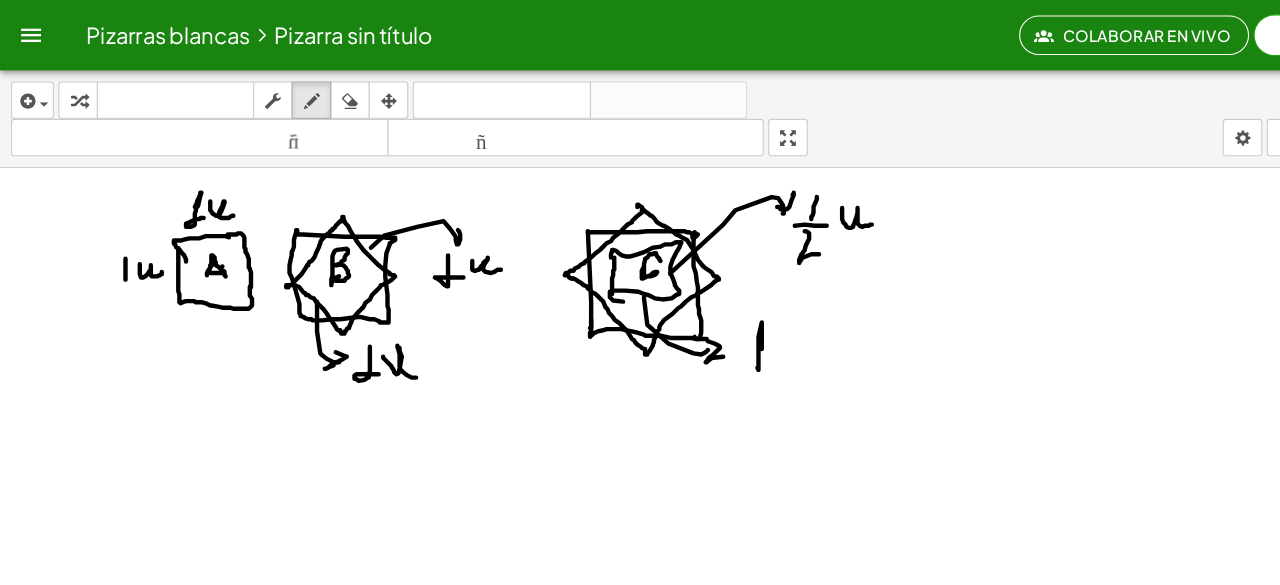 drag, startPoint x: 692, startPoint y: 315, endPoint x: 686, endPoint y: 331, distance: 17.088007 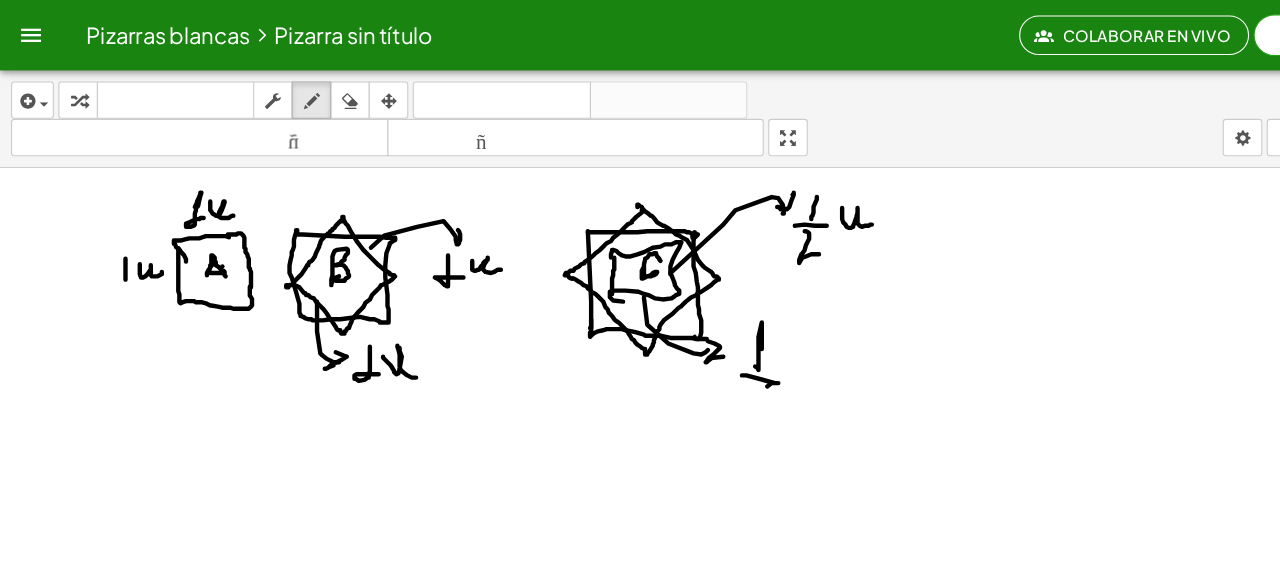 drag, startPoint x: 674, startPoint y: 339, endPoint x: 679, endPoint y: 358, distance: 19.646883 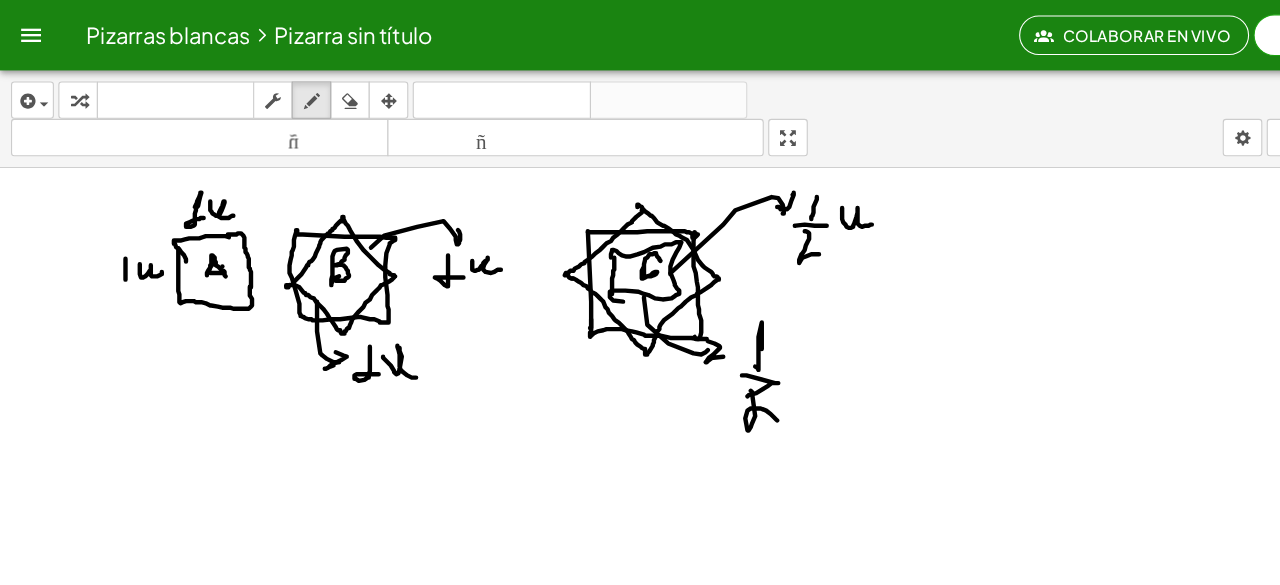drag, startPoint x: 682, startPoint y: 353, endPoint x: 706, endPoint y: 380, distance: 36.124783 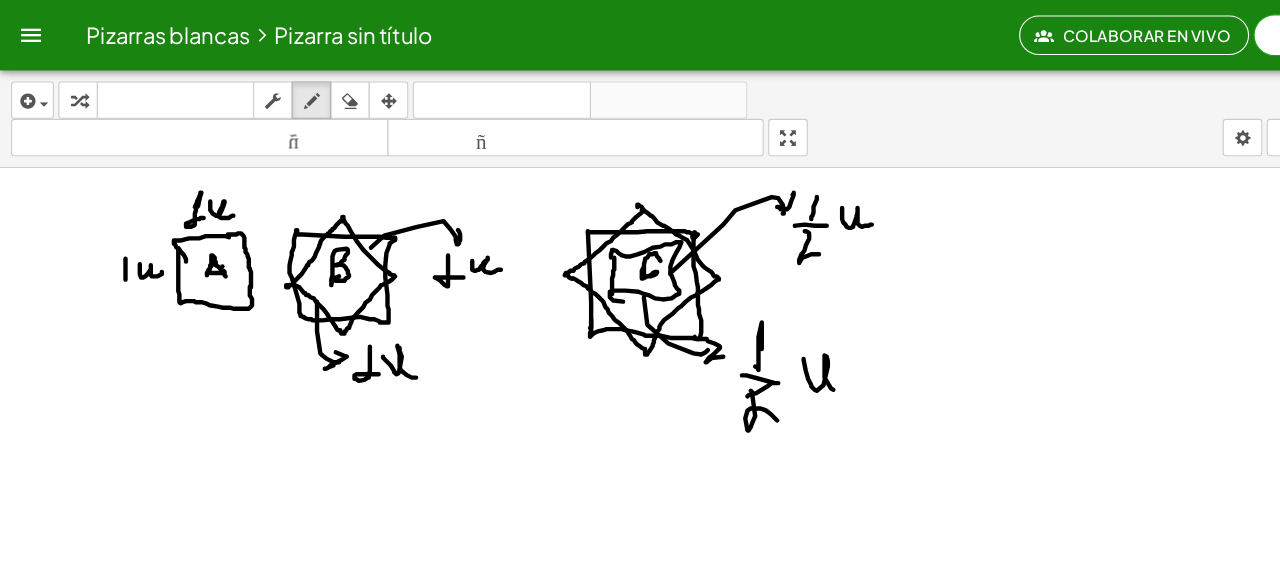 drag, startPoint x: 731, startPoint y: 324, endPoint x: 757, endPoint y: 352, distance: 38.209946 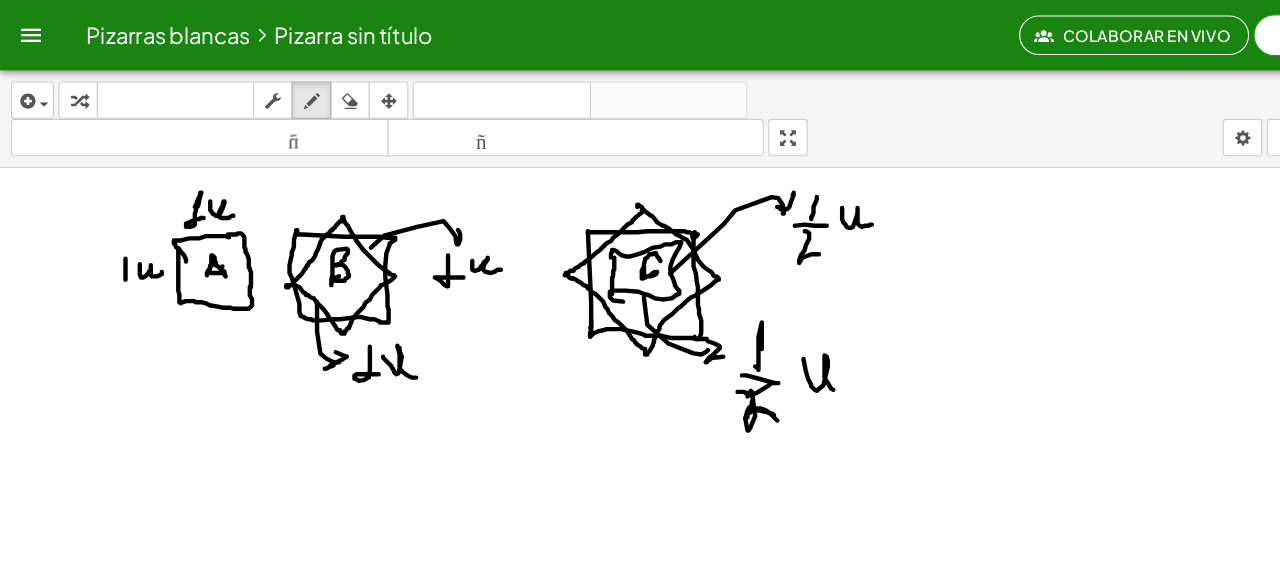 drag, startPoint x: 671, startPoint y: 354, endPoint x: 712, endPoint y: 376, distance: 46.52956 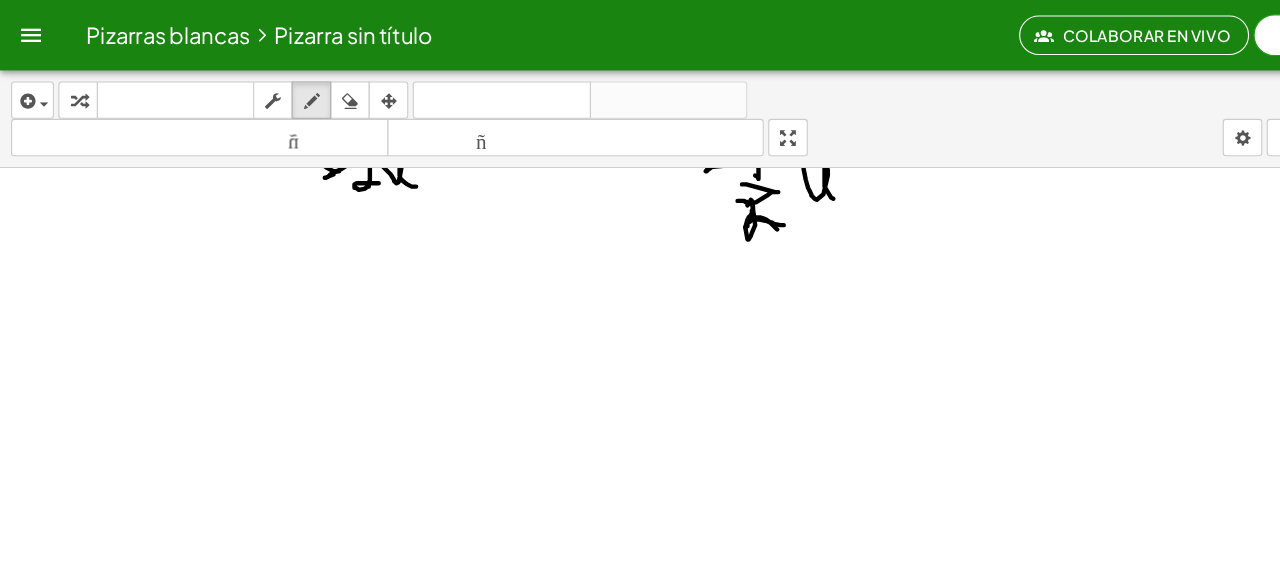 scroll, scrollTop: 734, scrollLeft: 0, axis: vertical 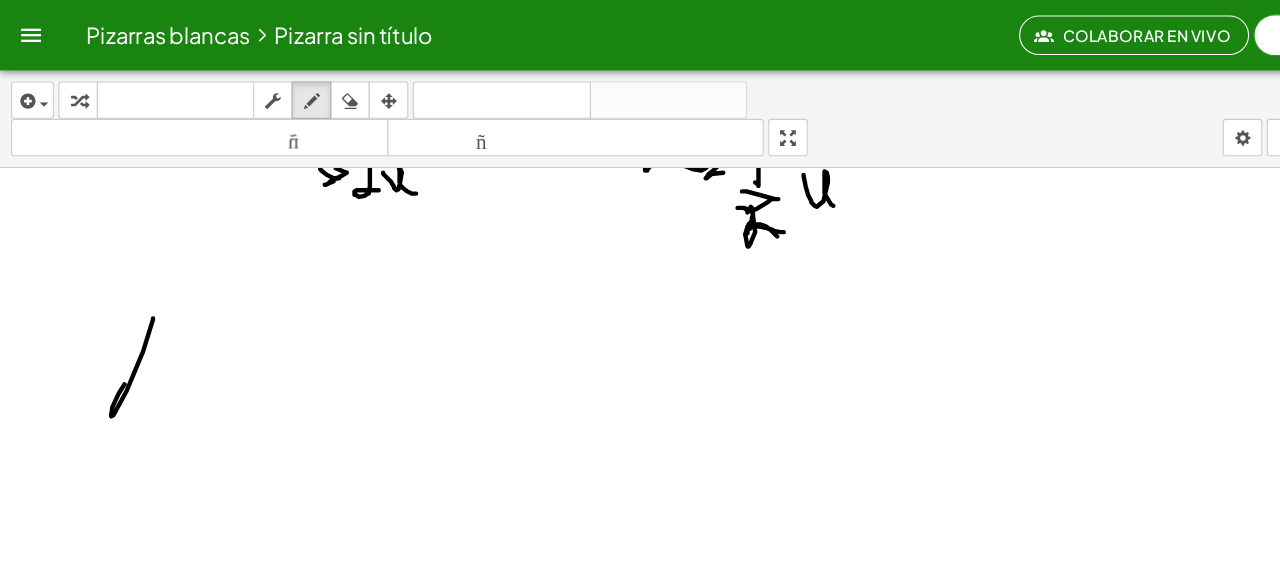 drag, startPoint x: 139, startPoint y: 287, endPoint x: 121, endPoint y: 329, distance: 45.694637 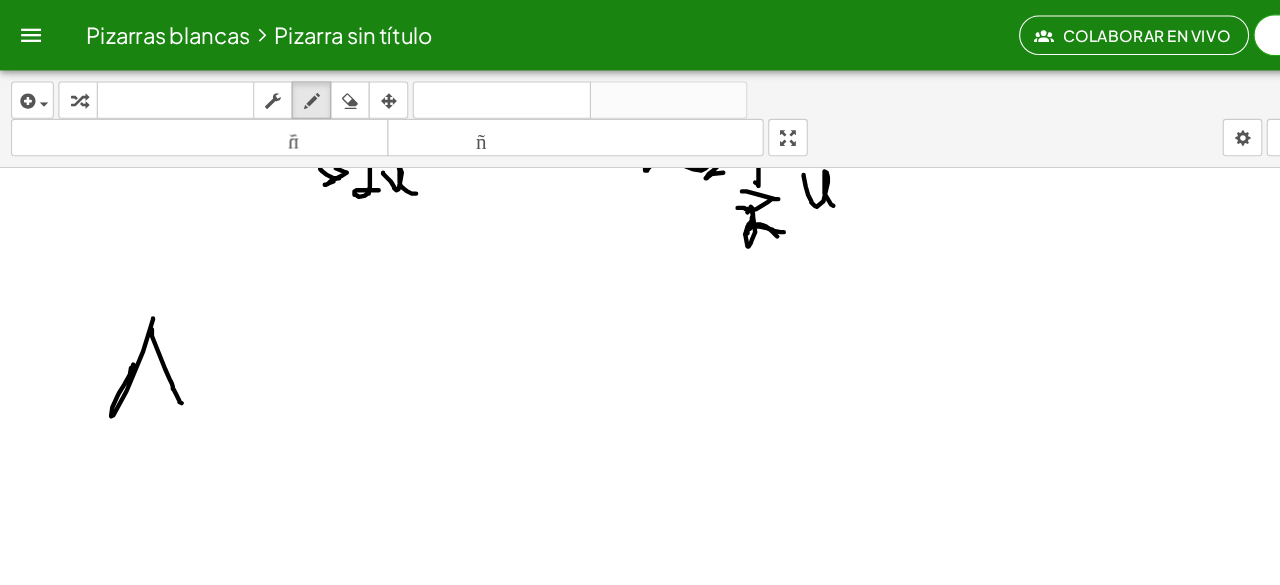 drag, startPoint x: 138, startPoint y: 297, endPoint x: 165, endPoint y: 364, distance: 72.235725 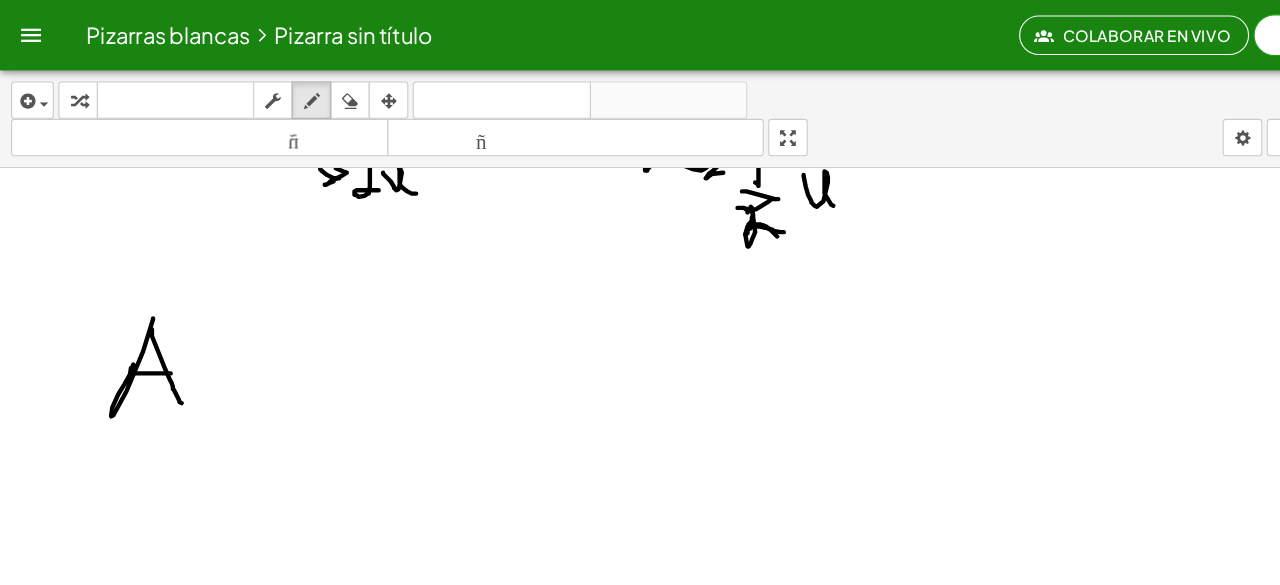 drag, startPoint x: 121, startPoint y: 337, endPoint x: 157, endPoint y: 337, distance: 36 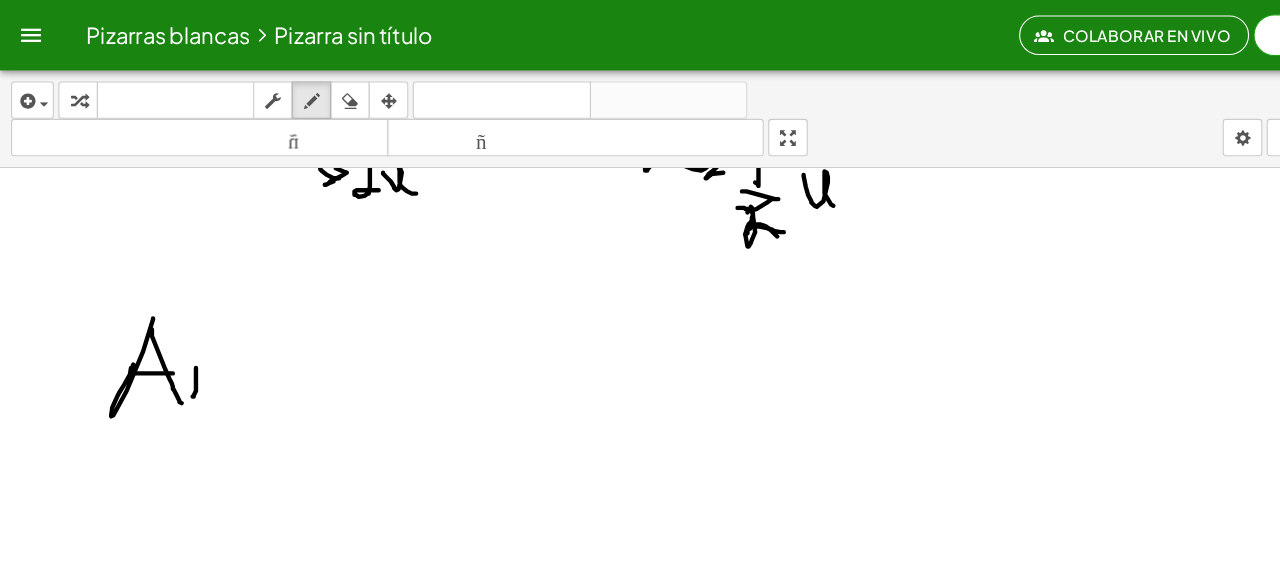 drag, startPoint x: 178, startPoint y: 332, endPoint x: 176, endPoint y: 358, distance: 26.076809 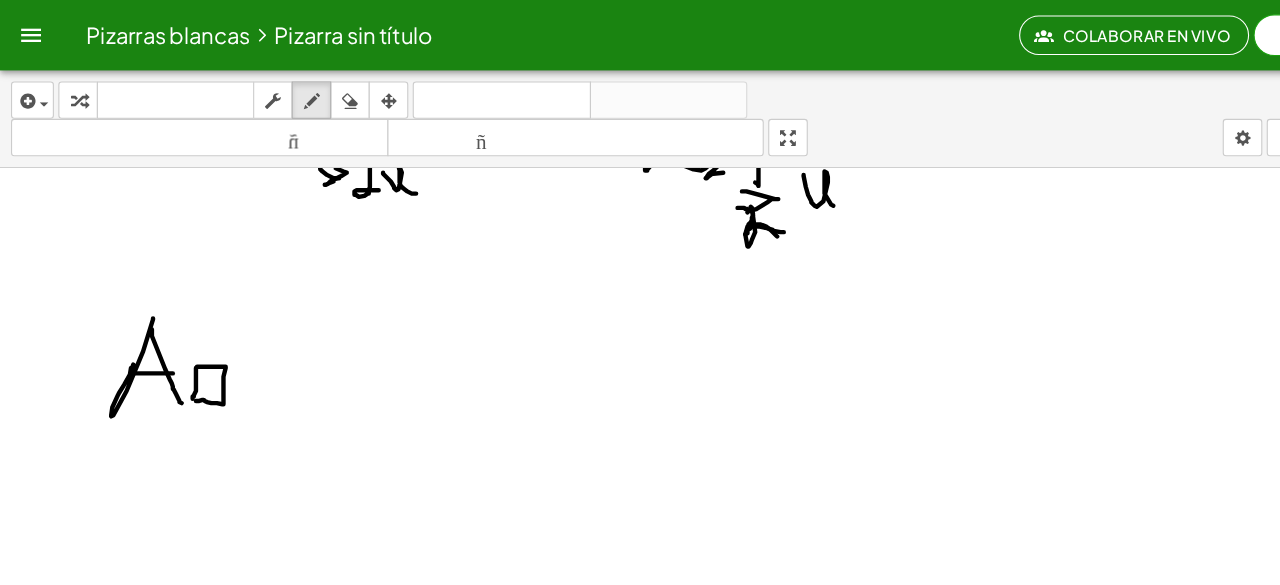 drag, startPoint x: 179, startPoint y: 331, endPoint x: 182, endPoint y: 364, distance: 33.13608 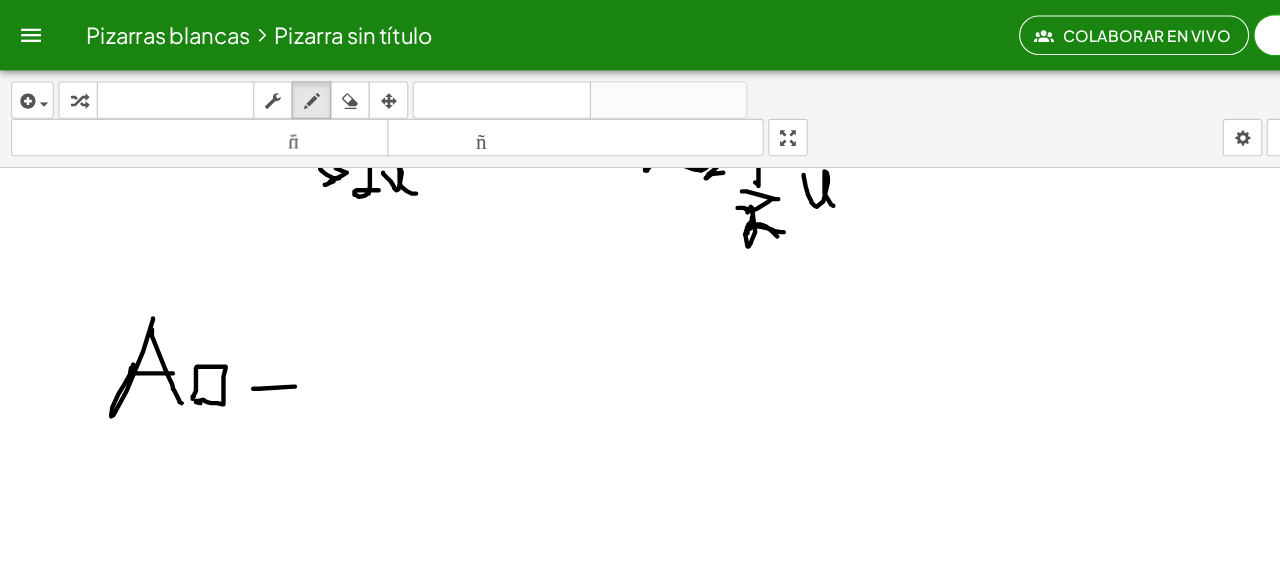 drag, startPoint x: 230, startPoint y: 351, endPoint x: 270, endPoint y: 349, distance: 40.04997 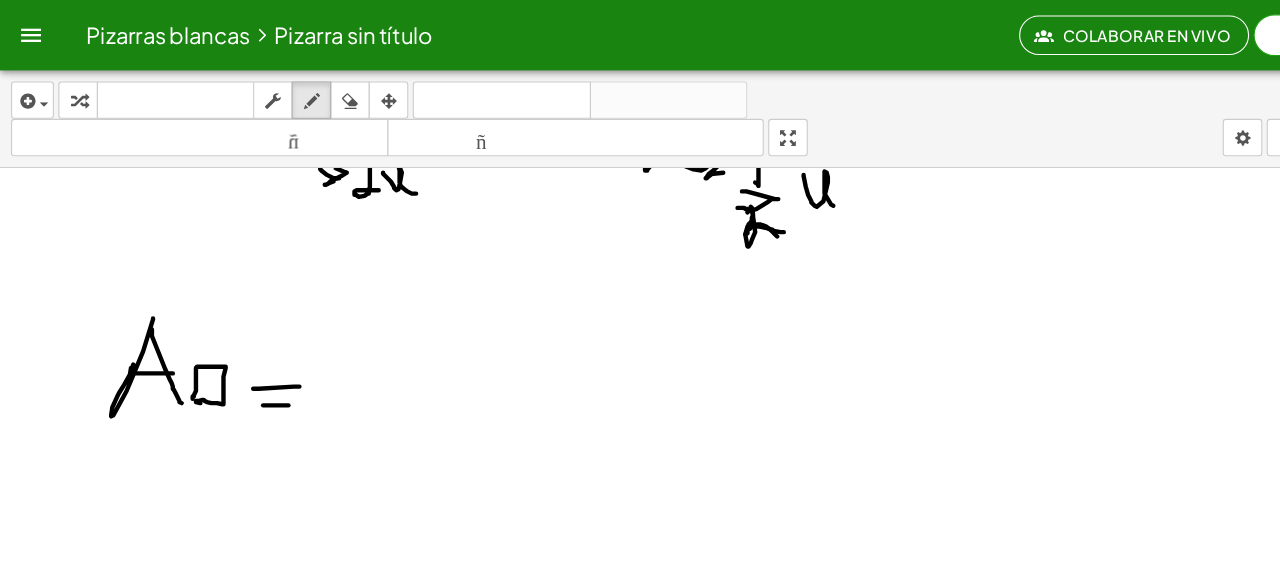 drag, startPoint x: 239, startPoint y: 366, endPoint x: 262, endPoint y: 366, distance: 23 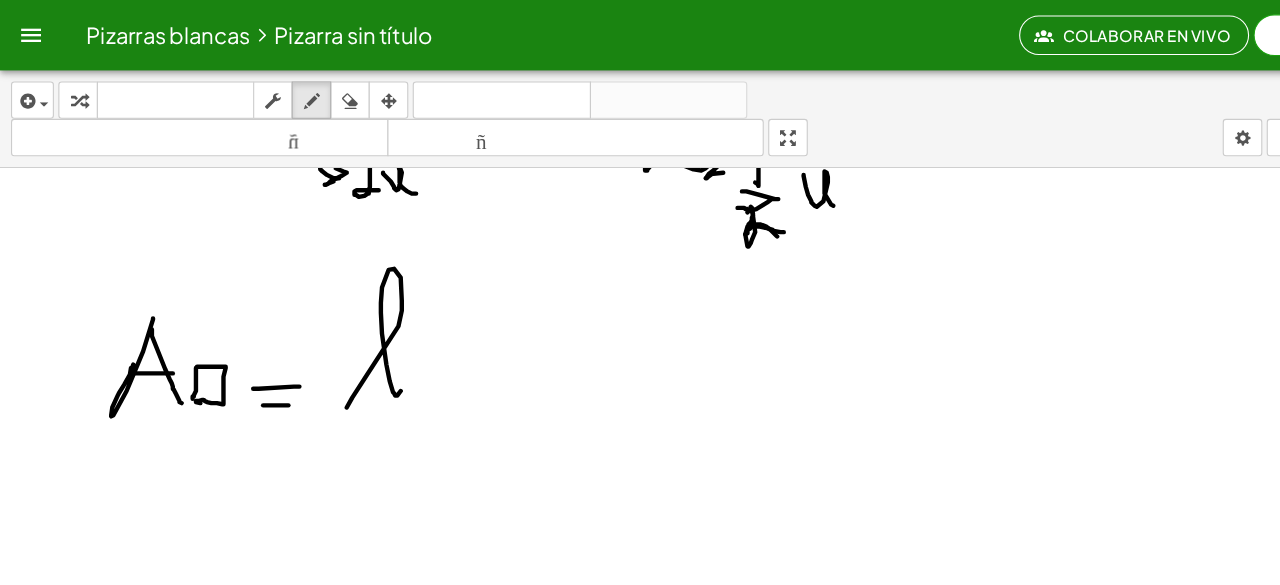 drag, startPoint x: 315, startPoint y: 368, endPoint x: 367, endPoint y: 349, distance: 55.362442 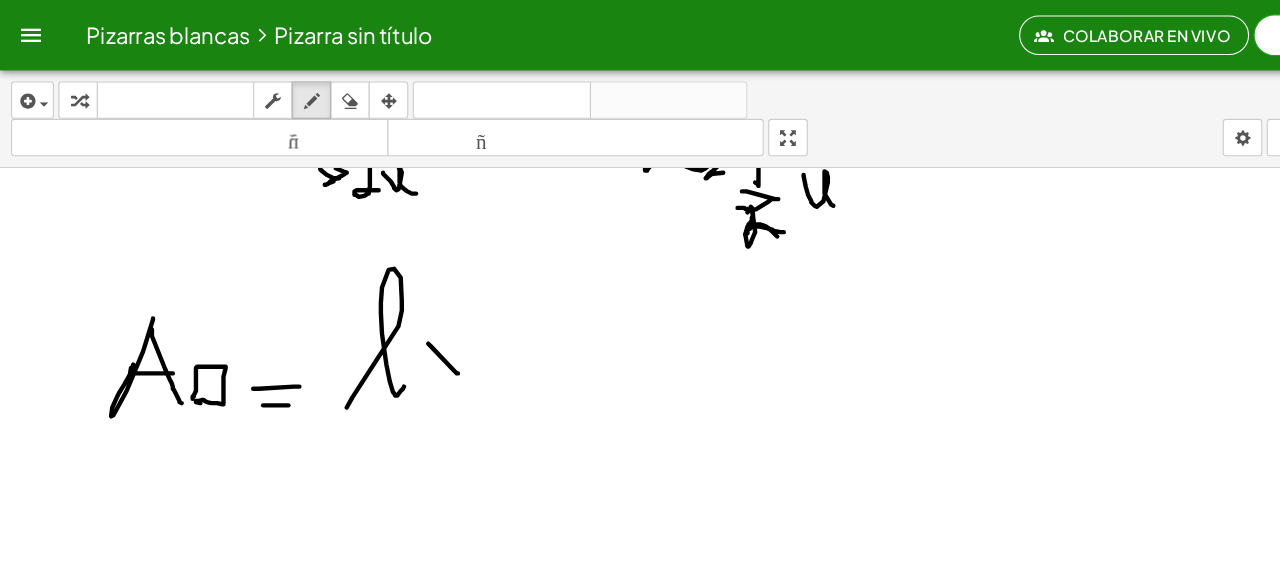 drag, startPoint x: 389, startPoint y: 310, endPoint x: 416, endPoint y: 337, distance: 38.183765 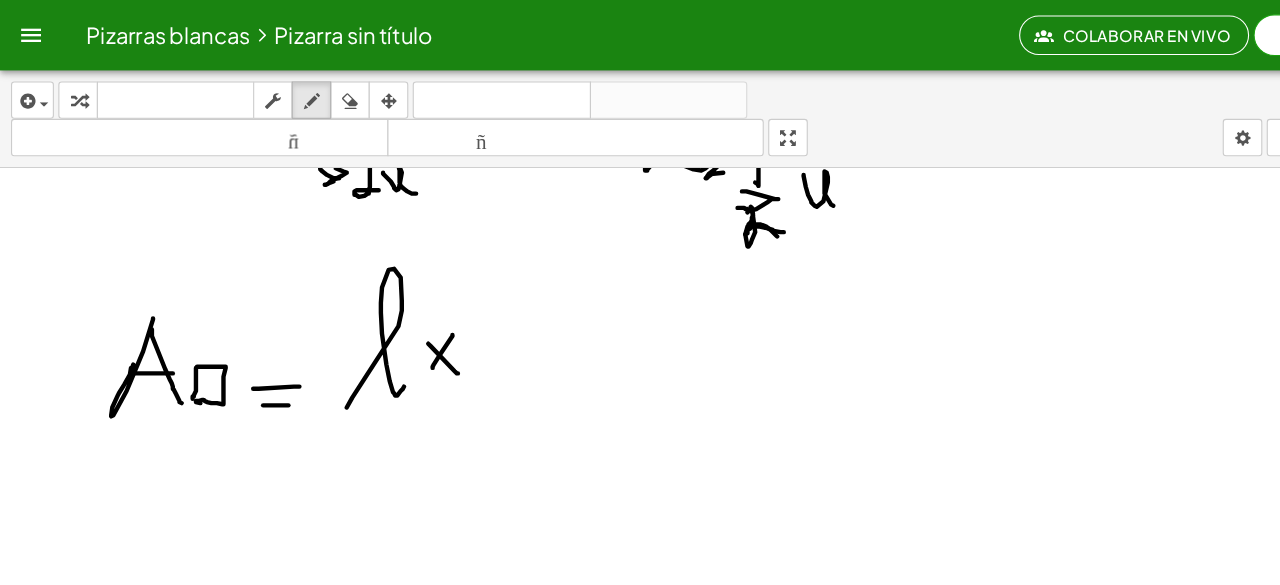 drag, startPoint x: 411, startPoint y: 303, endPoint x: 393, endPoint y: 332, distance: 34.132095 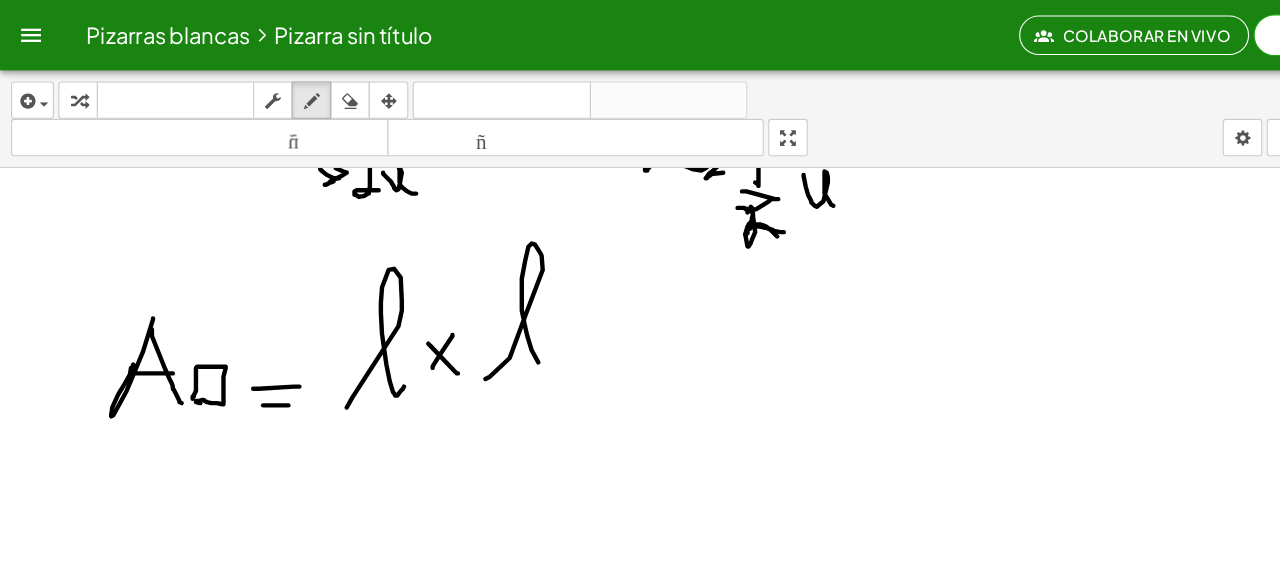 drag, startPoint x: 441, startPoint y: 343, endPoint x: 496, endPoint y: 333, distance: 55.9017 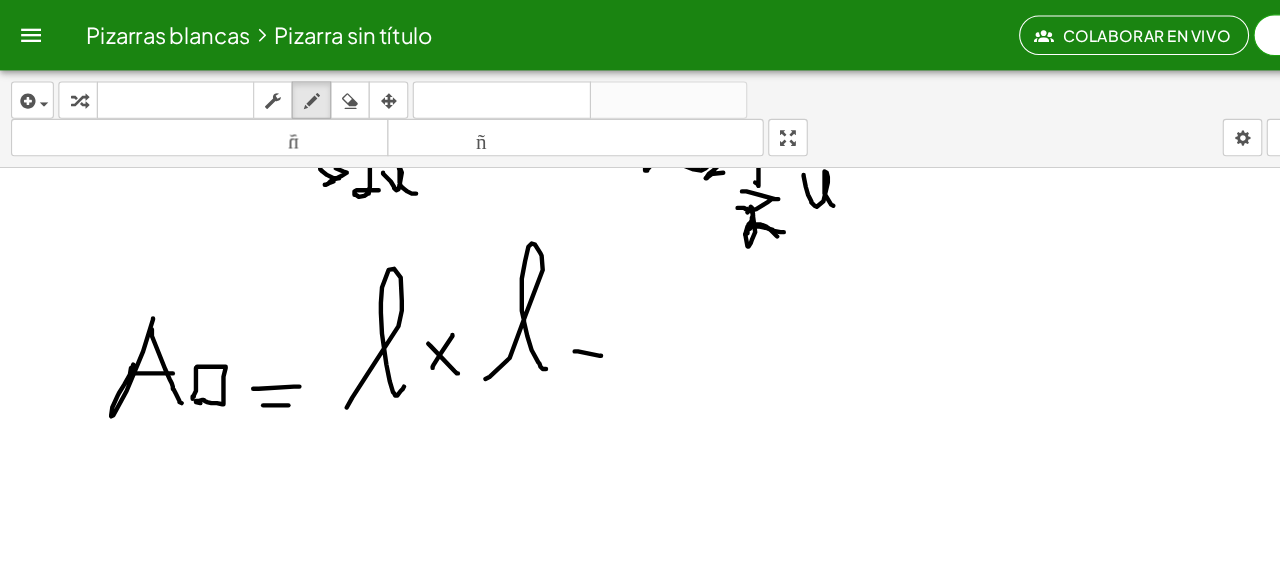 drag, startPoint x: 522, startPoint y: 317, endPoint x: 548, endPoint y: 322, distance: 26.476404 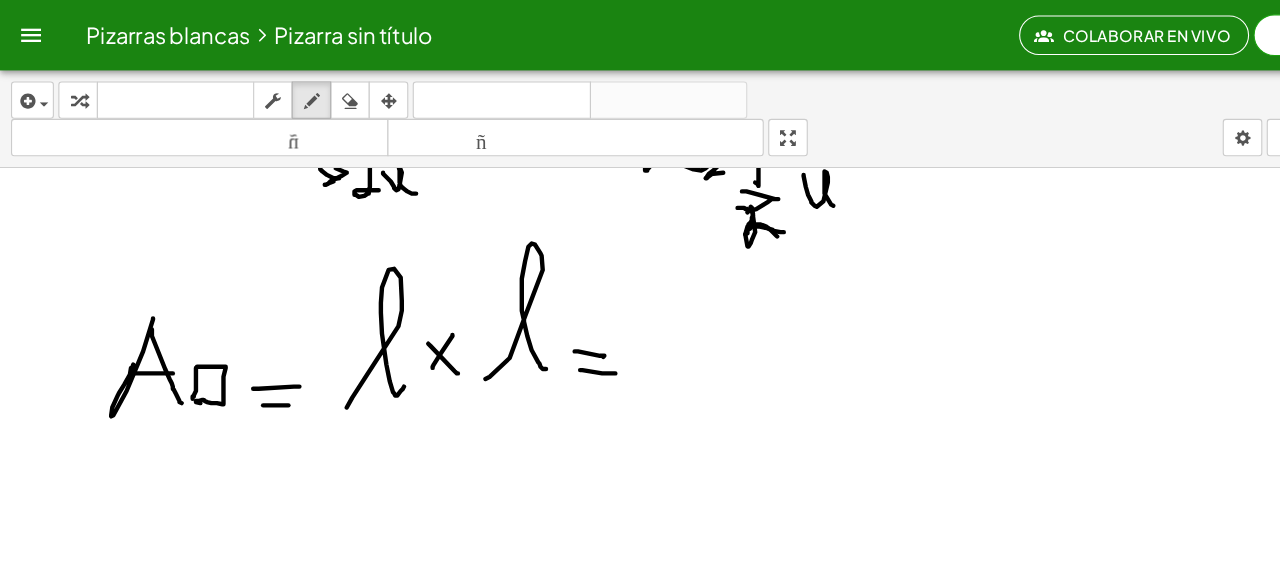 drag, startPoint x: 527, startPoint y: 334, endPoint x: 559, endPoint y: 337, distance: 32.140316 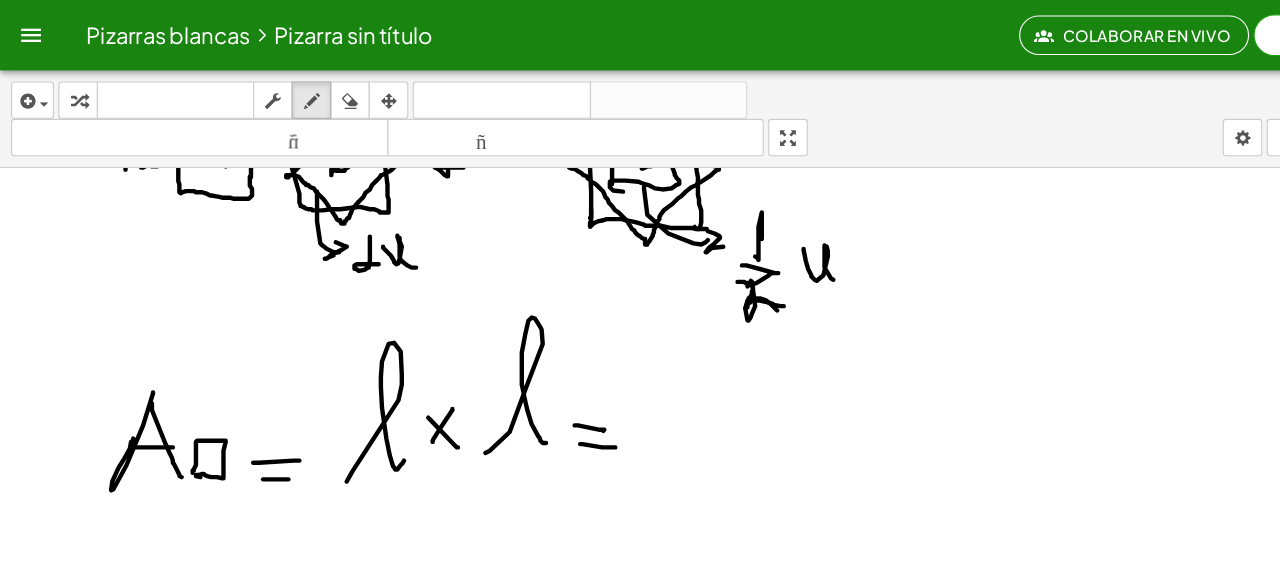 scroll, scrollTop: 664, scrollLeft: 0, axis: vertical 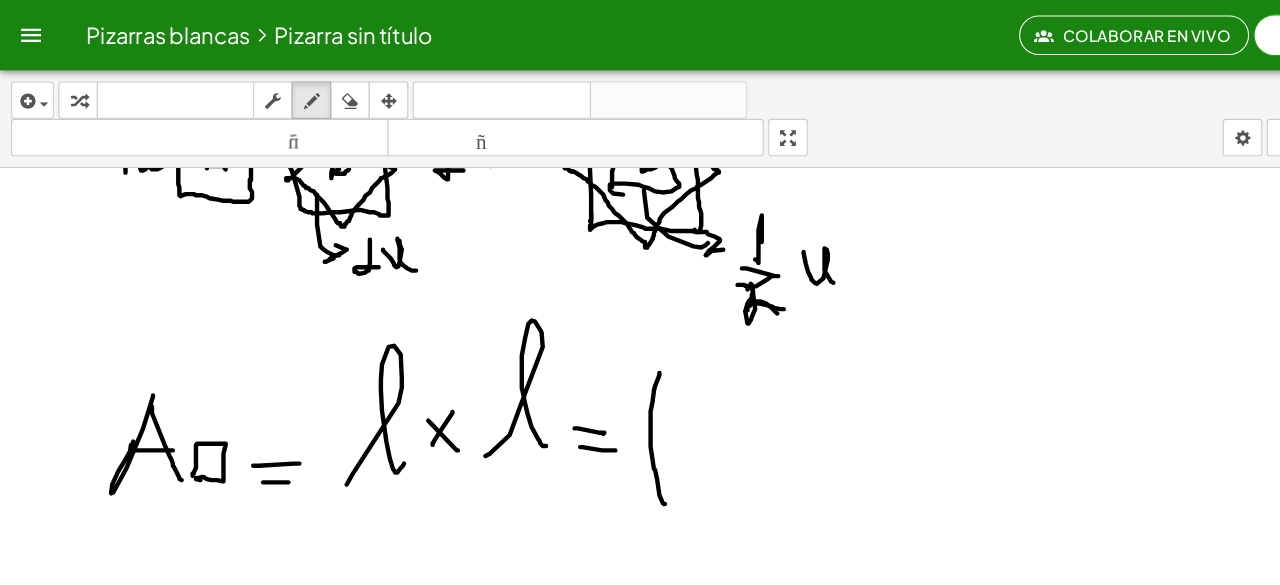 drag, startPoint x: 599, startPoint y: 336, endPoint x: 605, endPoint y: 455, distance: 119.15116 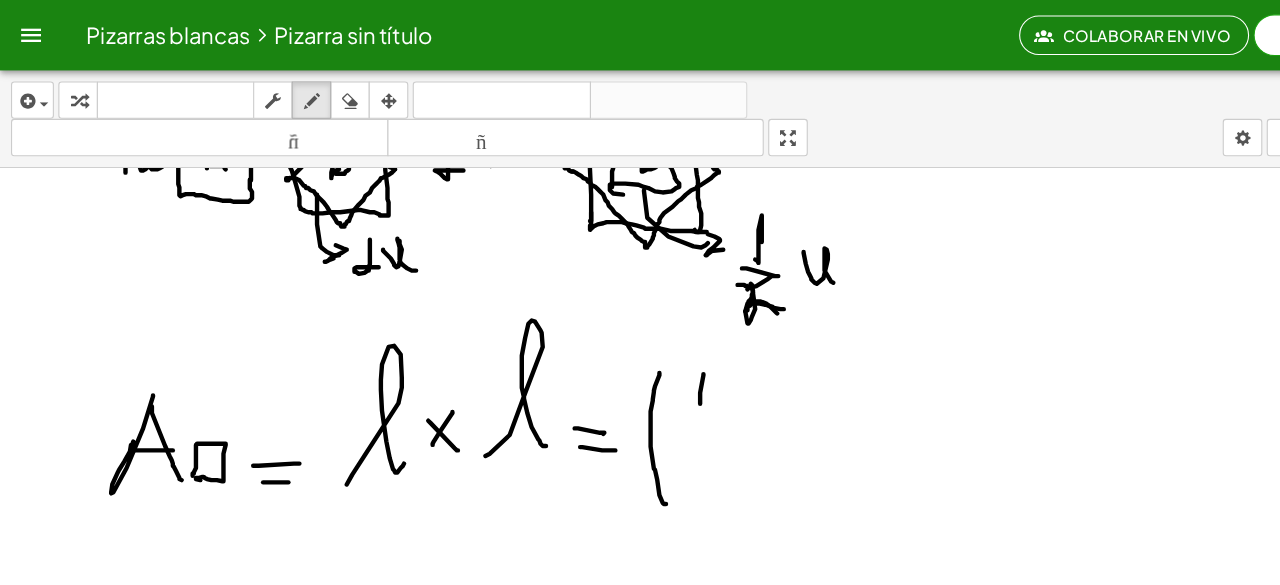drag, startPoint x: 639, startPoint y: 337, endPoint x: 637, endPoint y: 374, distance: 37.054016 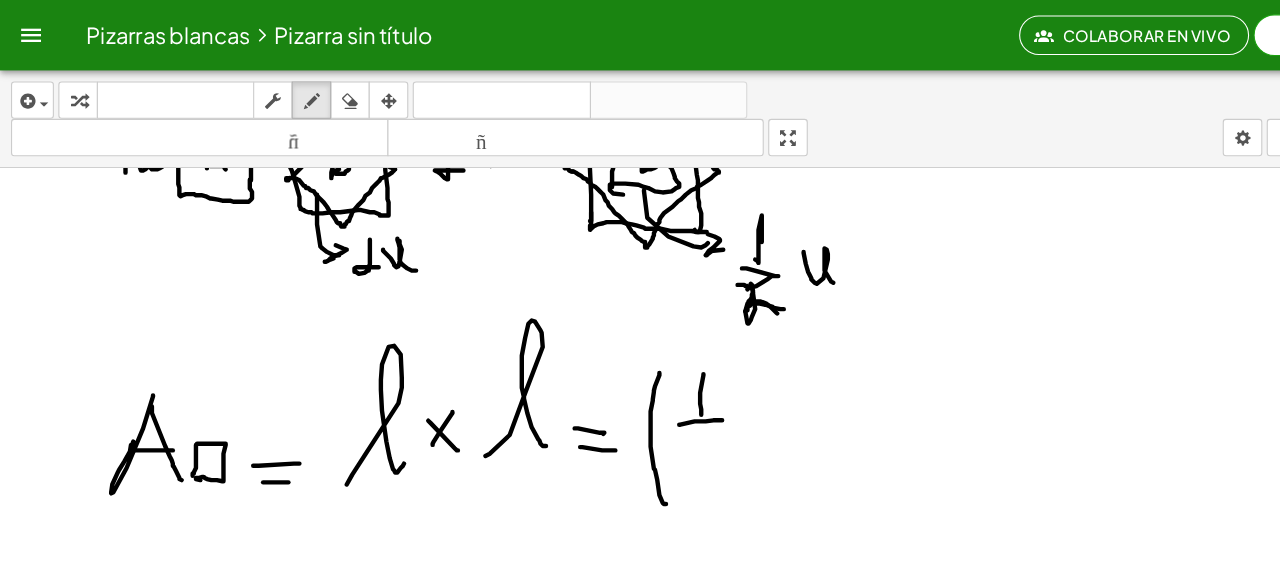 drag, startPoint x: 617, startPoint y: 383, endPoint x: 656, endPoint y: 379, distance: 39.20459 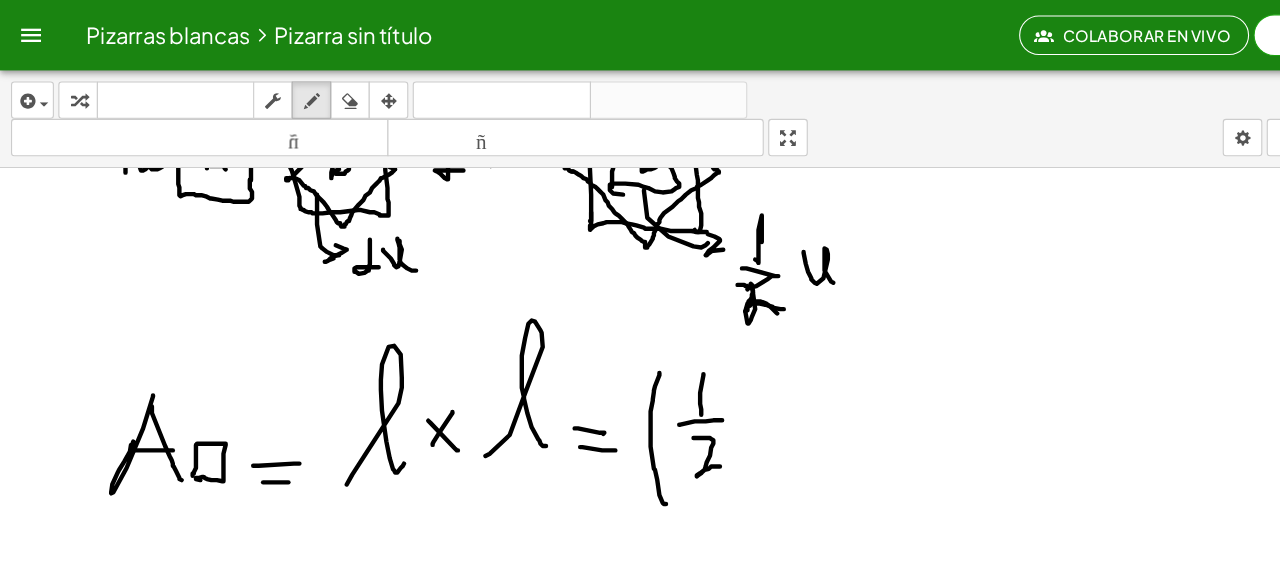 drag, startPoint x: 630, startPoint y: 395, endPoint x: 655, endPoint y: 421, distance: 36.069378 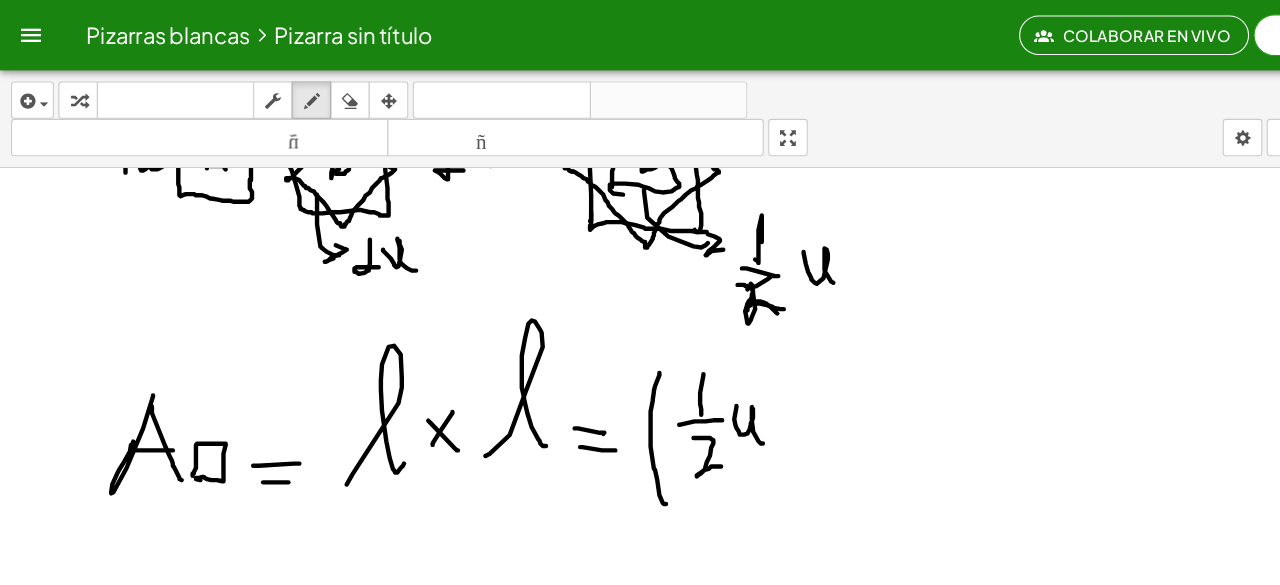 drag, startPoint x: 669, startPoint y: 366, endPoint x: 698, endPoint y: 395, distance: 41.01219 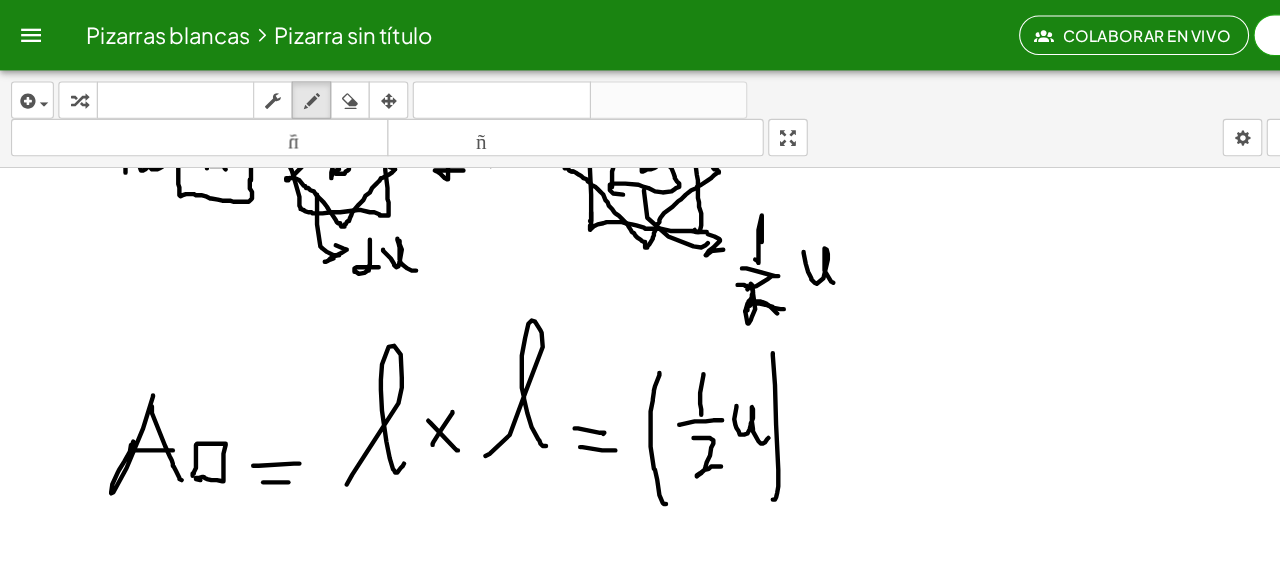 drag, startPoint x: 704, startPoint y: 347, endPoint x: 702, endPoint y: 449, distance: 102.01961 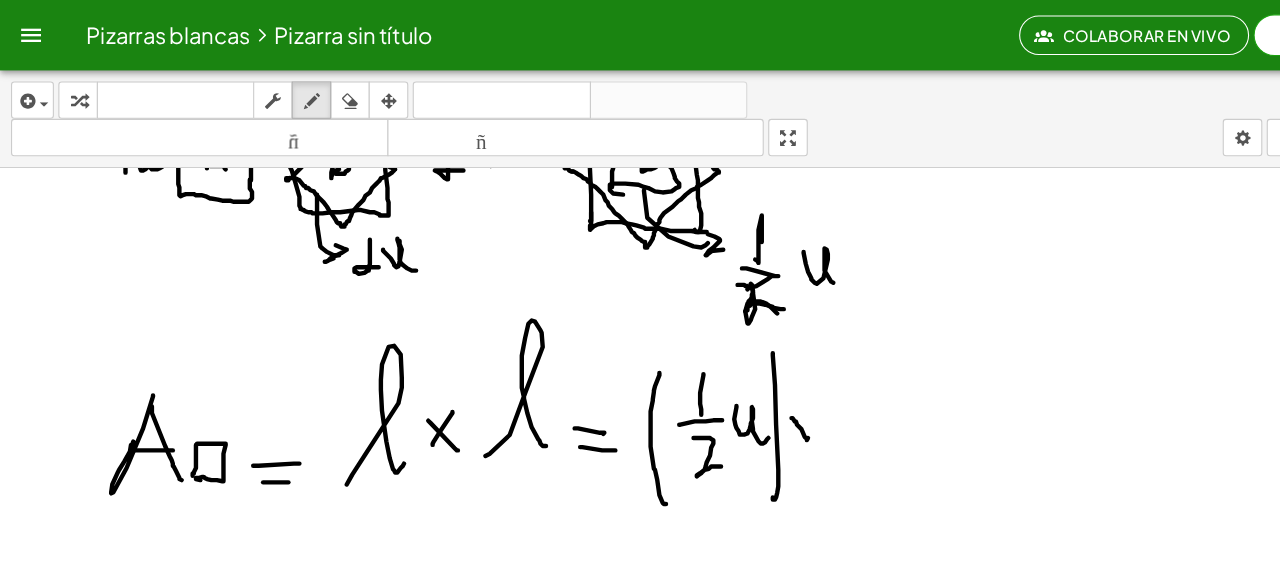 drag, startPoint x: 719, startPoint y: 377, endPoint x: 734, endPoint y: 393, distance: 21.931713 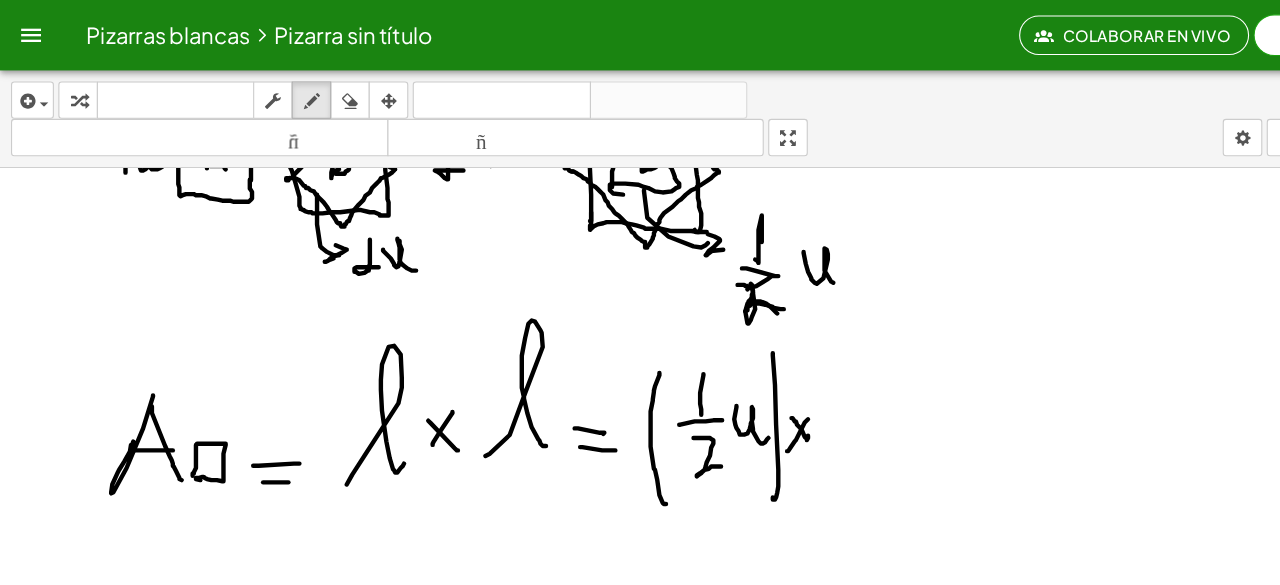 drag, startPoint x: 734, startPoint y: 378, endPoint x: 715, endPoint y: 403, distance: 31.400637 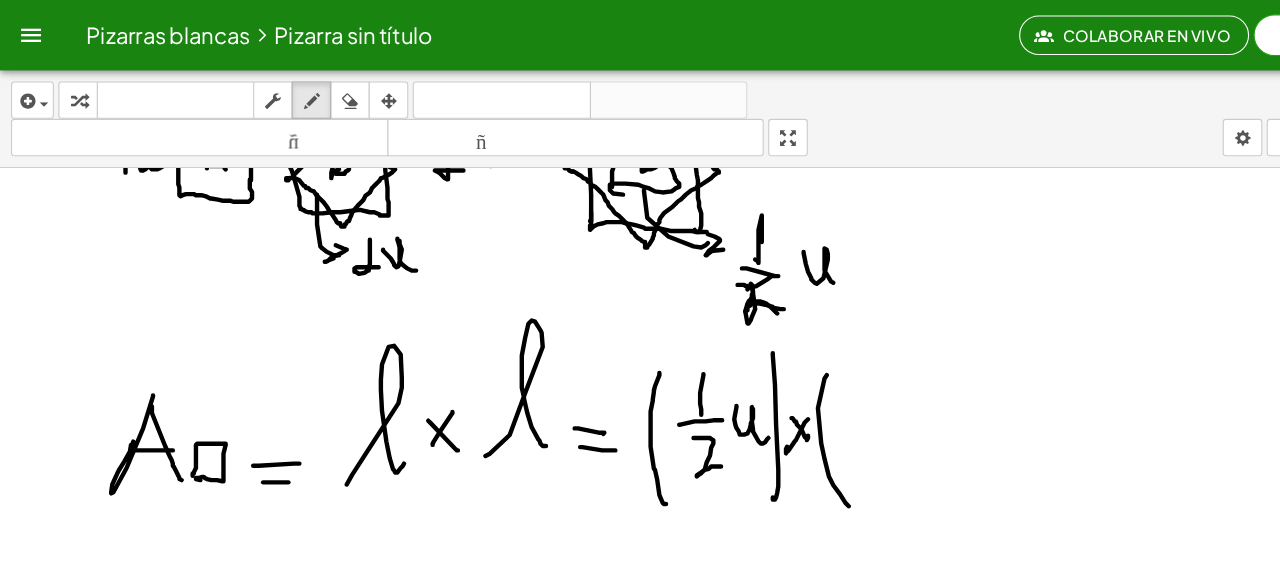 drag, startPoint x: 751, startPoint y: 338, endPoint x: 775, endPoint y: 457, distance: 121.39605 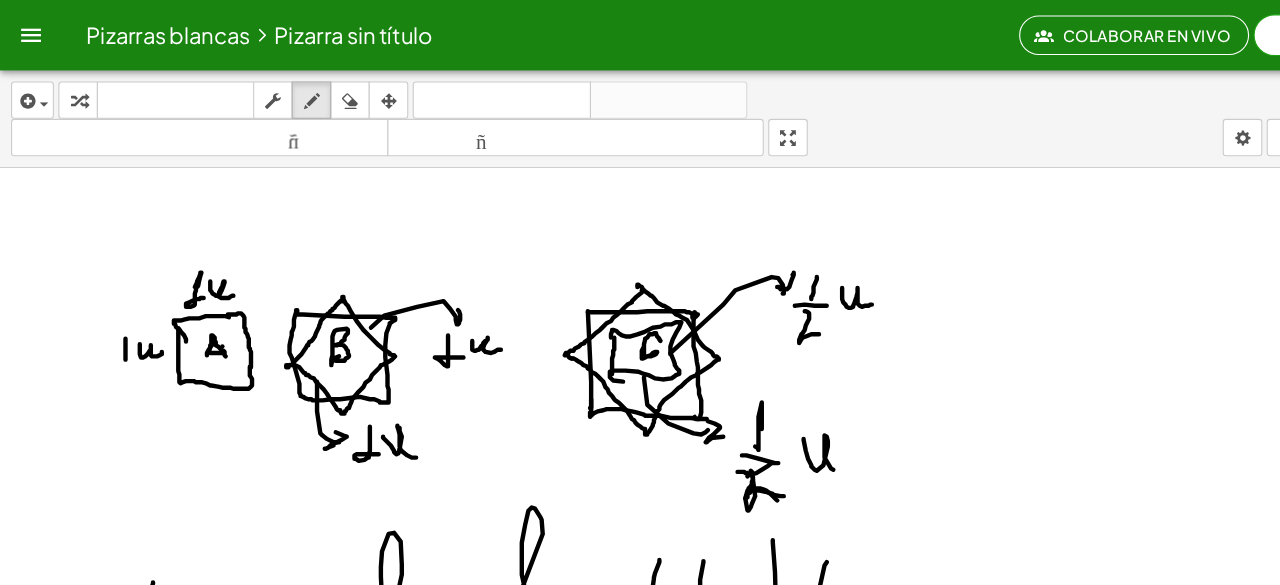 scroll, scrollTop: 493, scrollLeft: 0, axis: vertical 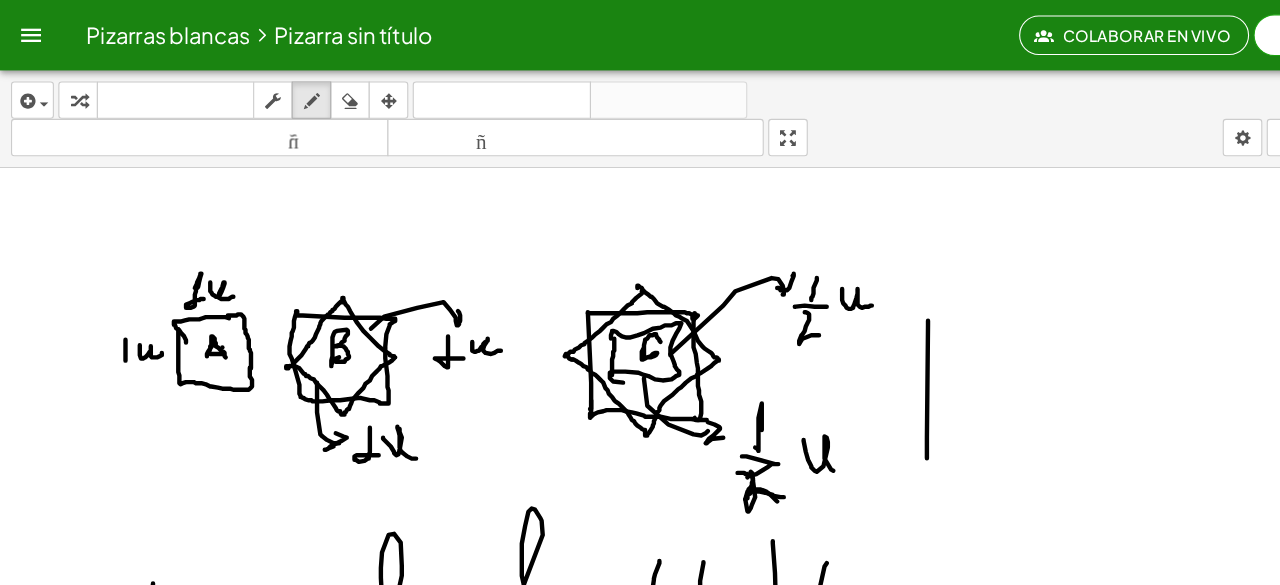drag, startPoint x: 843, startPoint y: 290, endPoint x: 845, endPoint y: 409, distance: 119.01681 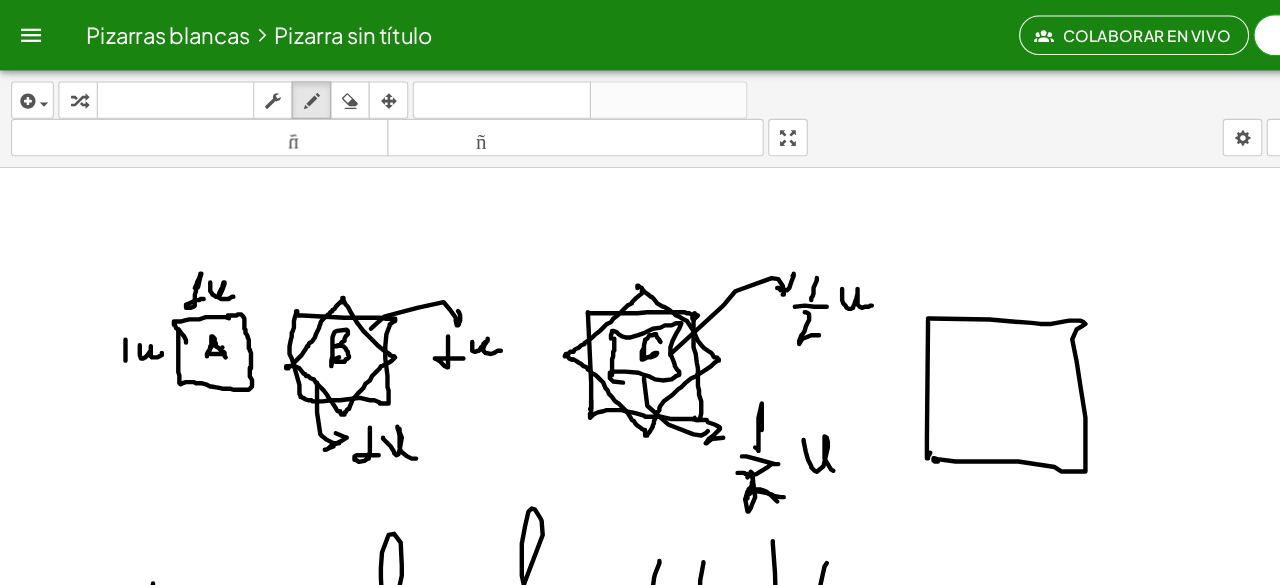 drag, startPoint x: 843, startPoint y: 287, endPoint x: 890, endPoint y: 376, distance: 100.6479 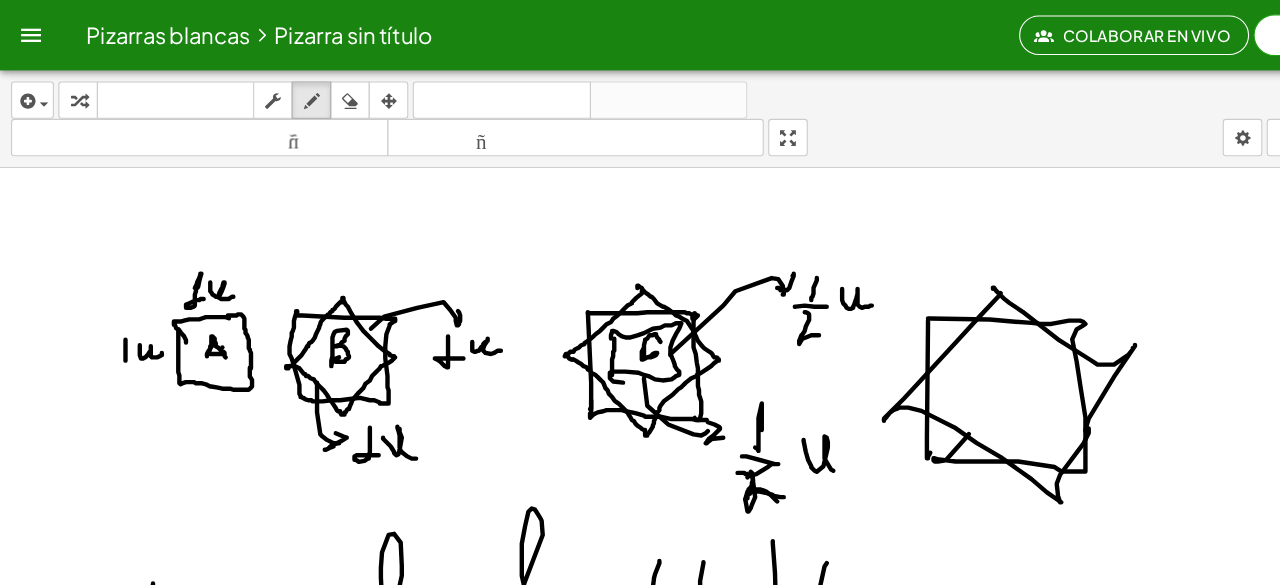 click at bounding box center (640, 464) 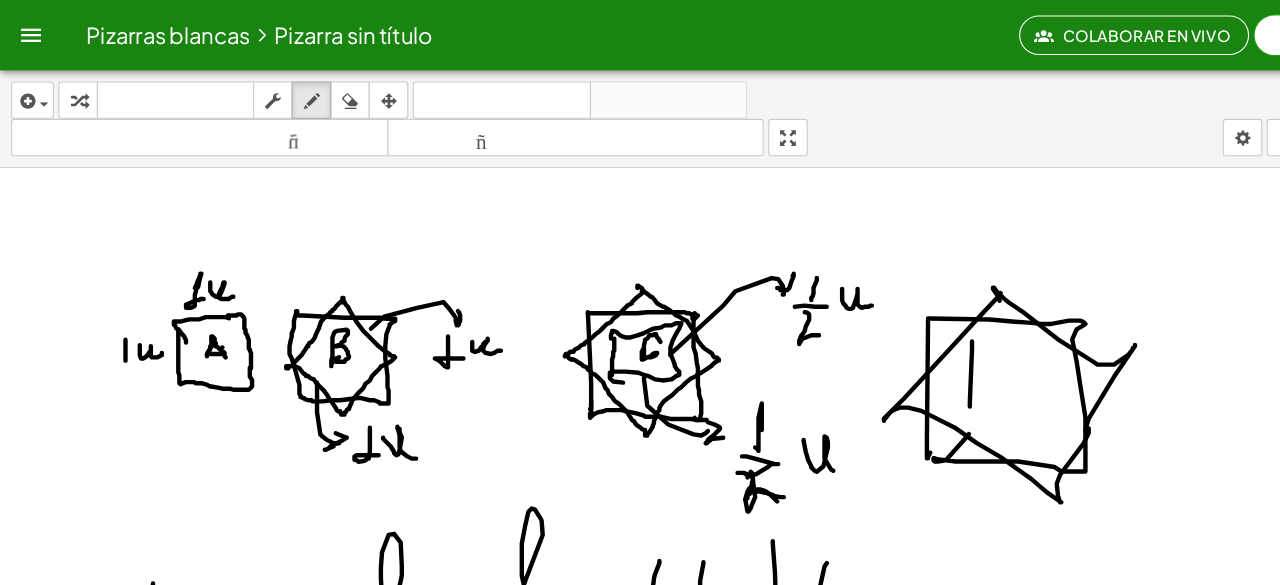 drag, startPoint x: 883, startPoint y: 308, endPoint x: 883, endPoint y: 358, distance: 50 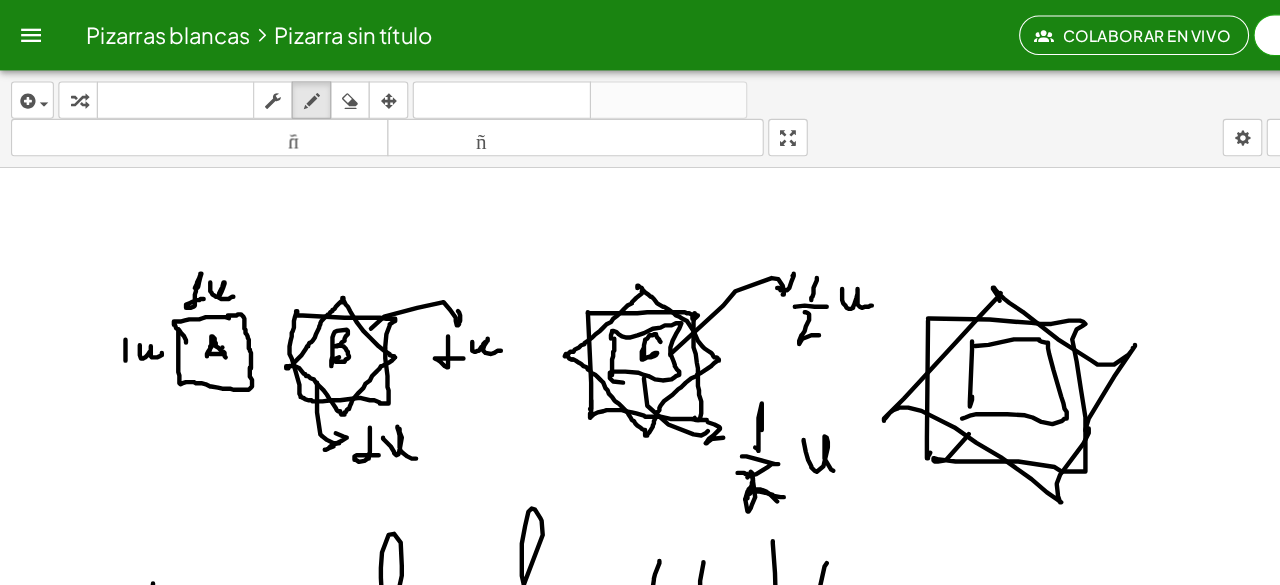 drag, startPoint x: 886, startPoint y: 312, endPoint x: 889, endPoint y: 377, distance: 65.06919 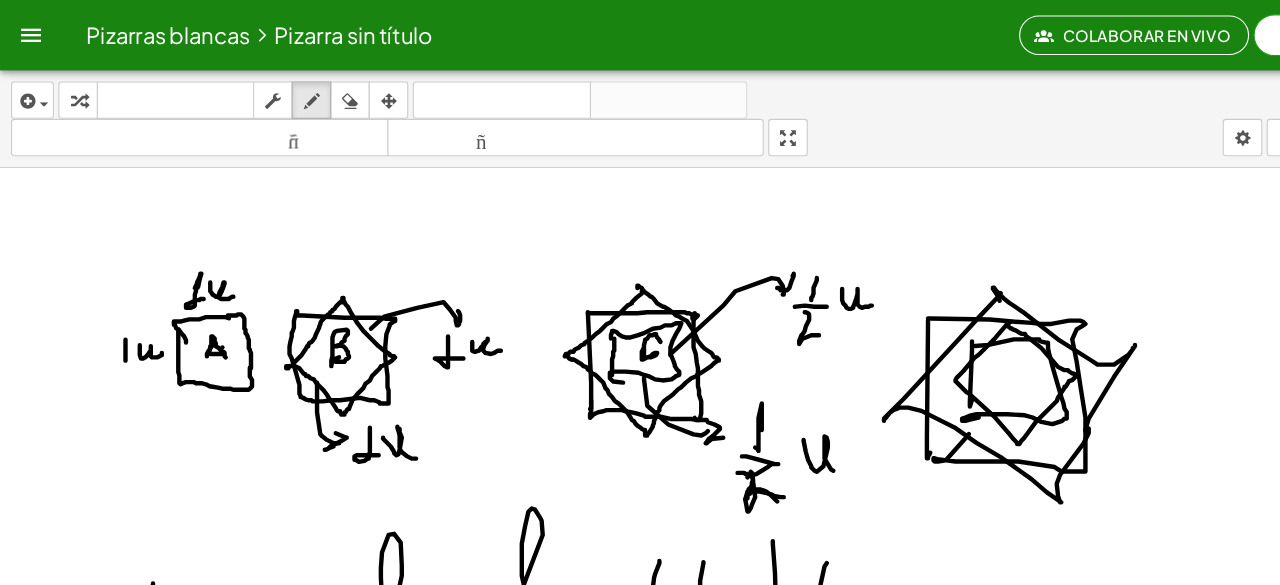 click at bounding box center [640, 464] 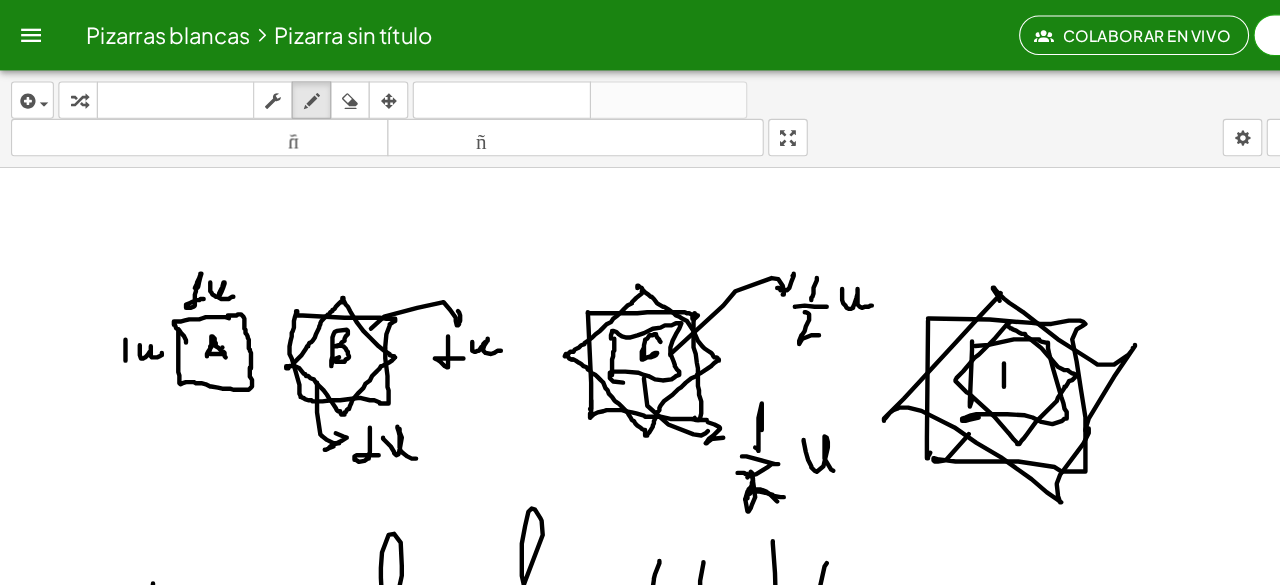 drag, startPoint x: 912, startPoint y: 328, endPoint x: 913, endPoint y: 349, distance: 21.023796 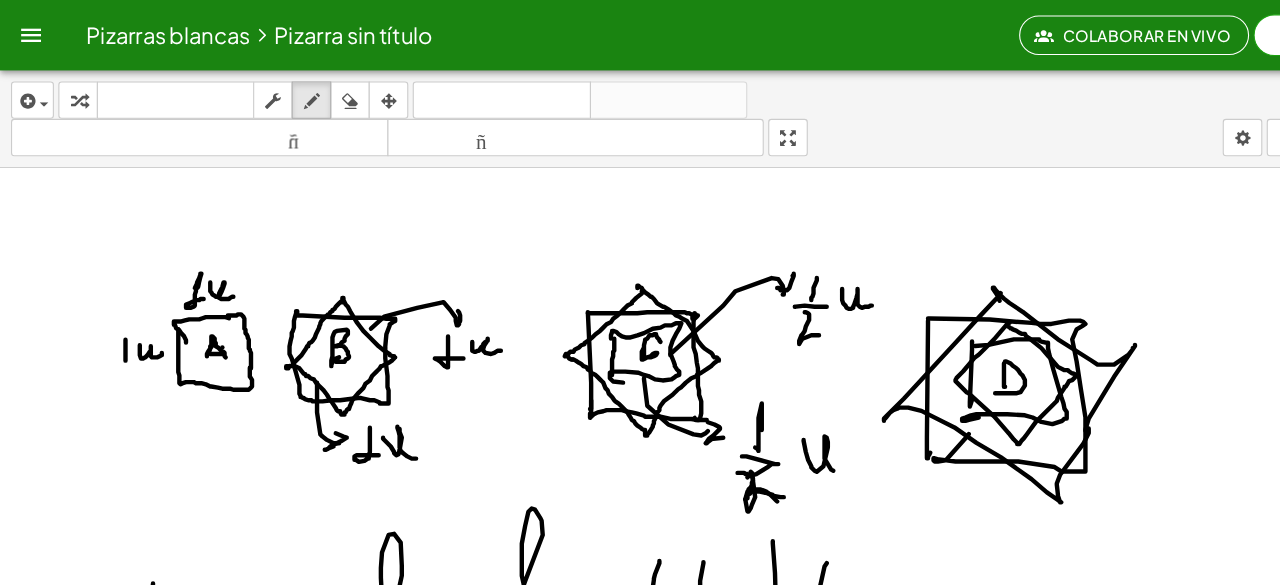 drag, startPoint x: 913, startPoint y: 326, endPoint x: 909, endPoint y: 355, distance: 29.274563 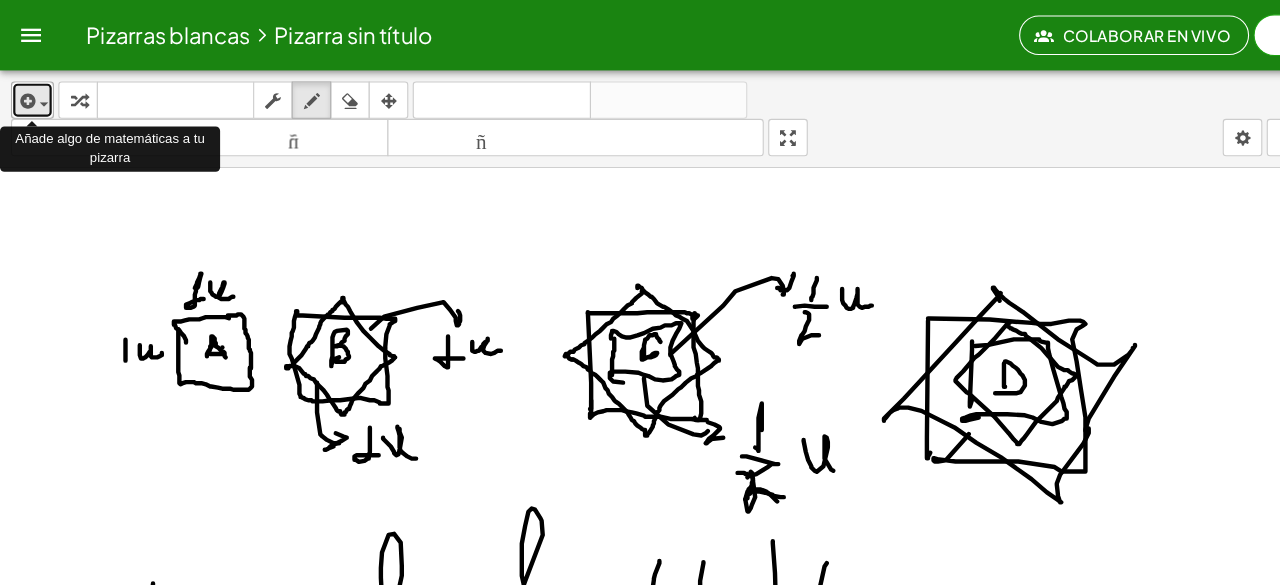 click at bounding box center (24, 92) 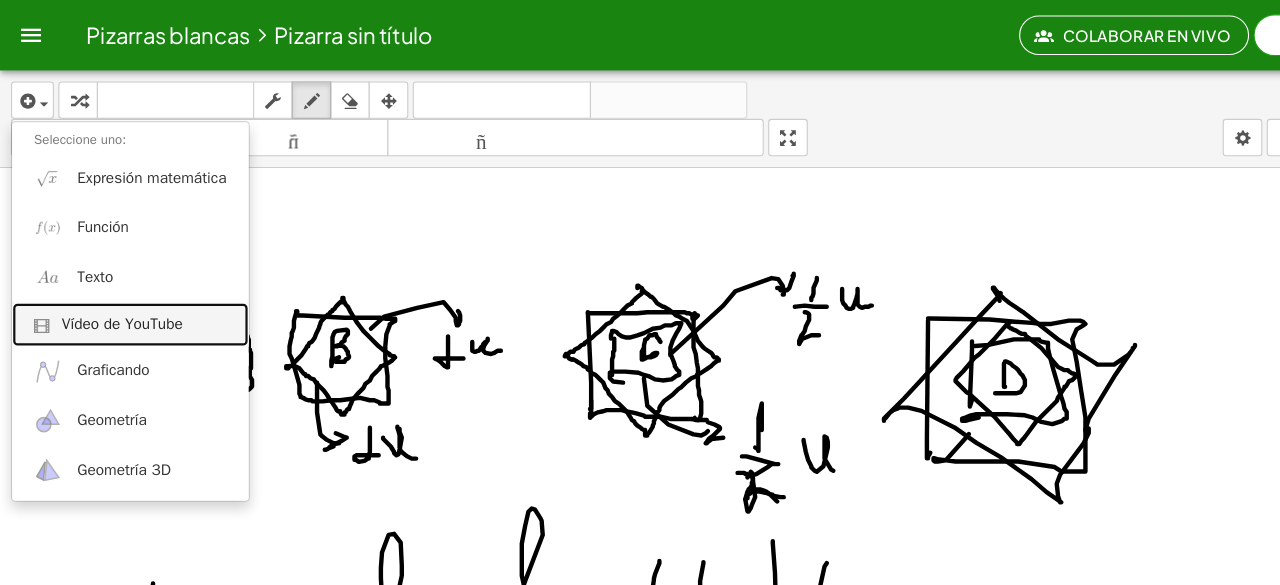 click on "Vídeo de YouTube" at bounding box center (118, 295) 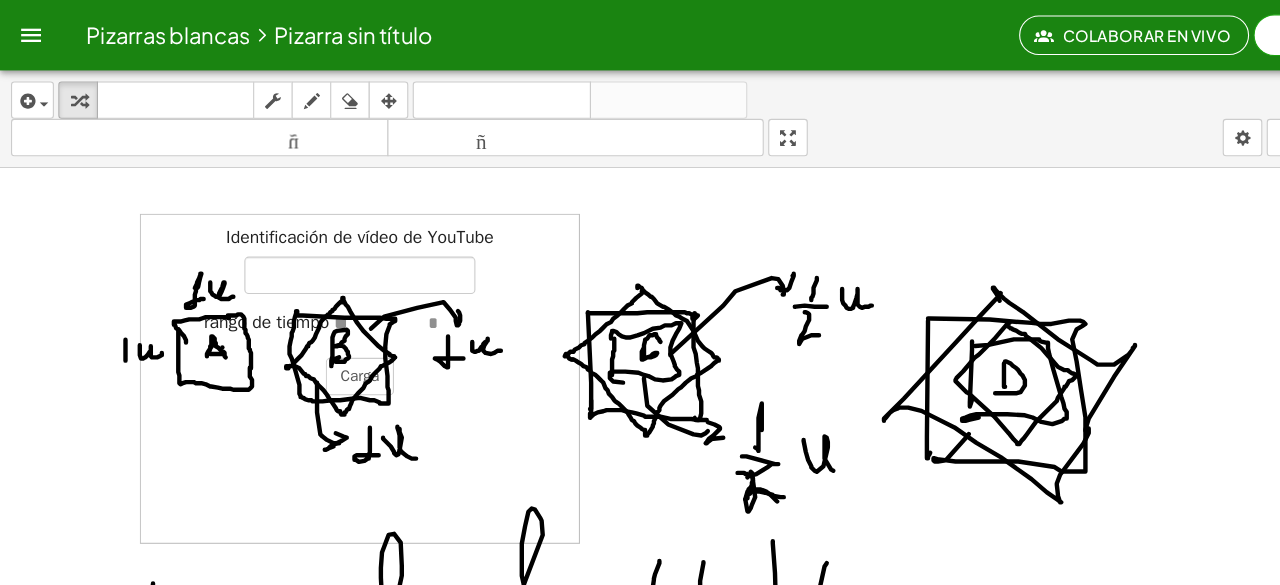 click at bounding box center [640, 464] 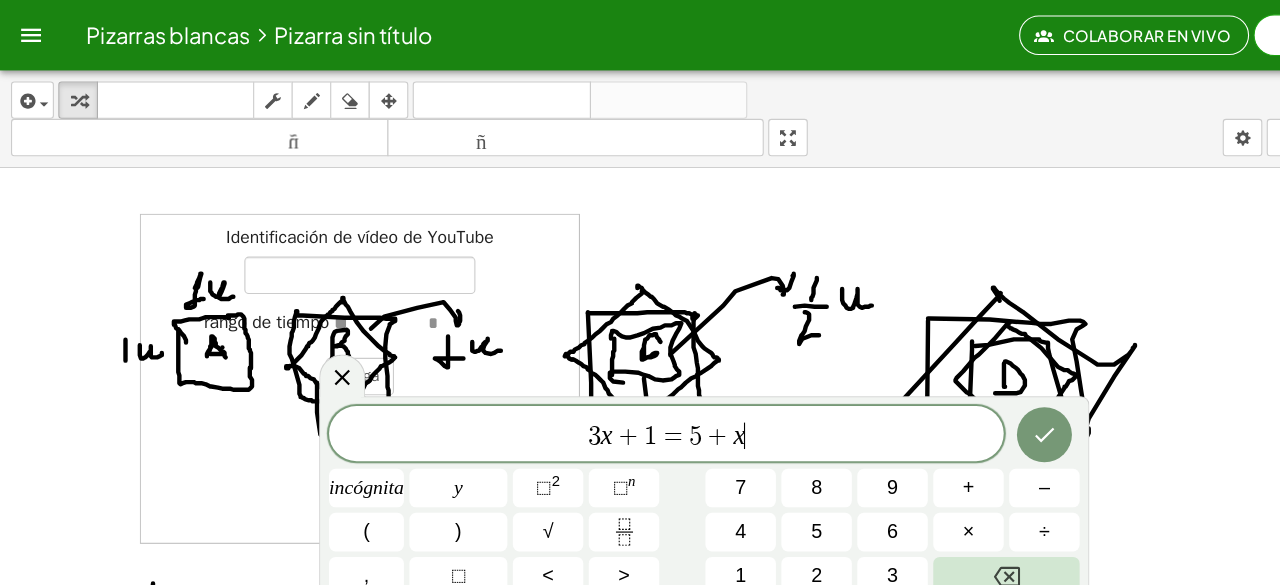 click on "3 x + 1 = 5 + x ​" at bounding box center (605, 396) 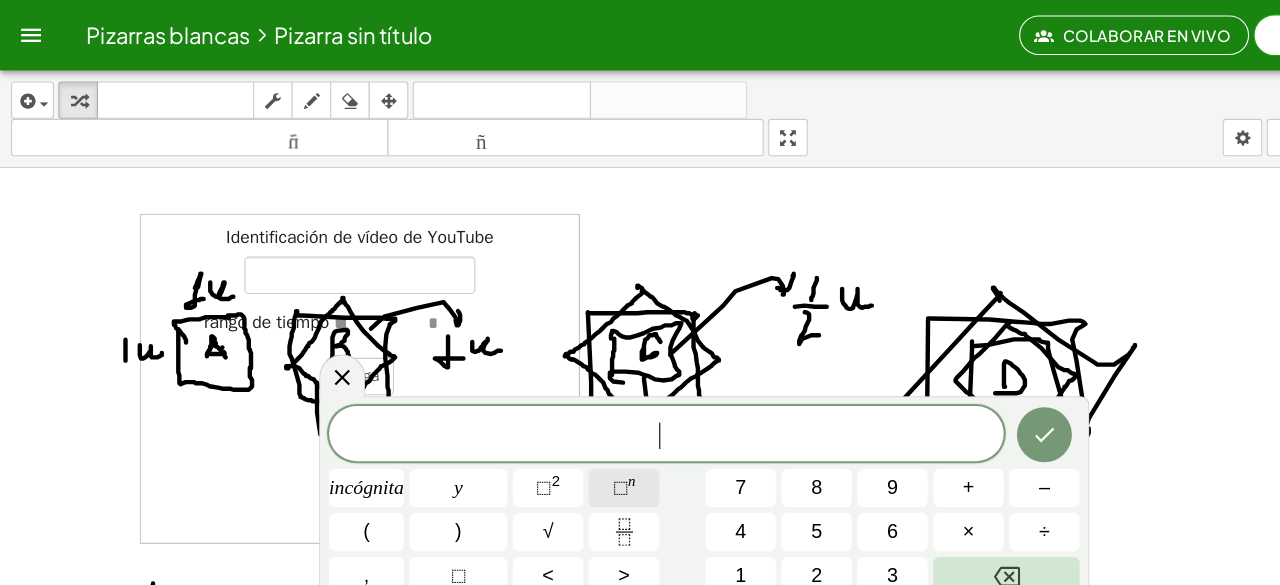 click on "⬚" at bounding box center [564, 443] 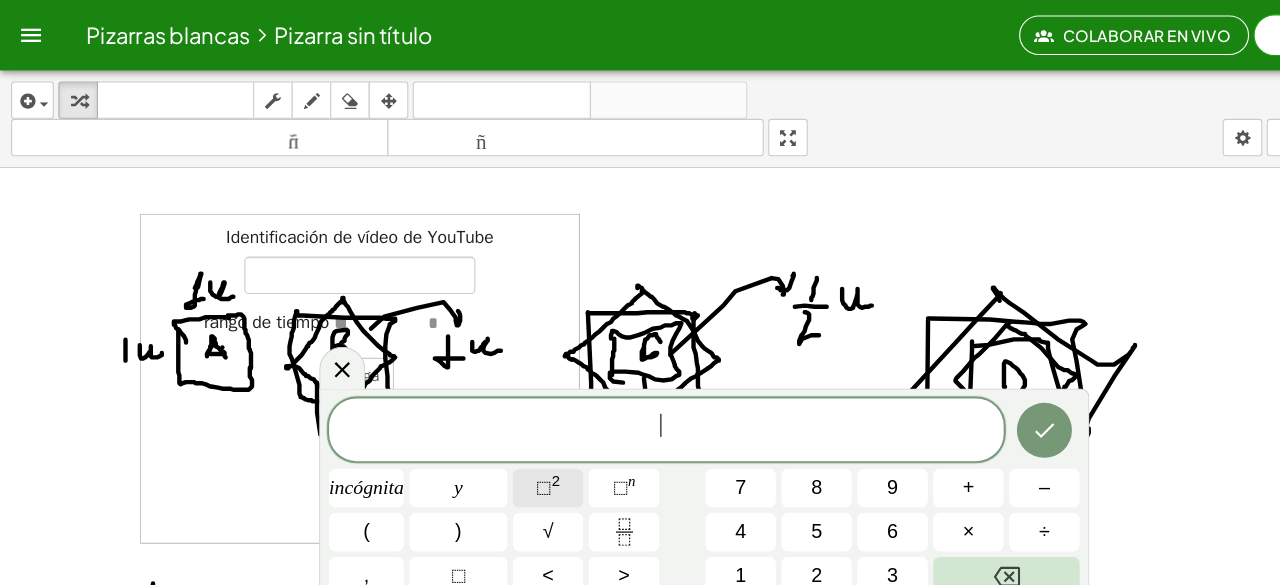 click on "⬚" at bounding box center (494, 443) 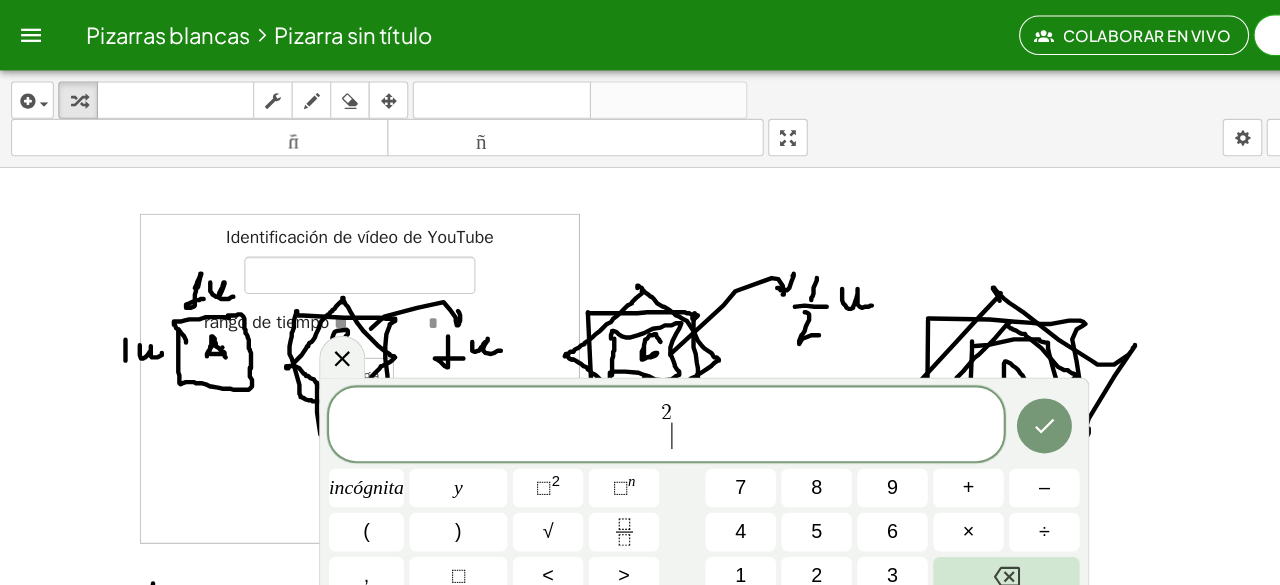 click on "2 ​" at bounding box center [605, 387] 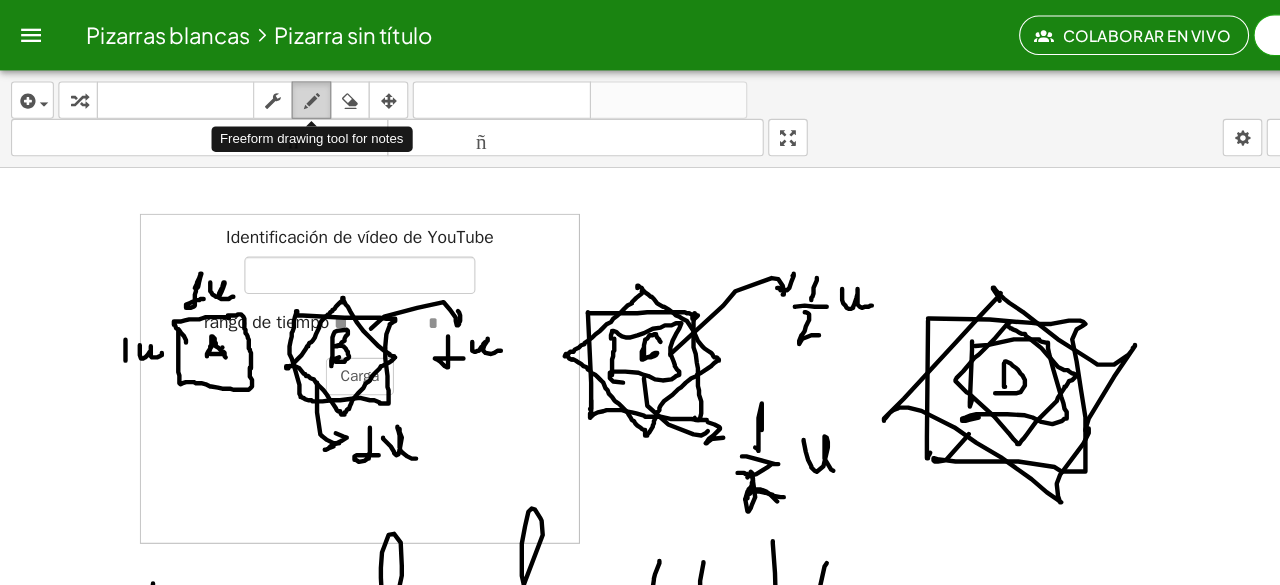 click at bounding box center [283, 91] 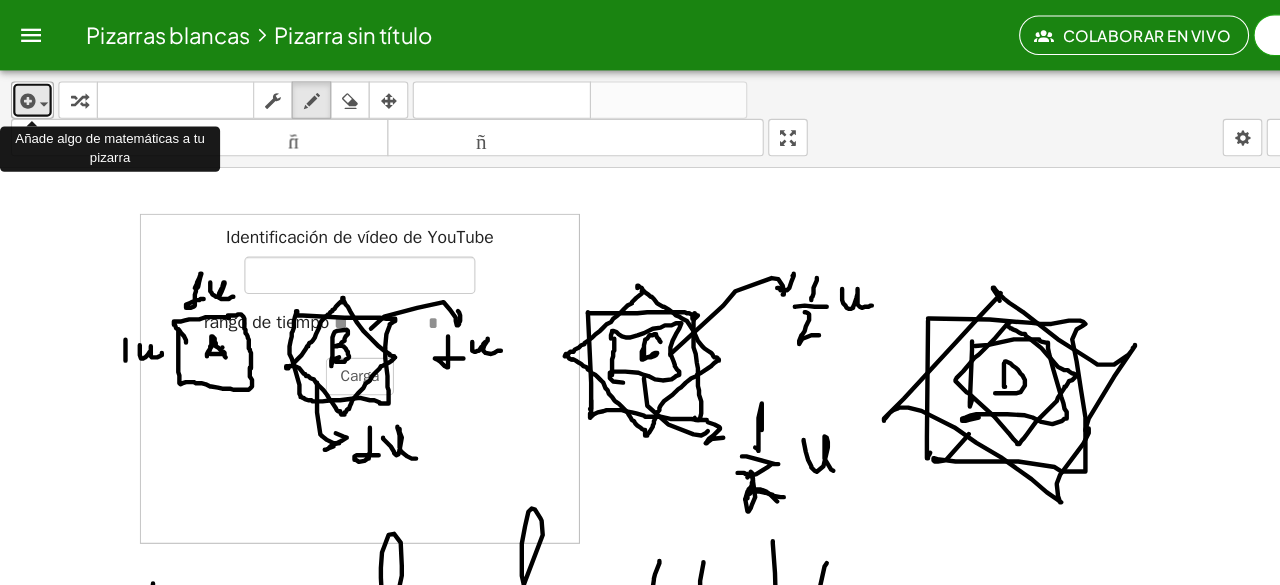 click at bounding box center (24, 92) 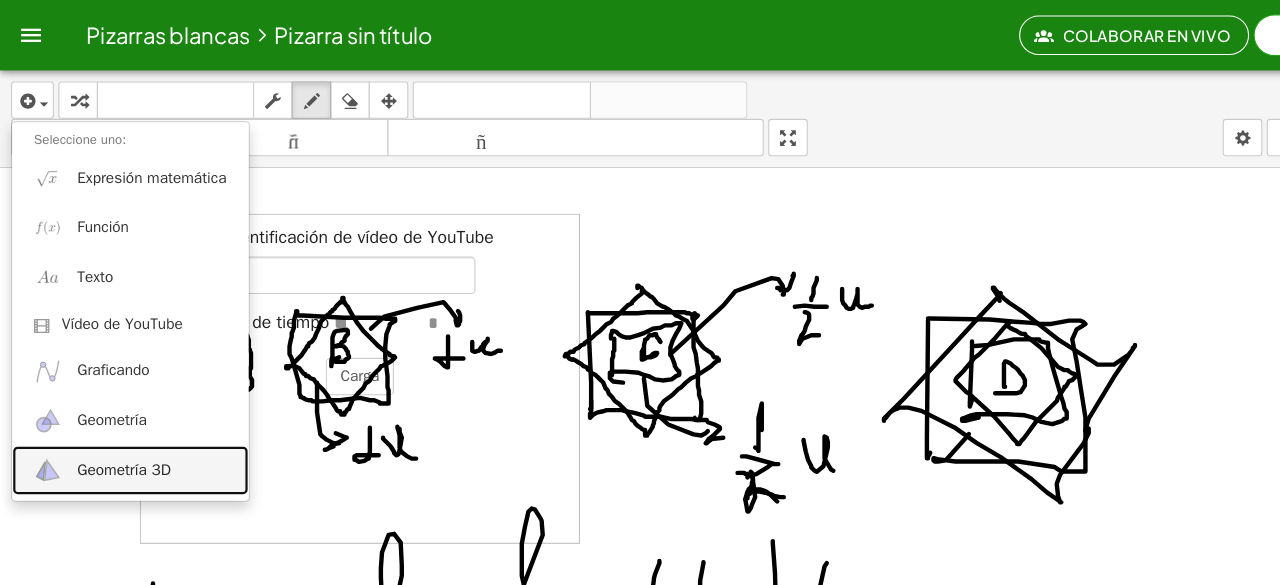 click on "Geometría 3D" at bounding box center [118, 427] 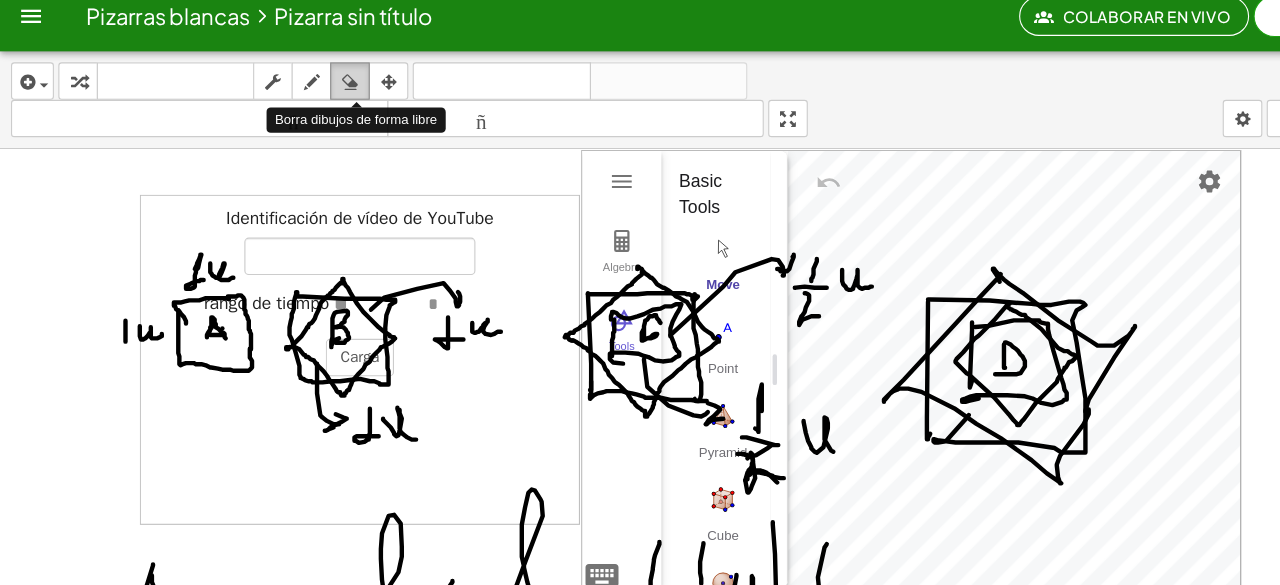 click at bounding box center [318, 92] 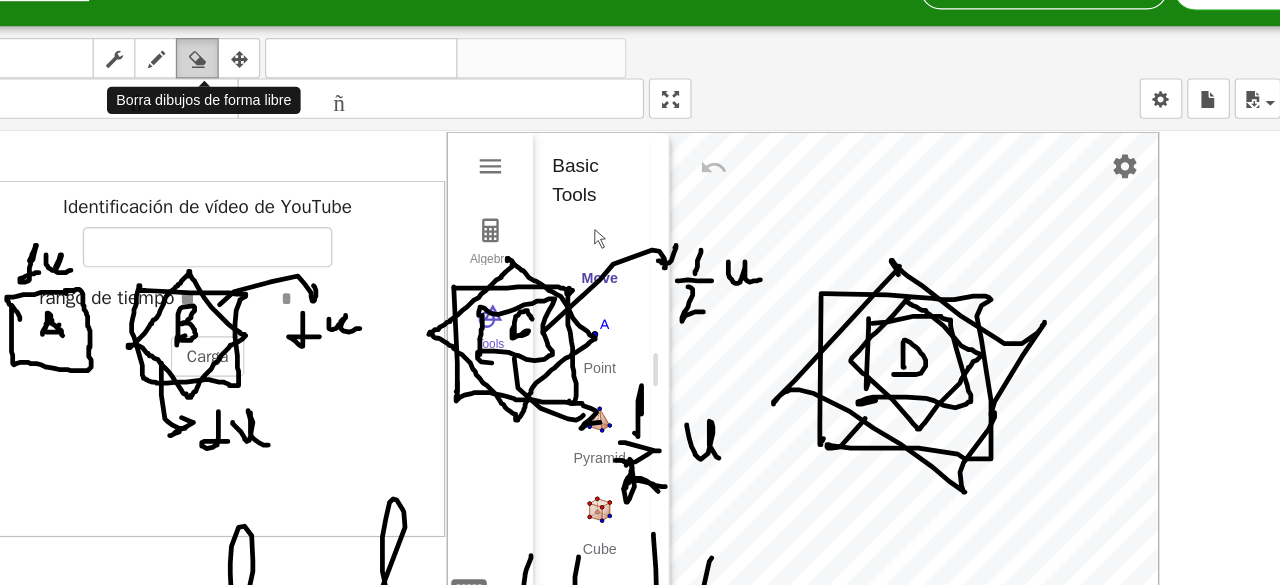 click at bounding box center [318, 91] 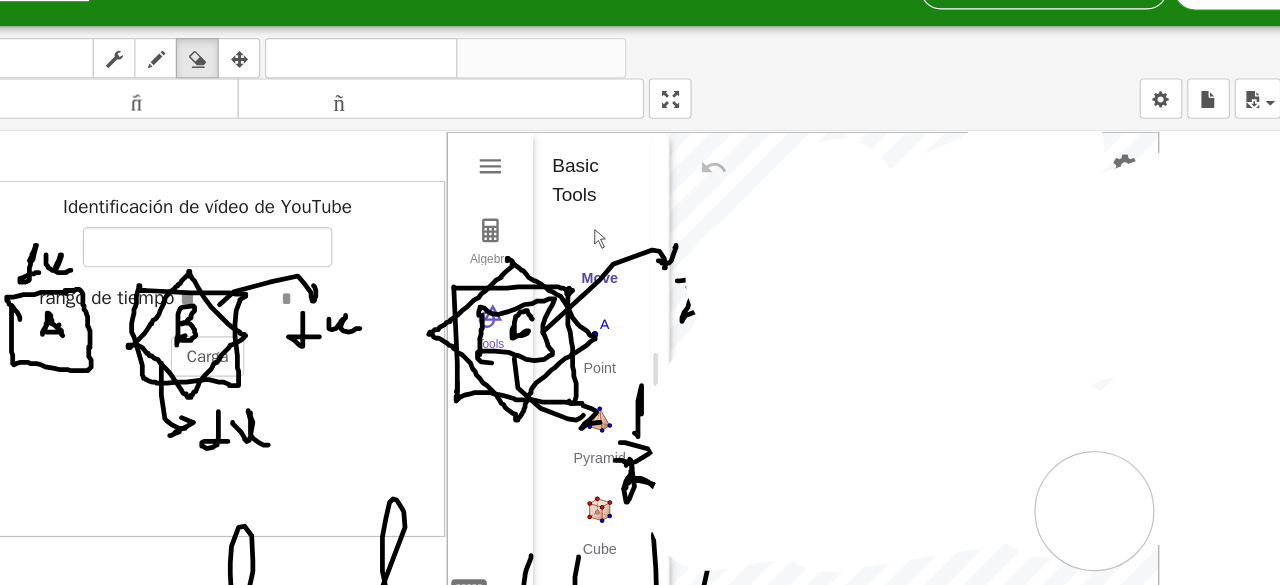 drag, startPoint x: 800, startPoint y: 383, endPoint x: 982, endPoint y: 449, distance: 193.59752 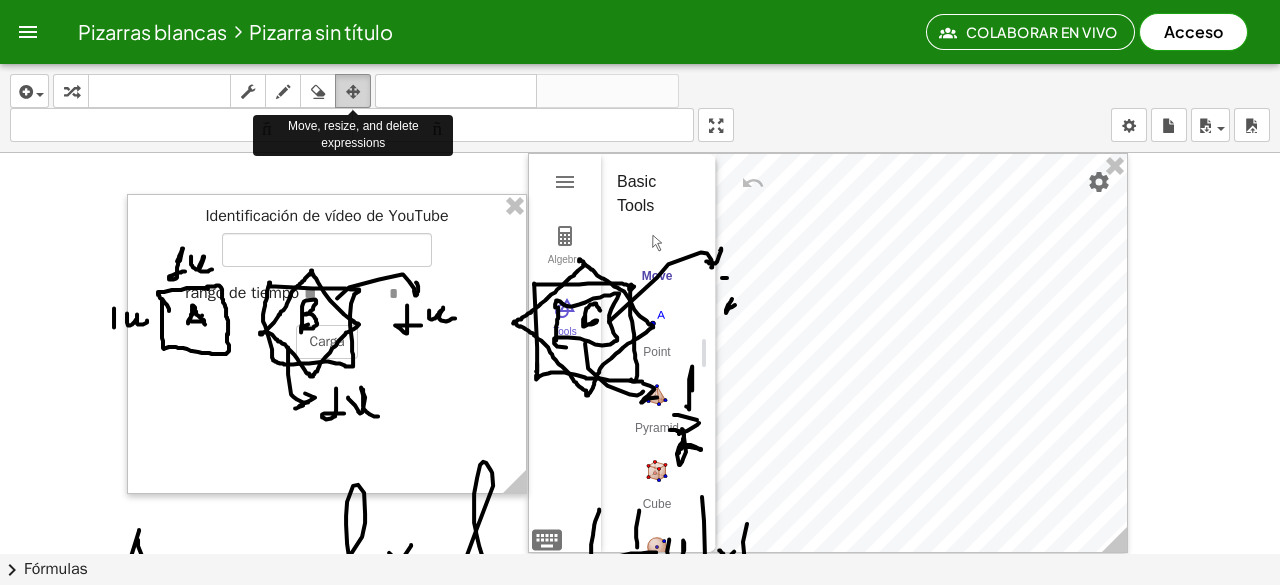 click at bounding box center (353, 92) 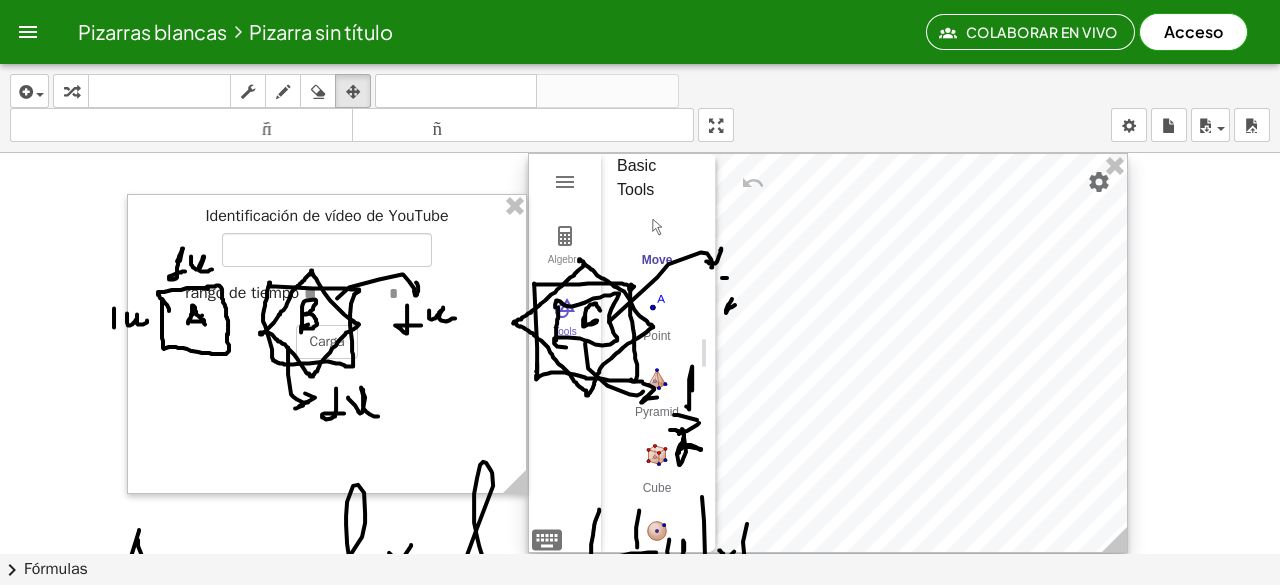 scroll, scrollTop: 0, scrollLeft: 0, axis: both 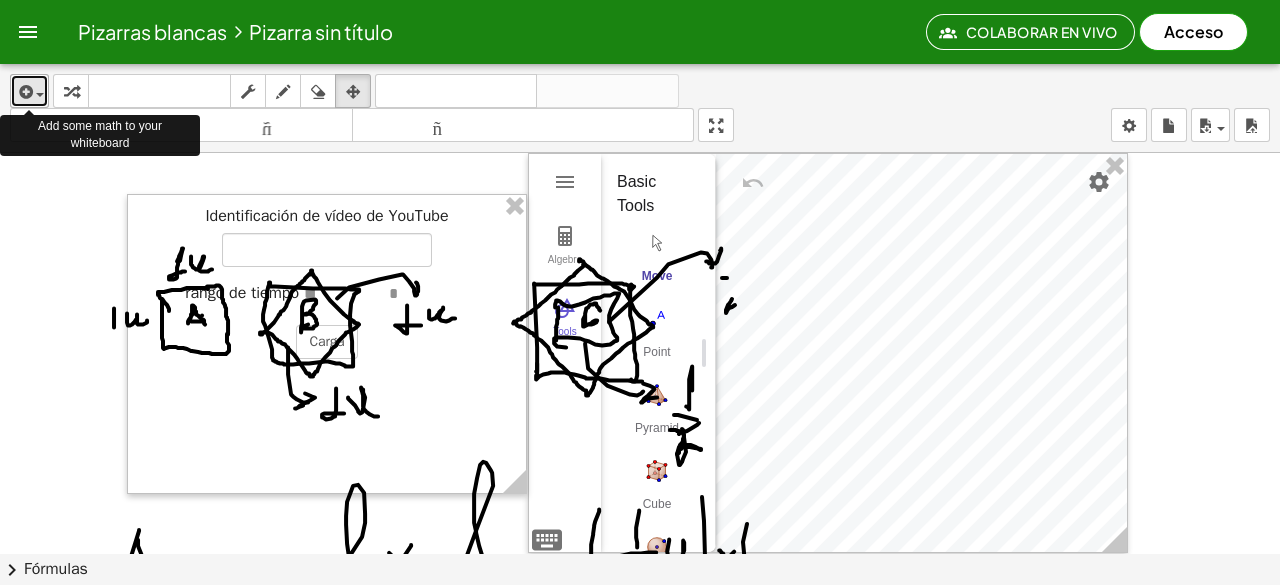 click at bounding box center [29, 91] 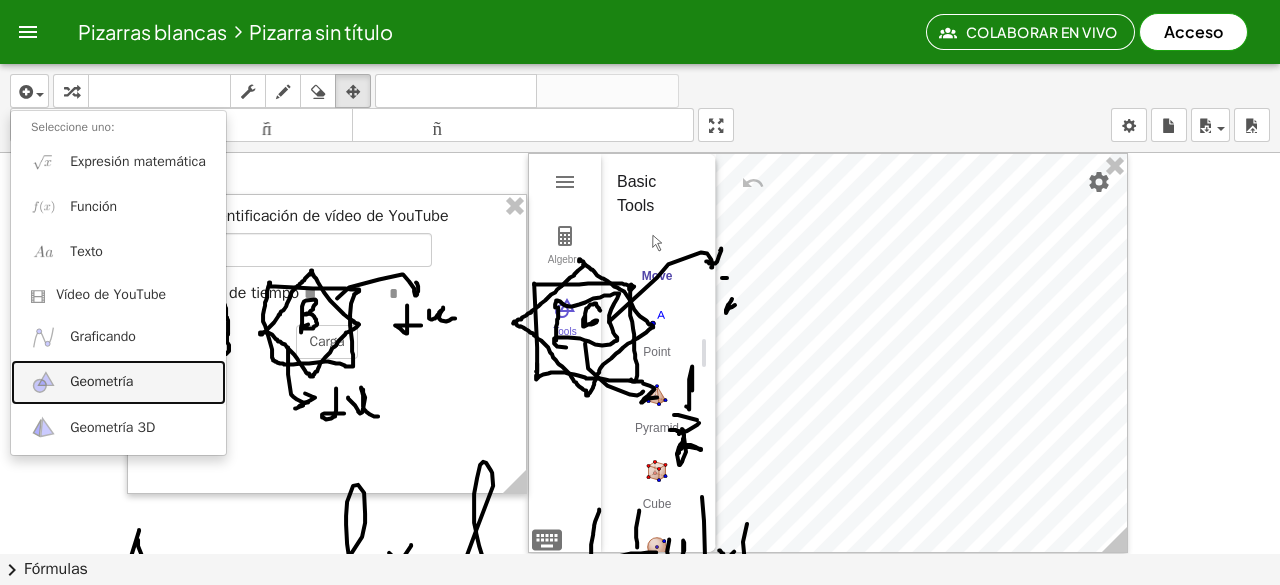 click on "Geometría" at bounding box center (118, 382) 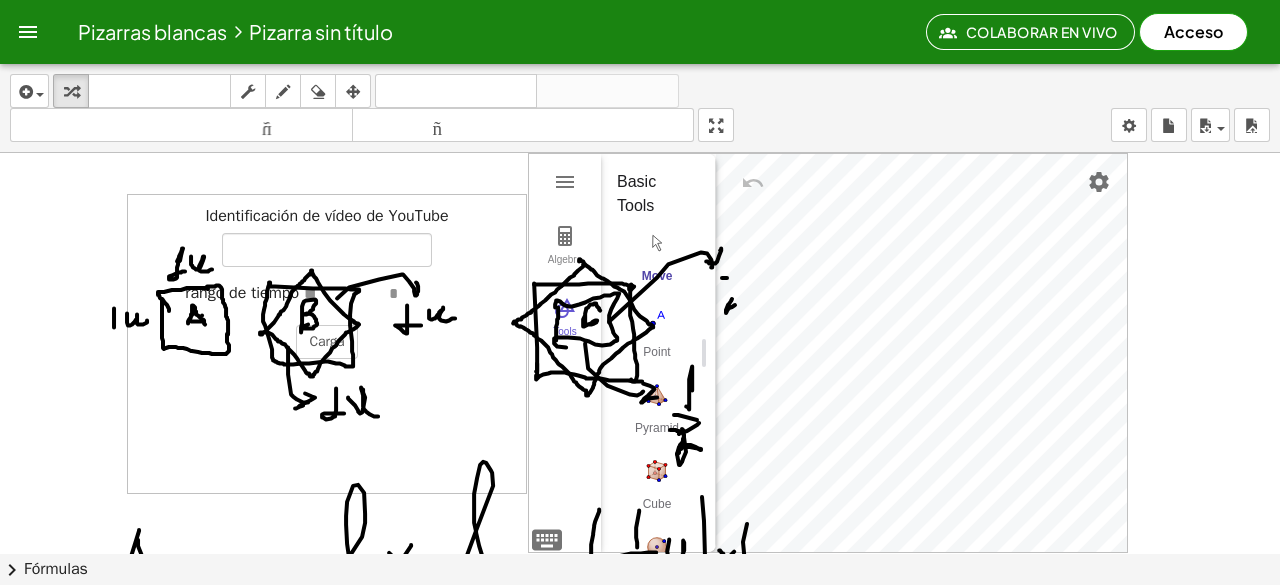 click at bounding box center [657, 243] 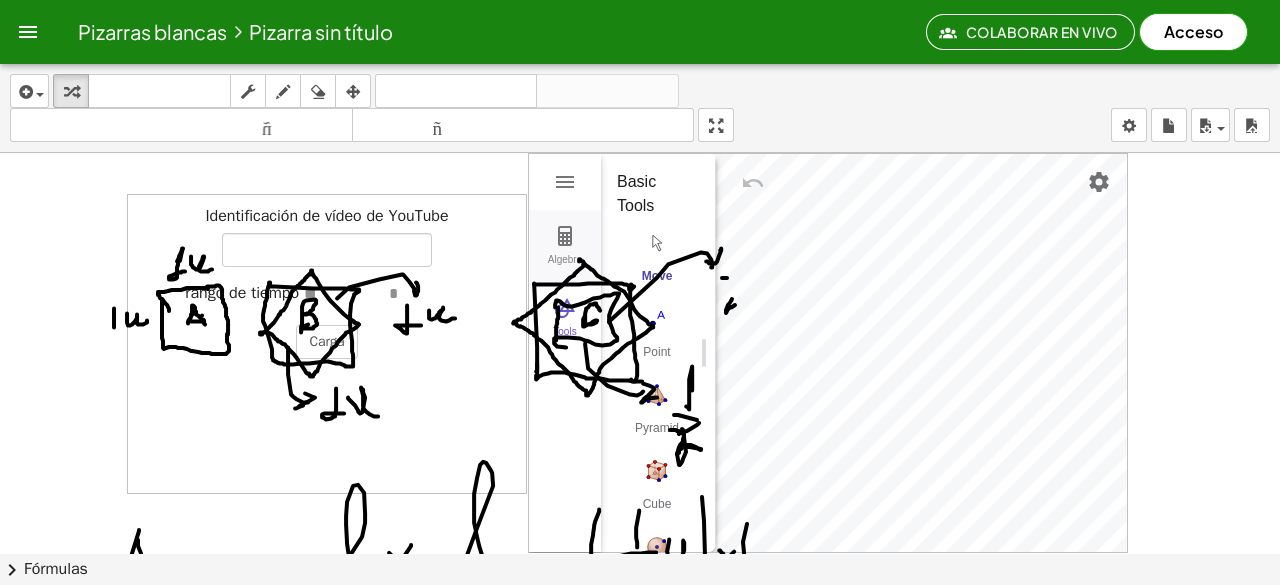 click at bounding box center [565, 236] 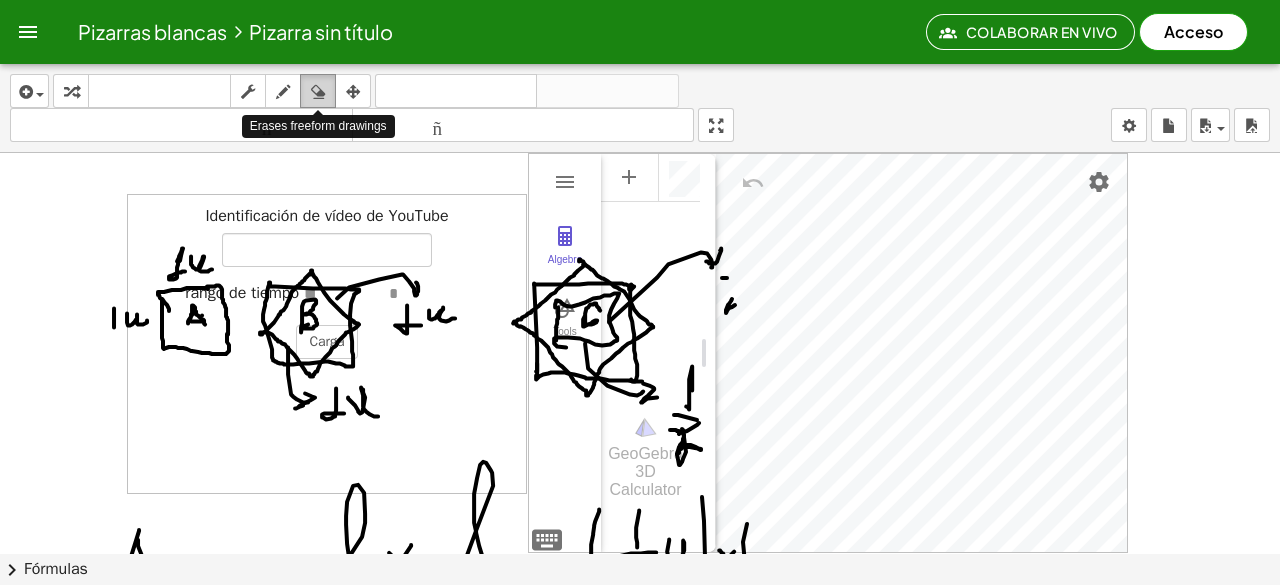 click at bounding box center [318, 91] 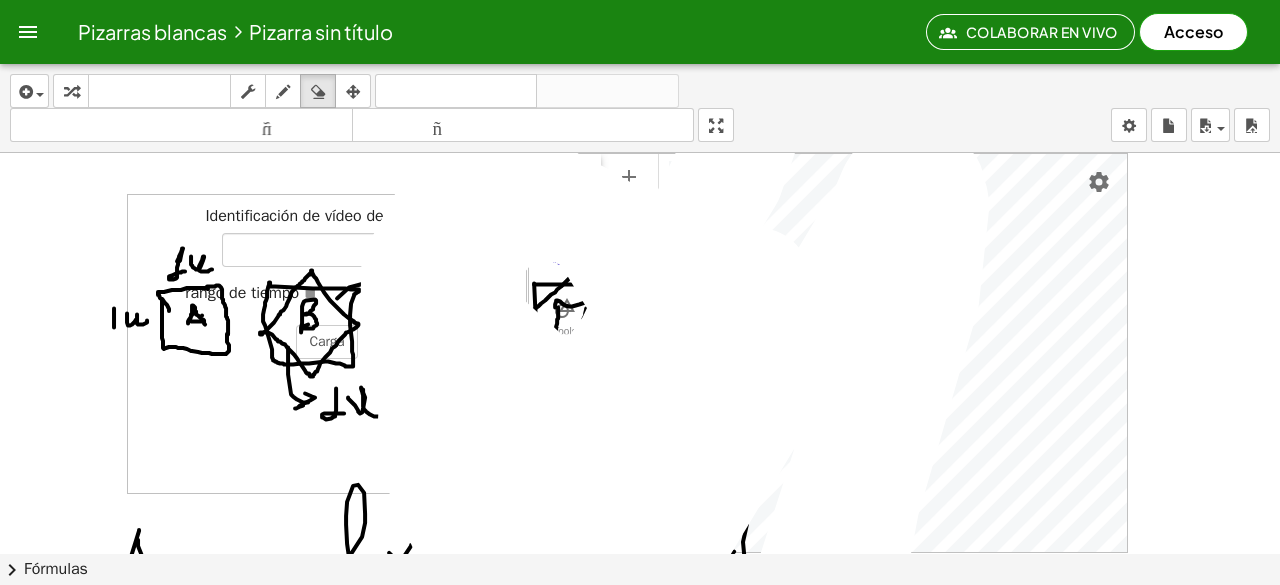 drag, startPoint x: 547, startPoint y: 382, endPoint x: 895, endPoint y: 552, distance: 387.3035 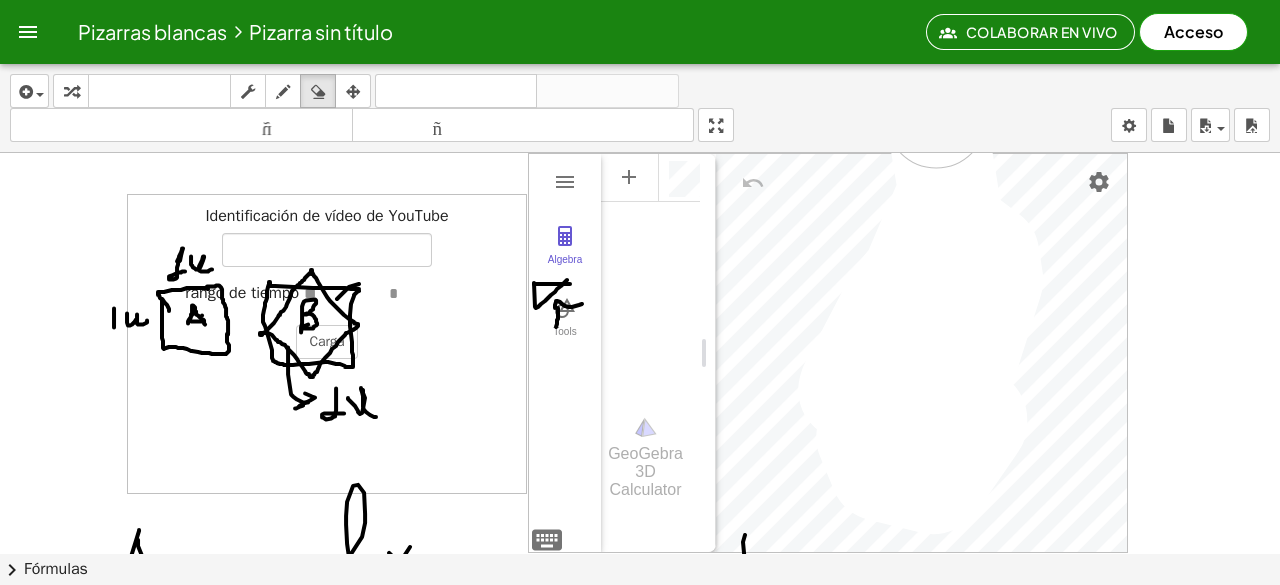 drag, startPoint x: 937, startPoint y: 479, endPoint x: 759, endPoint y: 124, distance: 397.12592 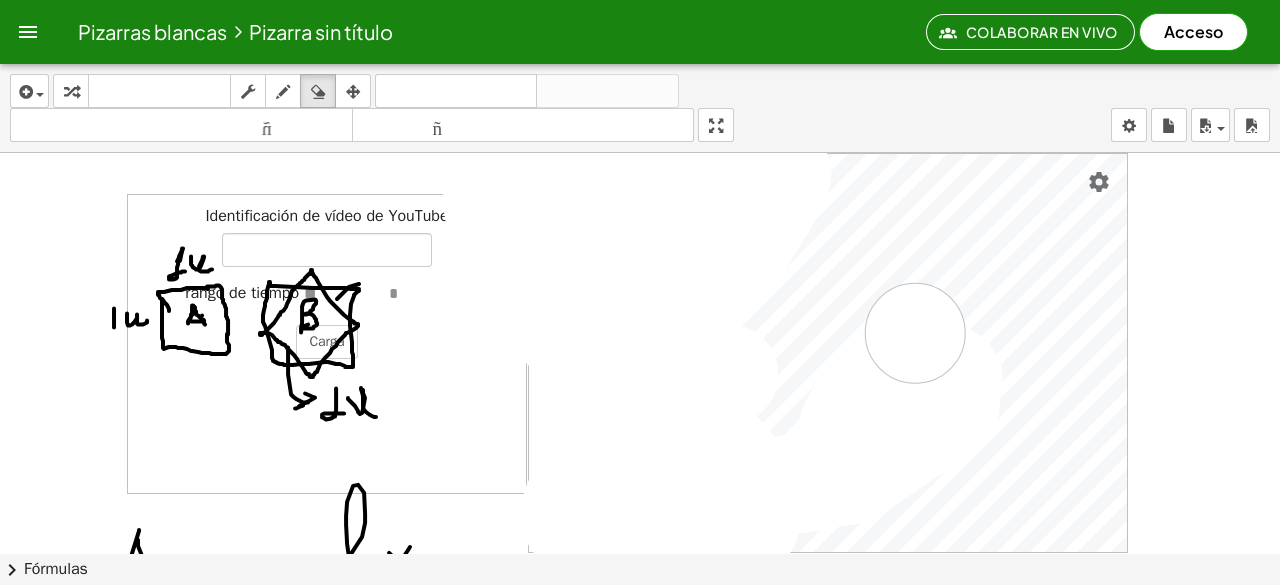 drag, startPoint x: 675, startPoint y: 274, endPoint x: 791, endPoint y: 349, distance: 138.13399 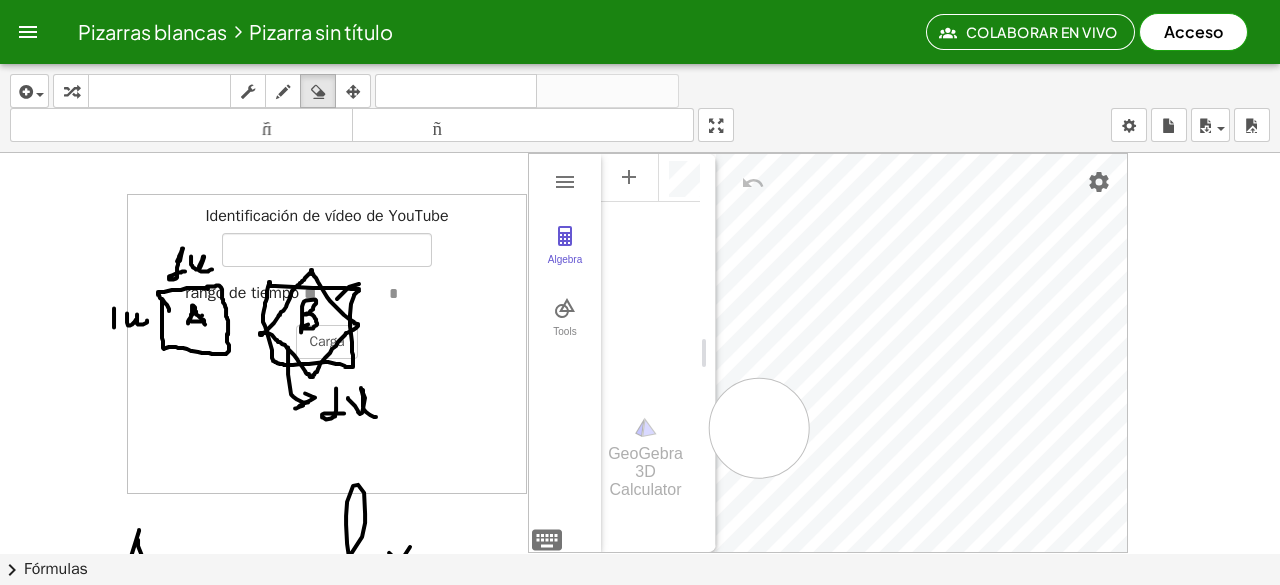 click at bounding box center (640, 464) 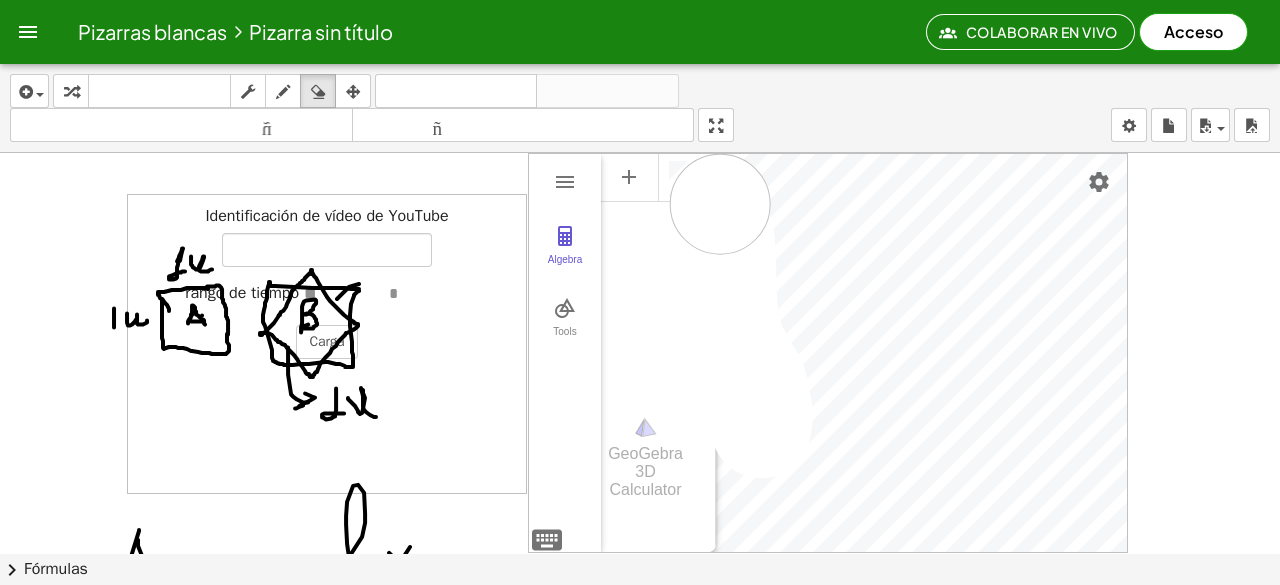 drag, startPoint x: 761, startPoint y: 426, endPoint x: 720, endPoint y: 192, distance: 237.56473 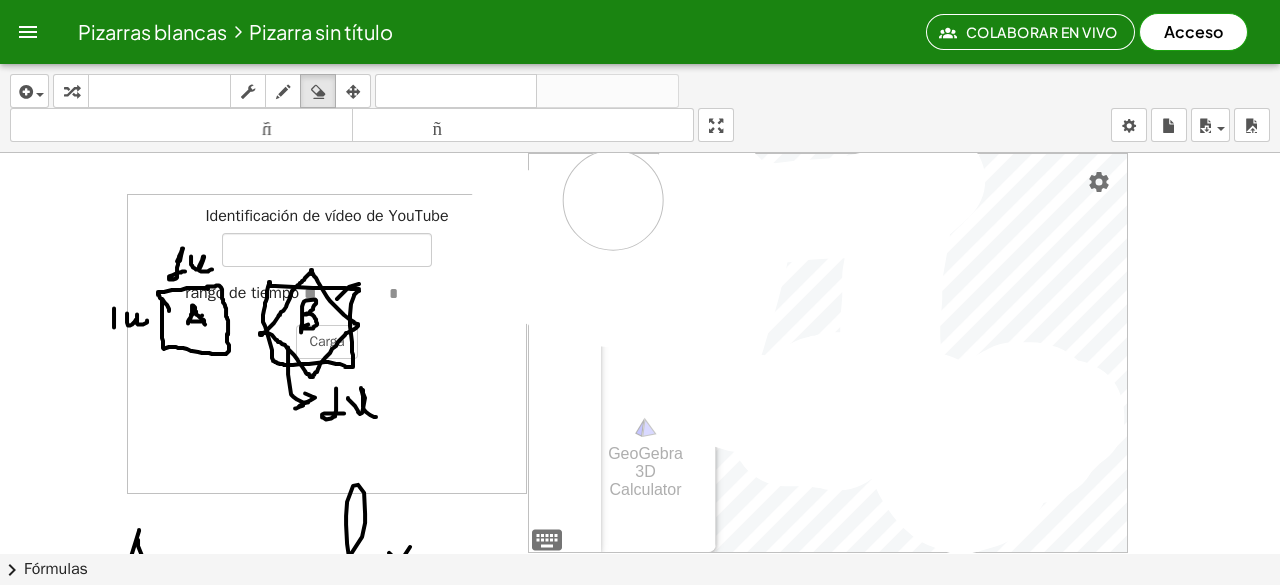 drag, startPoint x: 700, startPoint y: 180, endPoint x: 619, endPoint y: 194, distance: 82.20097 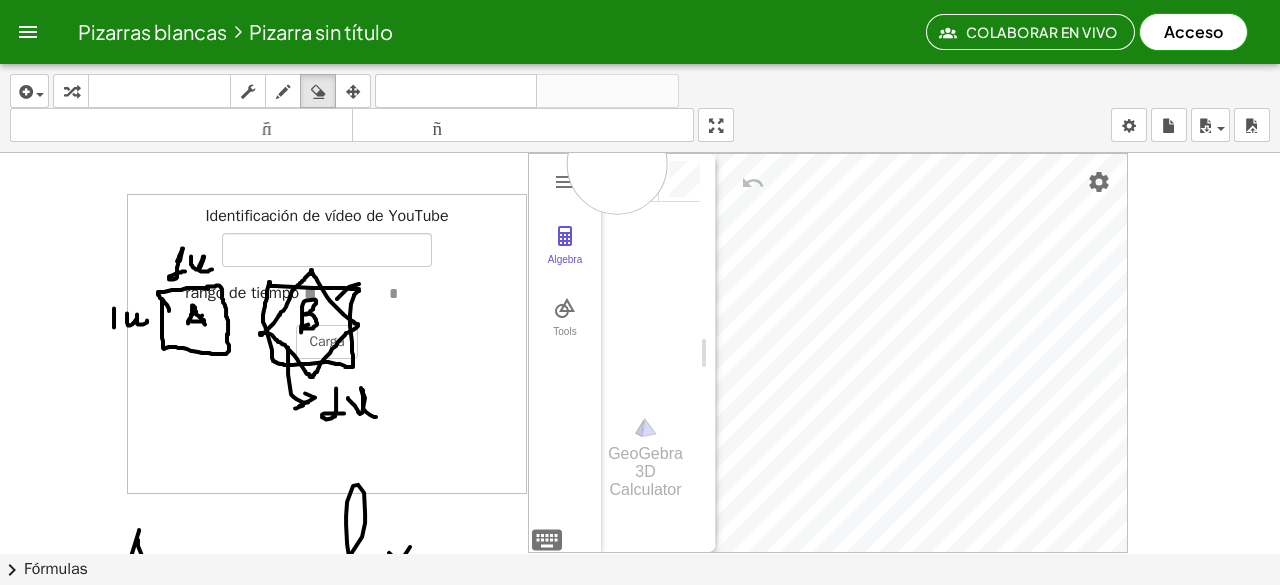 click at bounding box center [640, 464] 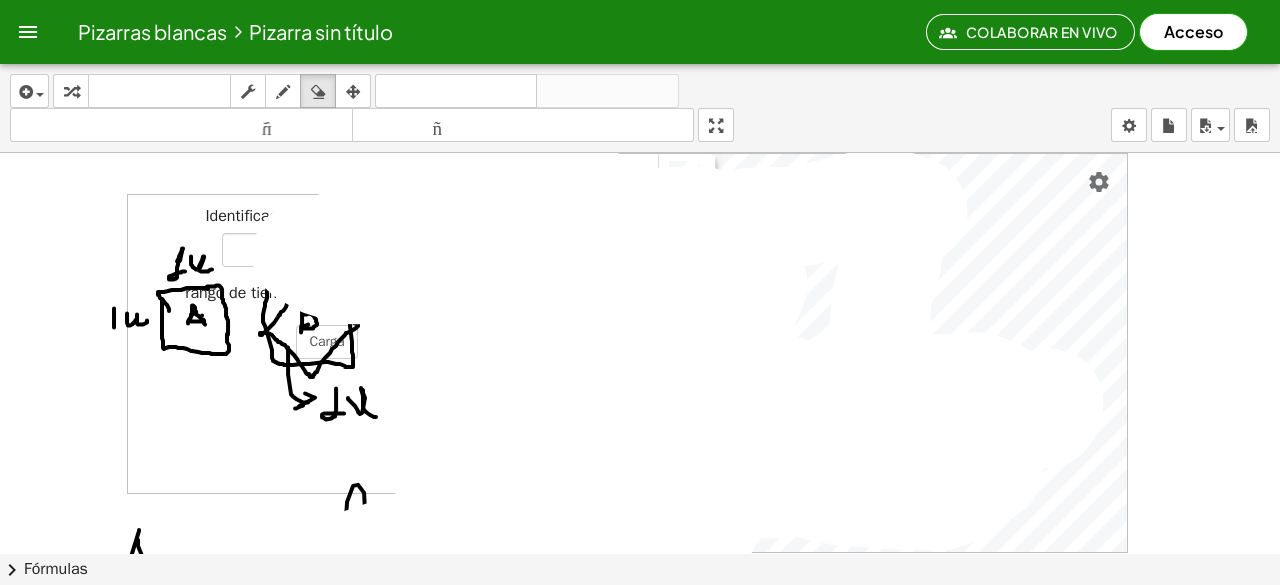 drag, startPoint x: 647, startPoint y: 218, endPoint x: 0, endPoint y: 615, distance: 759.0903 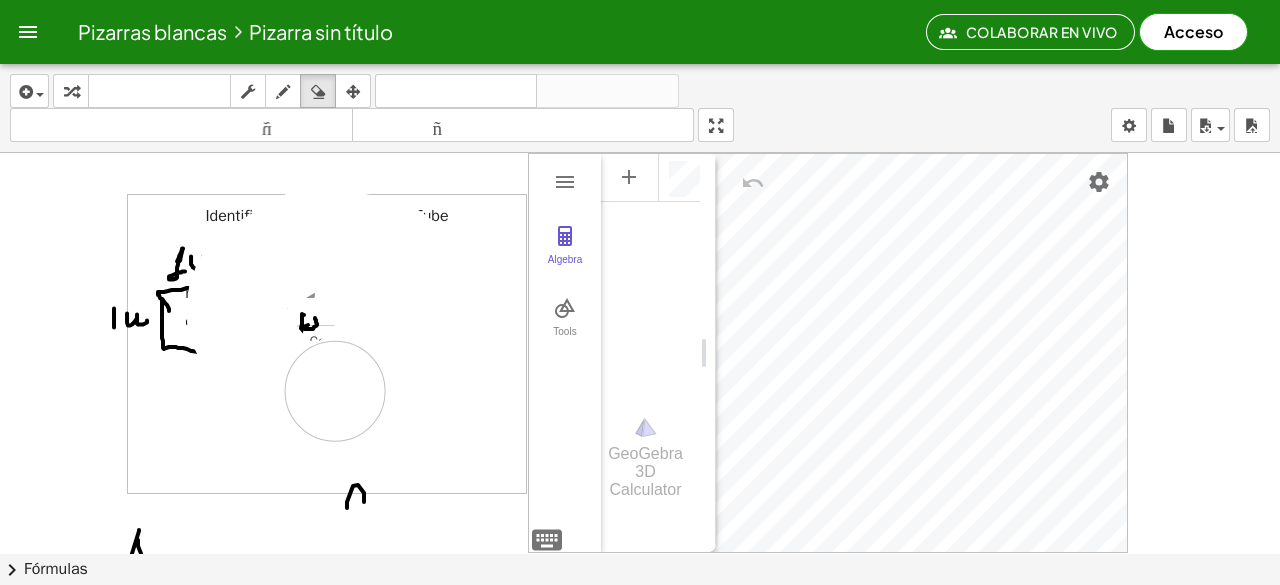 drag, startPoint x: 295, startPoint y: 408, endPoint x: 367, endPoint y: 198, distance: 222 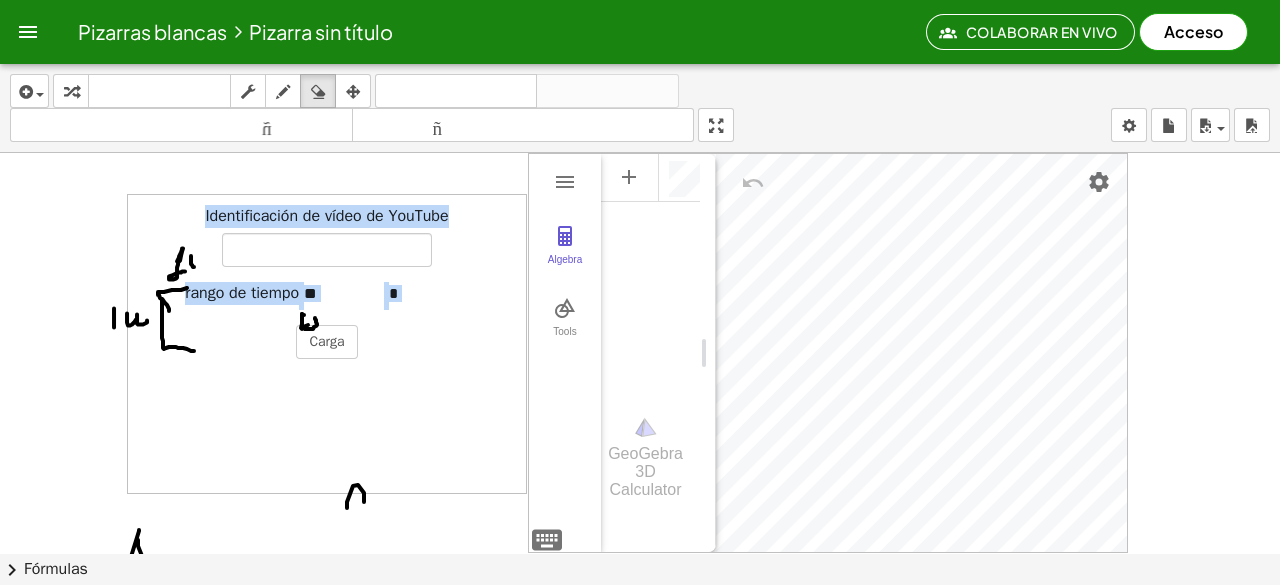 drag, startPoint x: 367, startPoint y: 198, endPoint x: 449, endPoint y: 190, distance: 82.38932 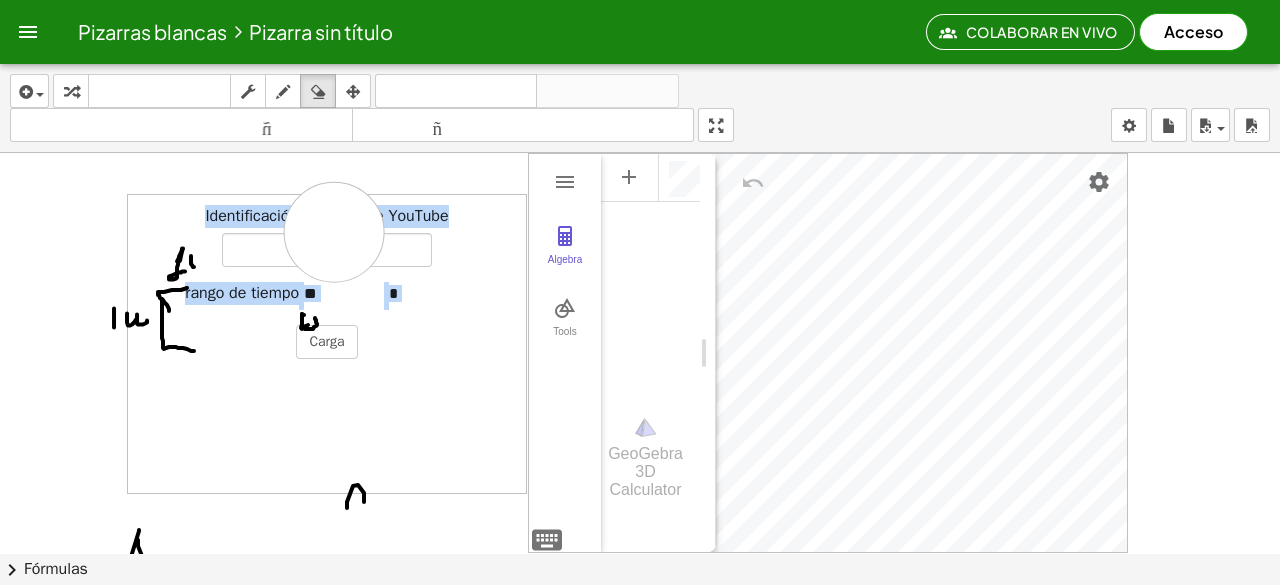 click at bounding box center [640, 464] 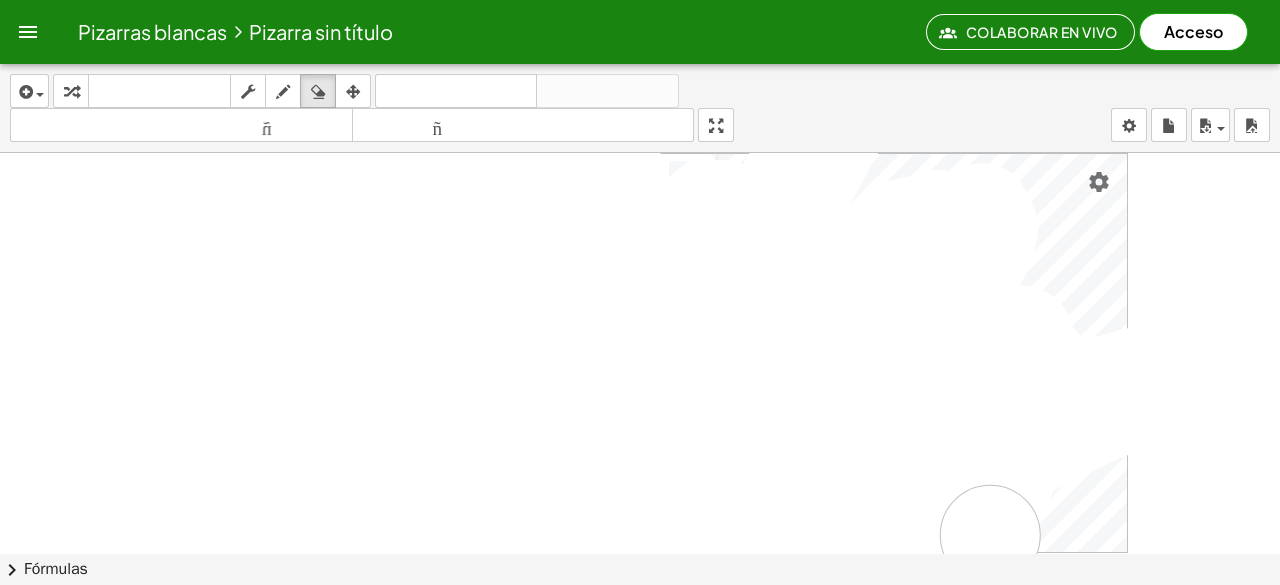 drag, startPoint x: 385, startPoint y: 225, endPoint x: 1183, endPoint y: 518, distance: 850.08997 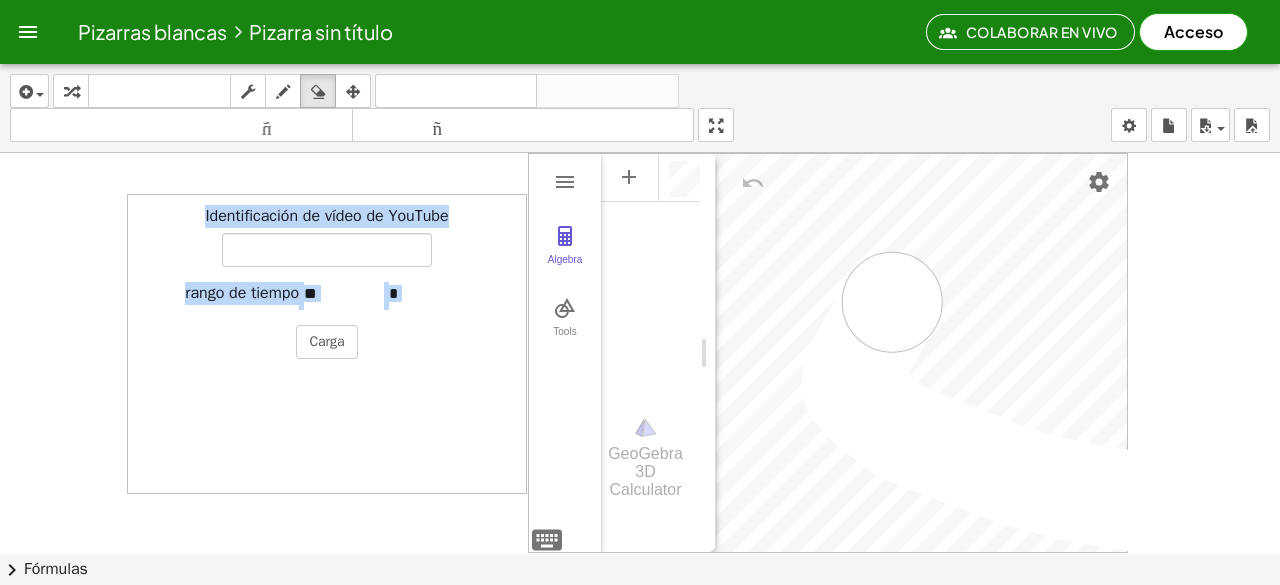 drag, startPoint x: 1183, startPoint y: 518, endPoint x: 915, endPoint y: 257, distance: 374.09222 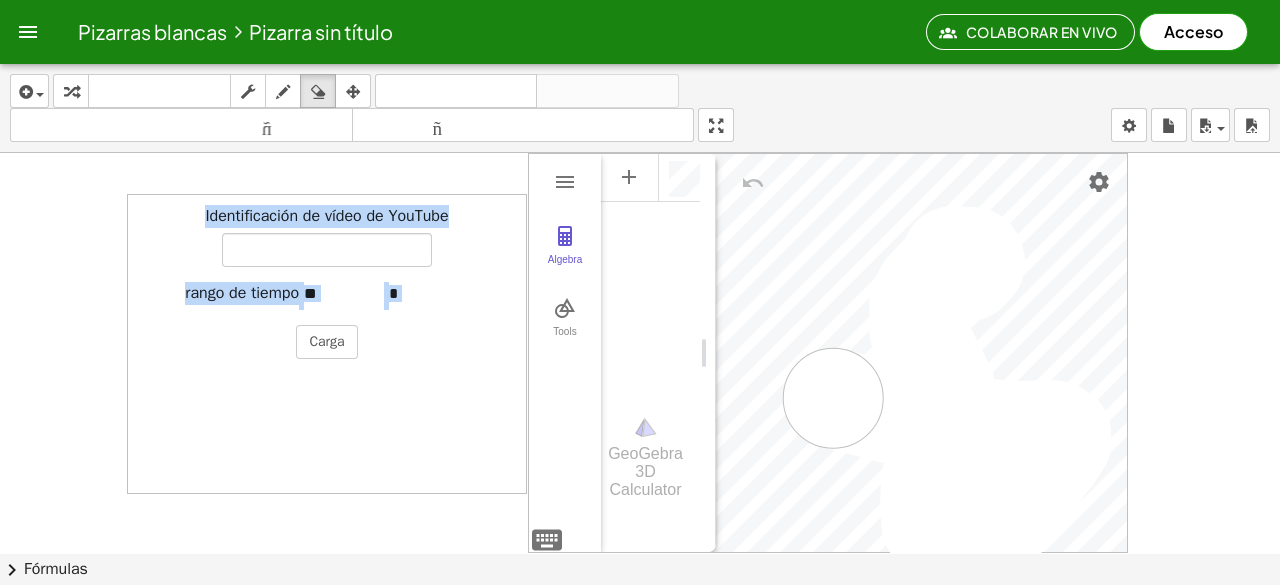 drag, startPoint x: 952, startPoint y: 254, endPoint x: 675, endPoint y: 347, distance: 292.19513 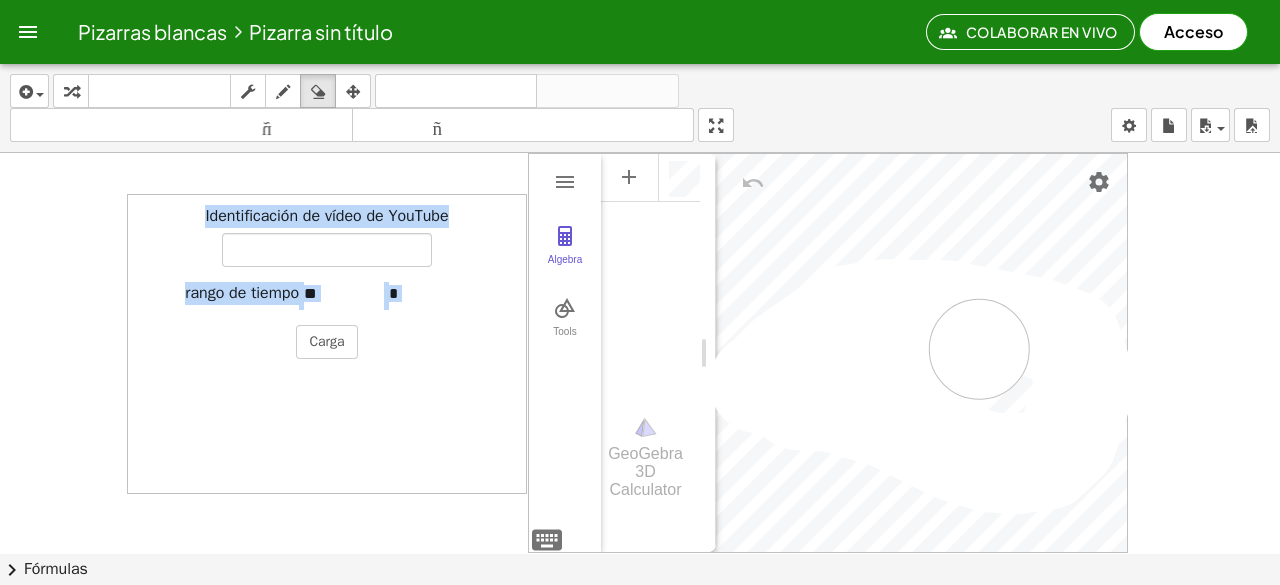 drag, startPoint x: 798, startPoint y: 398, endPoint x: 1027, endPoint y: 286, distance: 254.92155 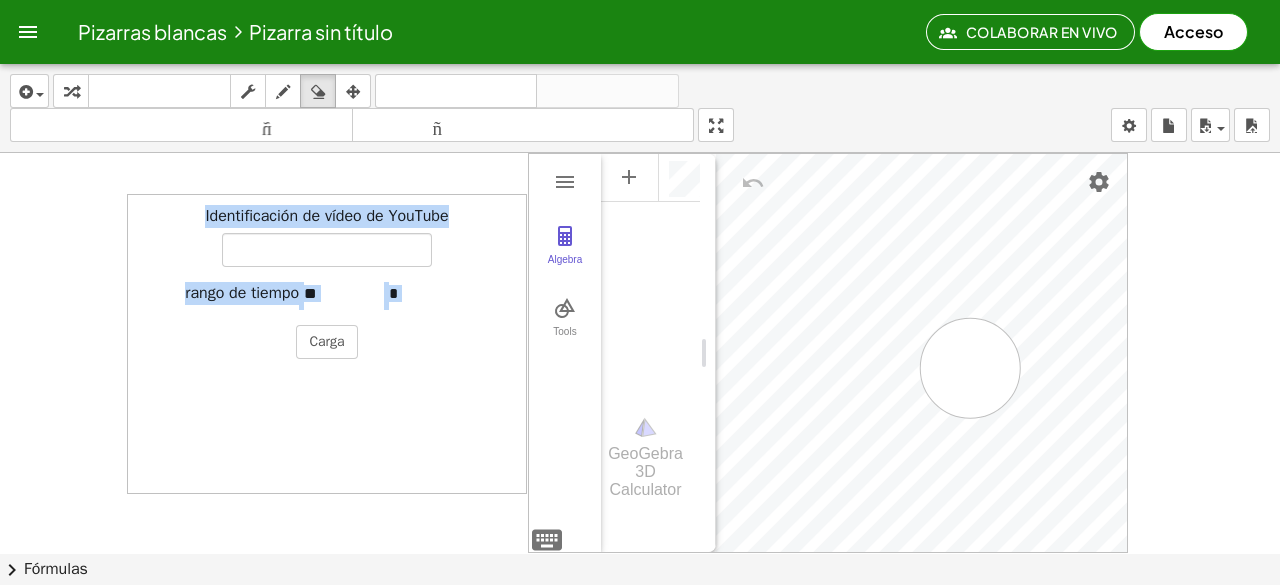click at bounding box center (640, 464) 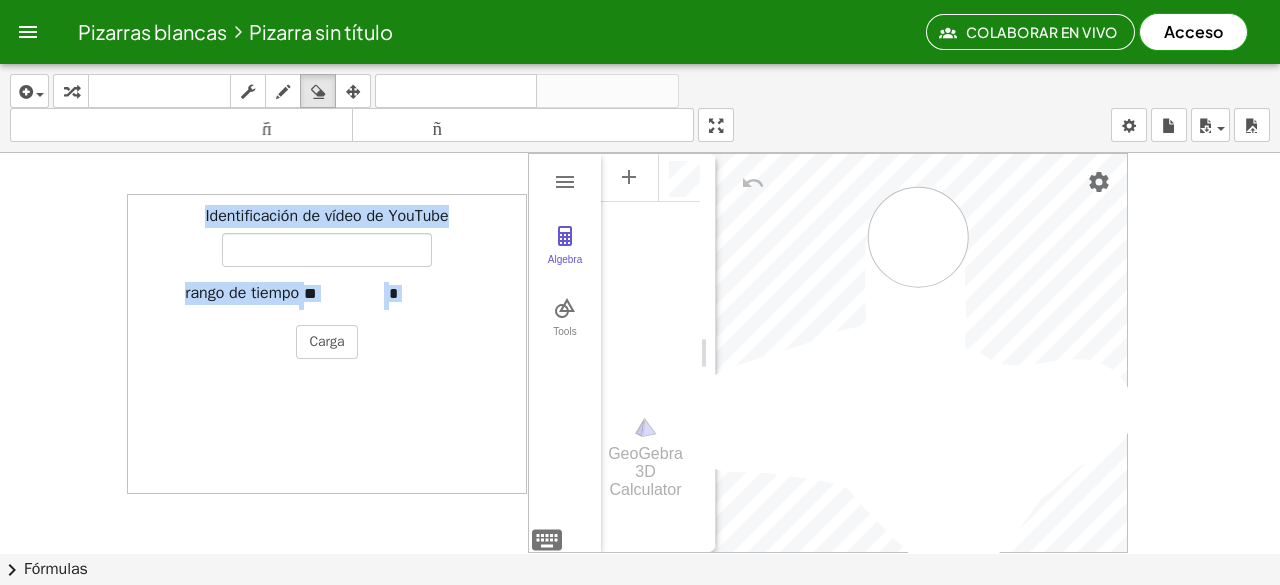drag, startPoint x: 955, startPoint y: 394, endPoint x: 919, endPoint y: 231, distance: 166.92813 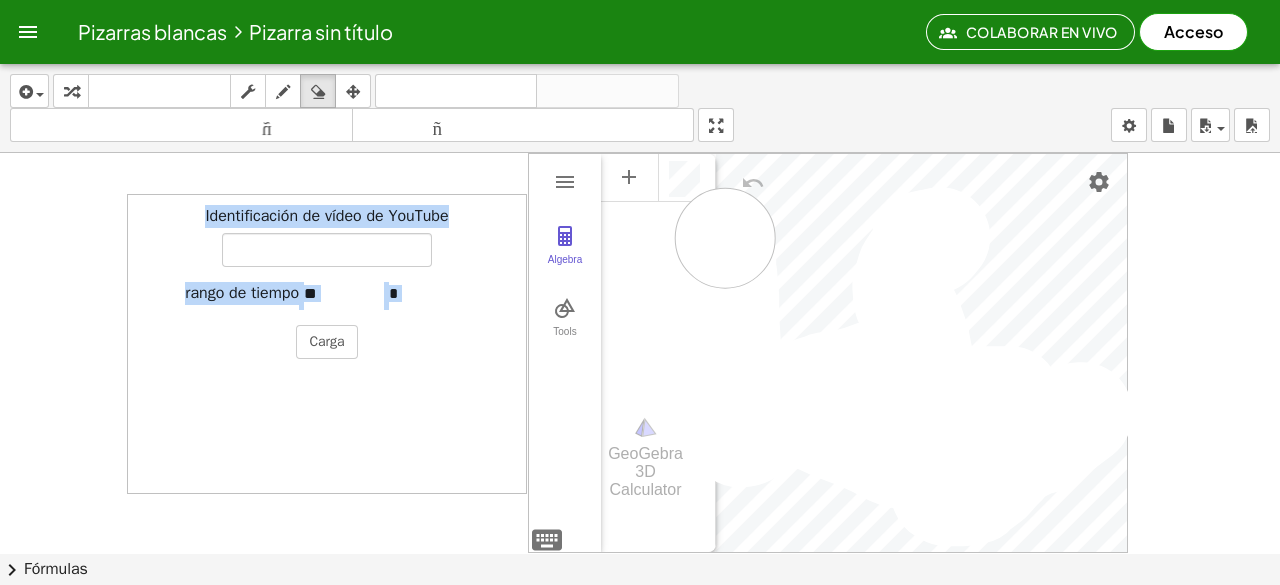 drag, startPoint x: 921, startPoint y: 239, endPoint x: 726, endPoint y: 181, distance: 203.44287 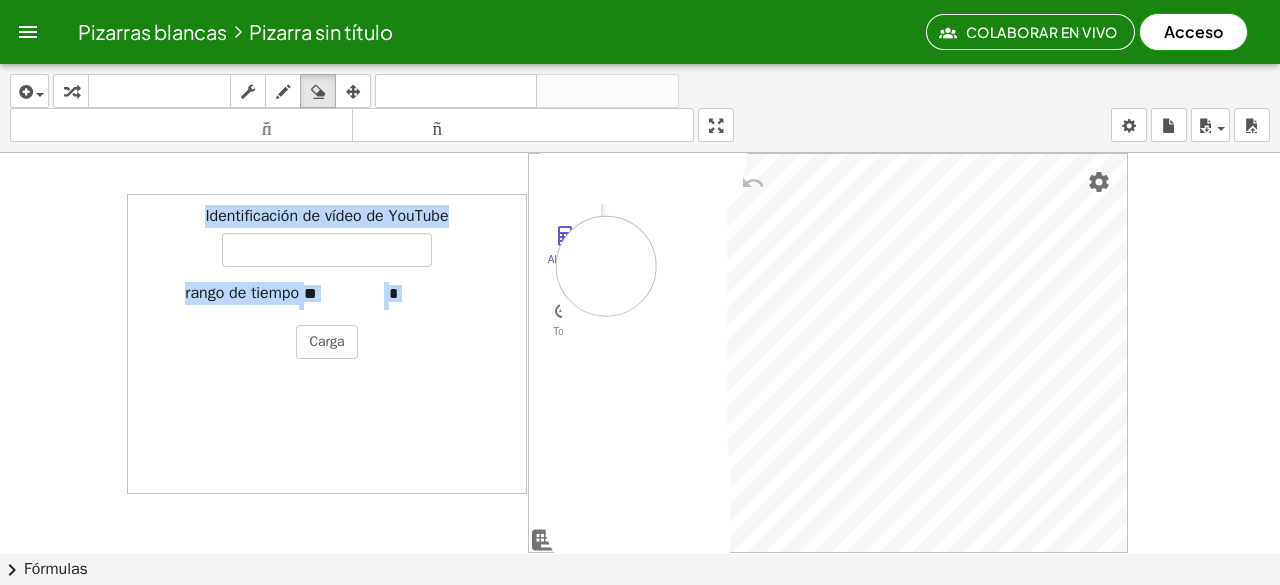 drag, startPoint x: 590, startPoint y: 153, endPoint x: 606, endPoint y: 264, distance: 112.147224 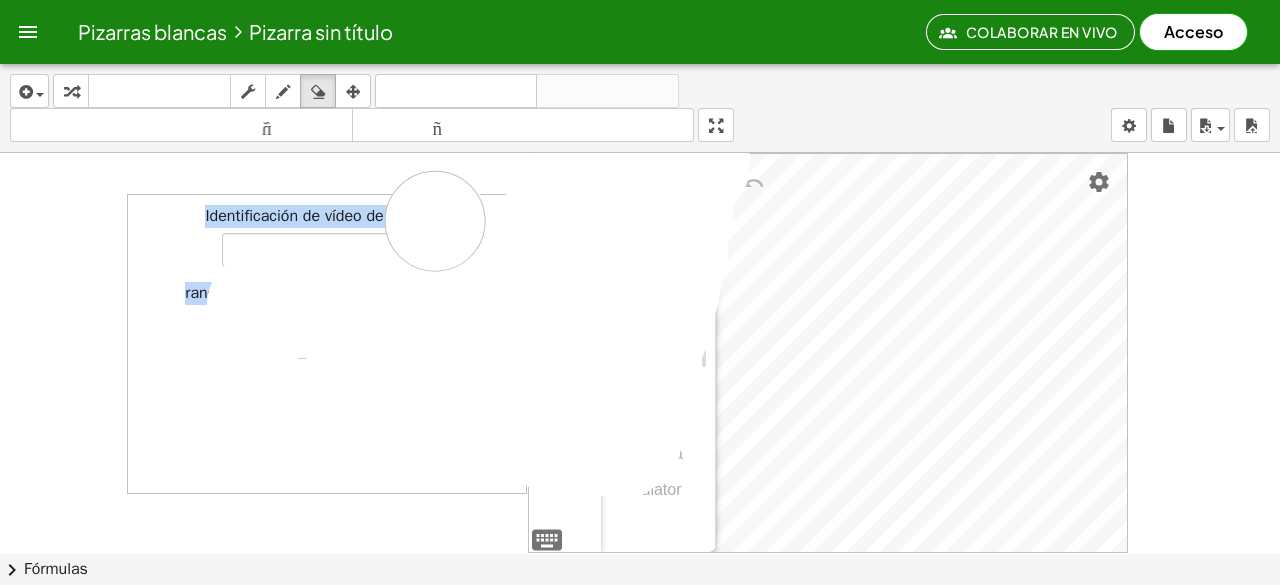 drag, startPoint x: 612, startPoint y: 157, endPoint x: 365, endPoint y: 187, distance: 248.81519 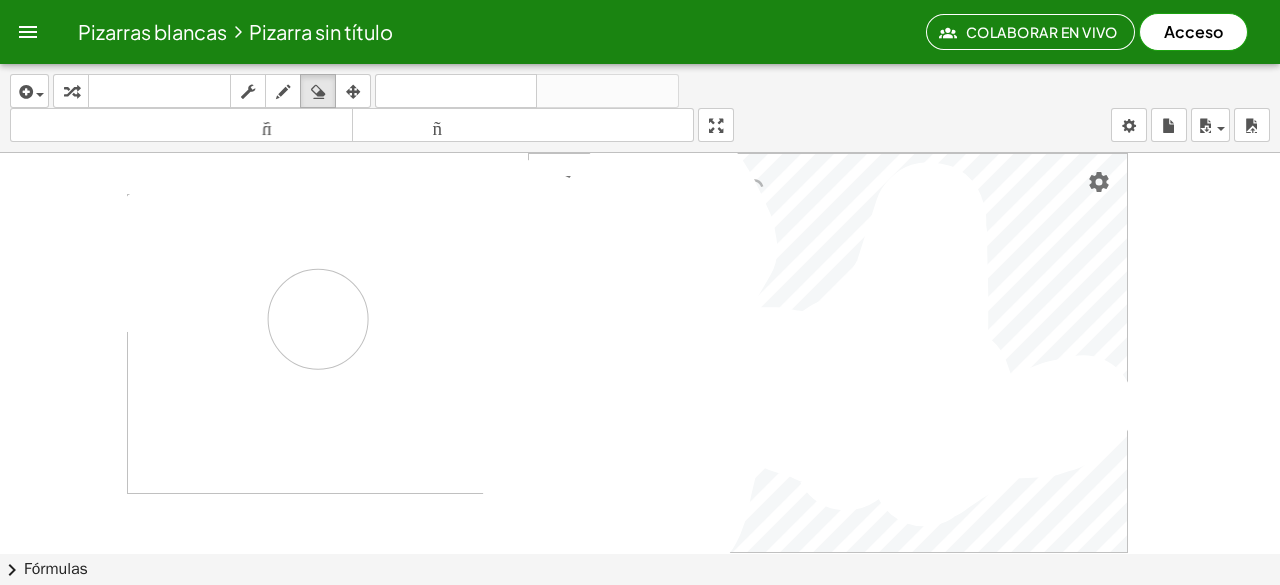 drag, startPoint x: 338, startPoint y: 180, endPoint x: 318, endPoint y: 317, distance: 138.45216 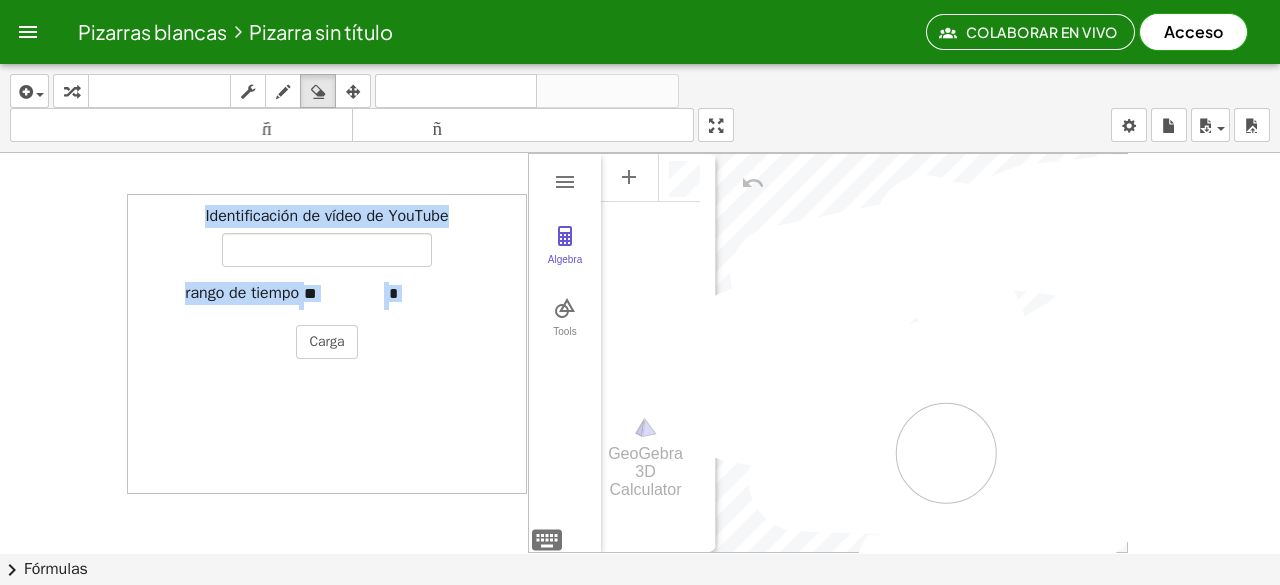 drag, startPoint x: 780, startPoint y: 273, endPoint x: 949, endPoint y: 451, distance: 245.44856 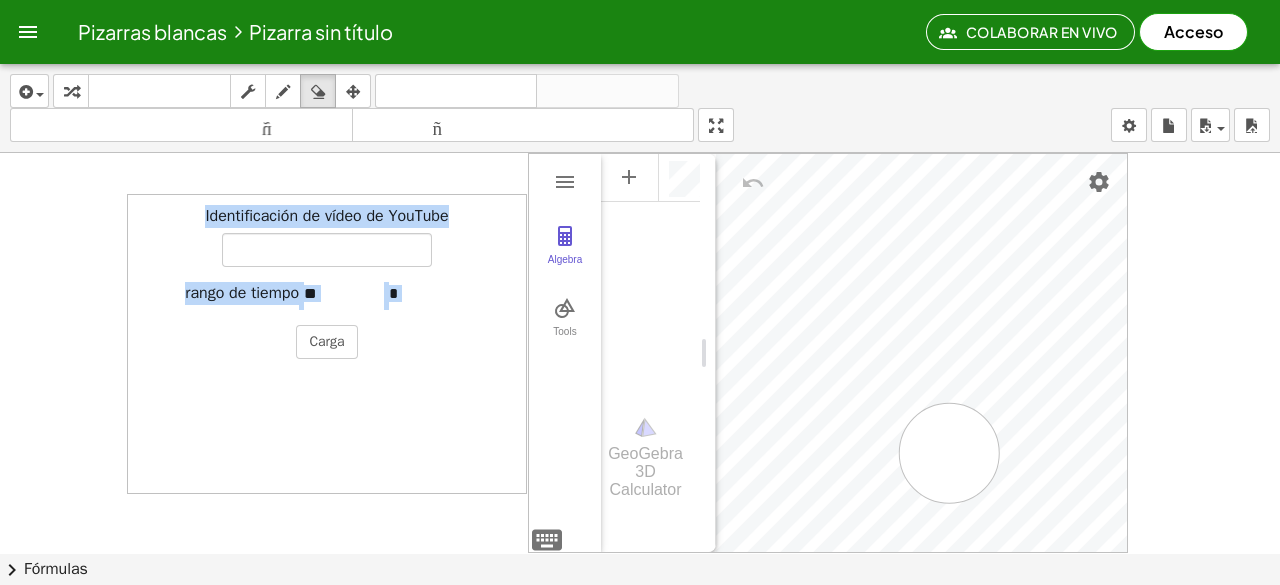 click at bounding box center [640, 464] 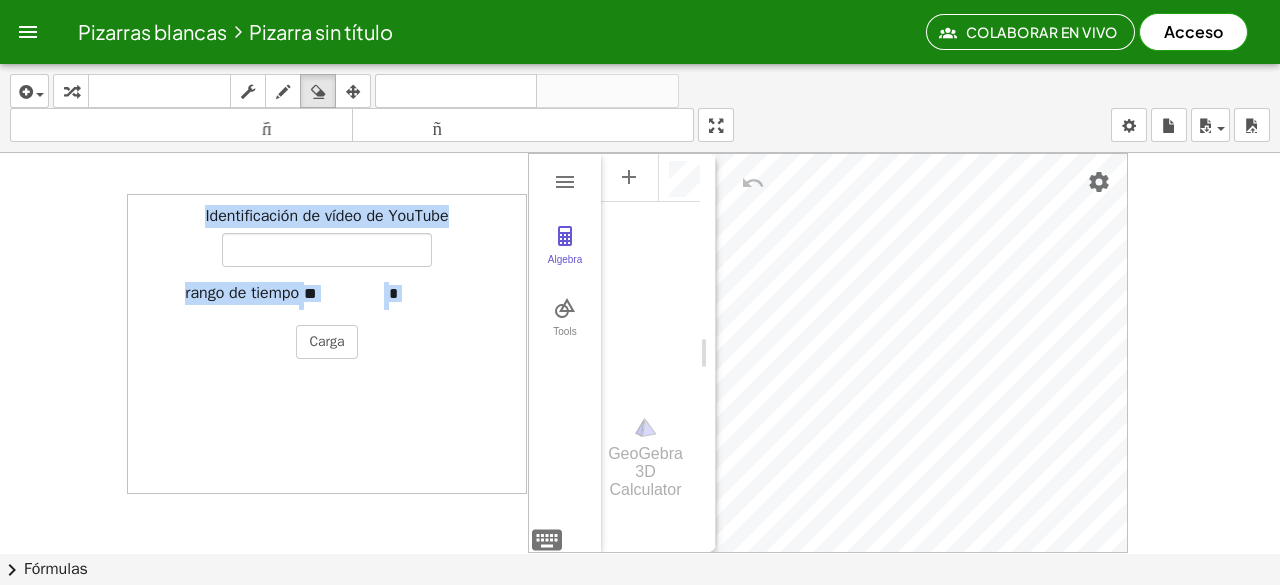 click at bounding box center [640, 464] 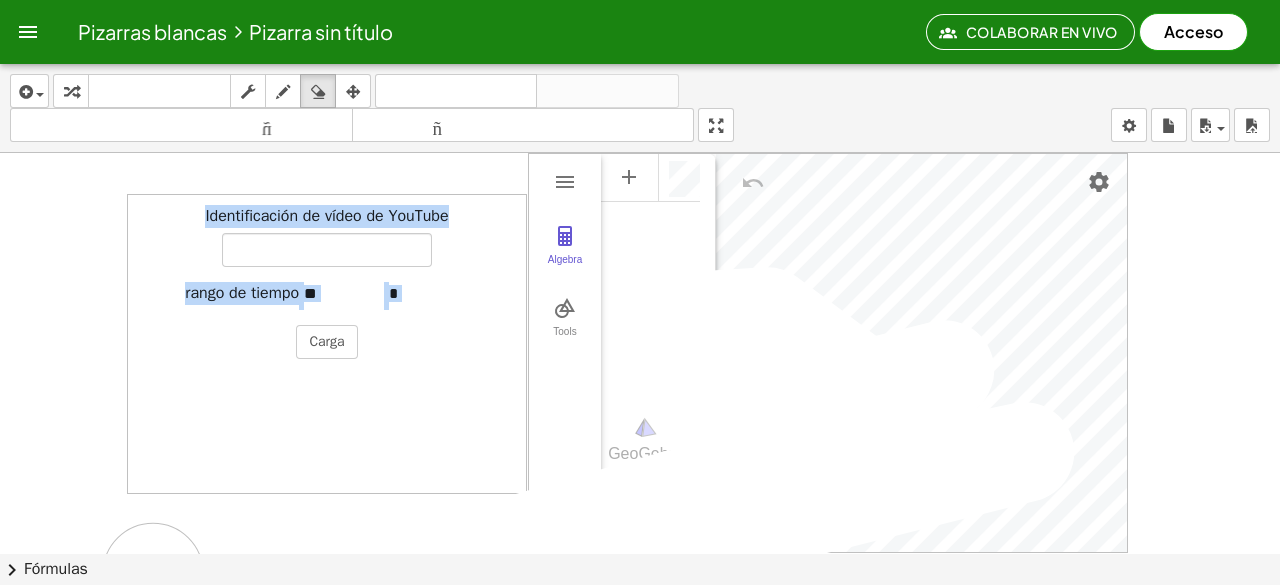 drag, startPoint x: 949, startPoint y: 451, endPoint x: 0, endPoint y: 522, distance: 951.6522 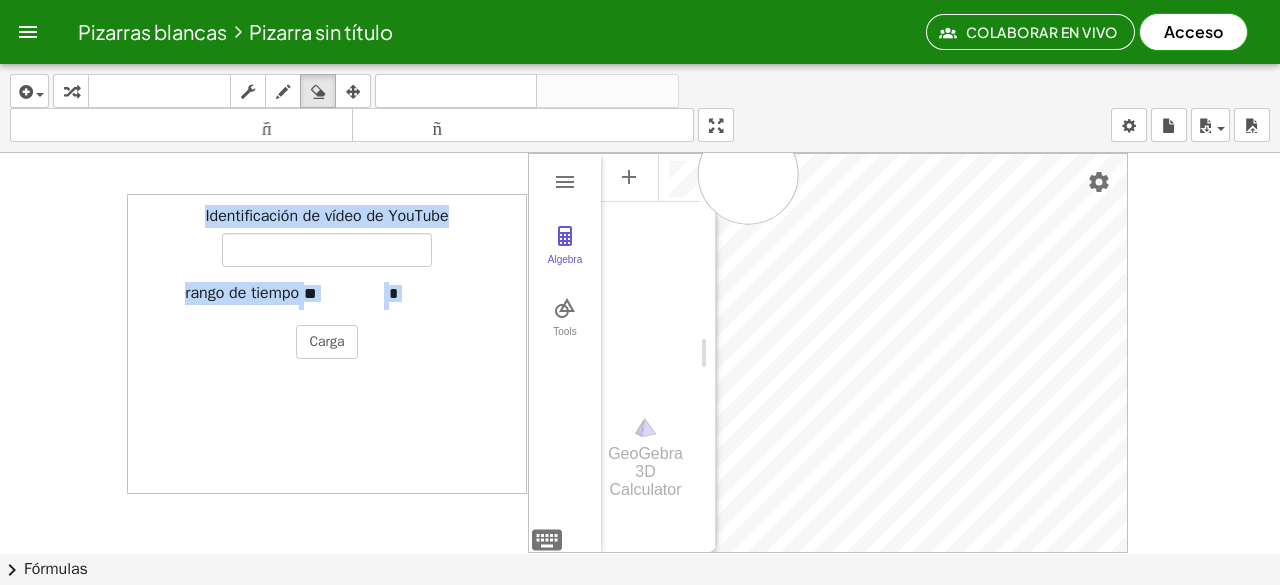 click at bounding box center (640, 464) 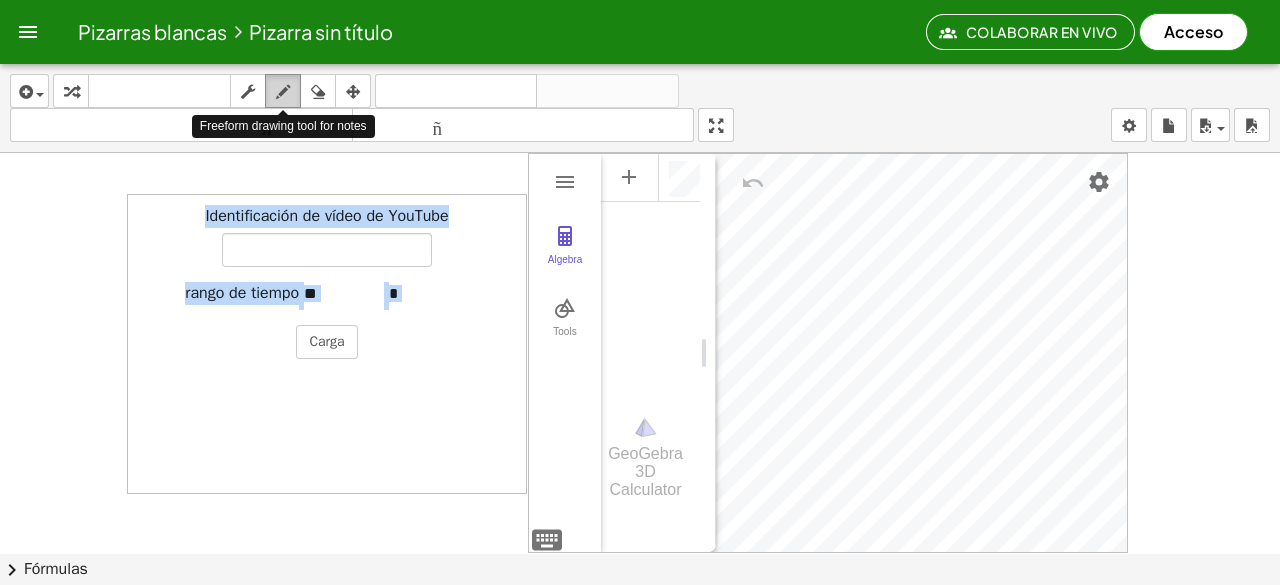 click at bounding box center (283, 92) 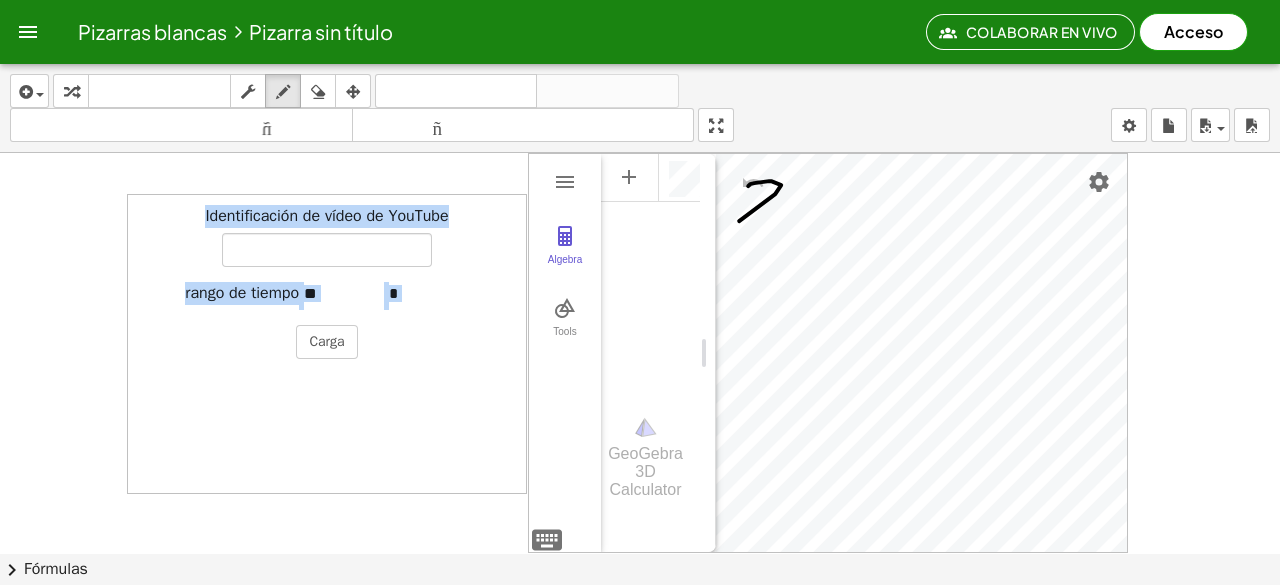 drag, startPoint x: 739, startPoint y: 219, endPoint x: 735, endPoint y: 186, distance: 33.24154 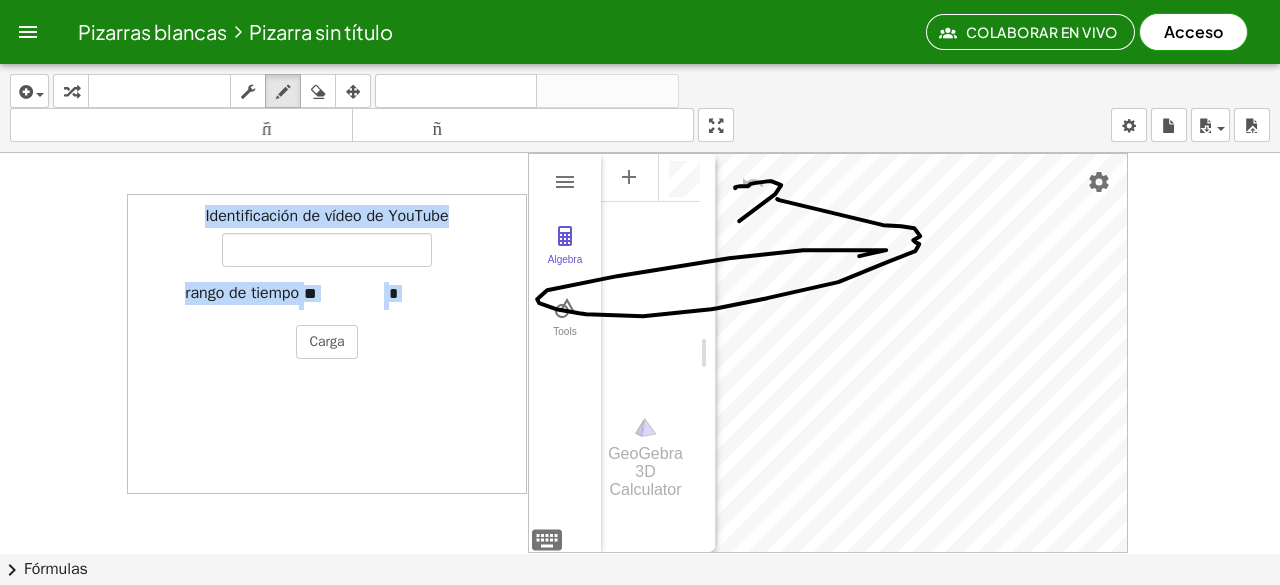 drag, startPoint x: 777, startPoint y: 197, endPoint x: 443, endPoint y: 273, distance: 342.5376 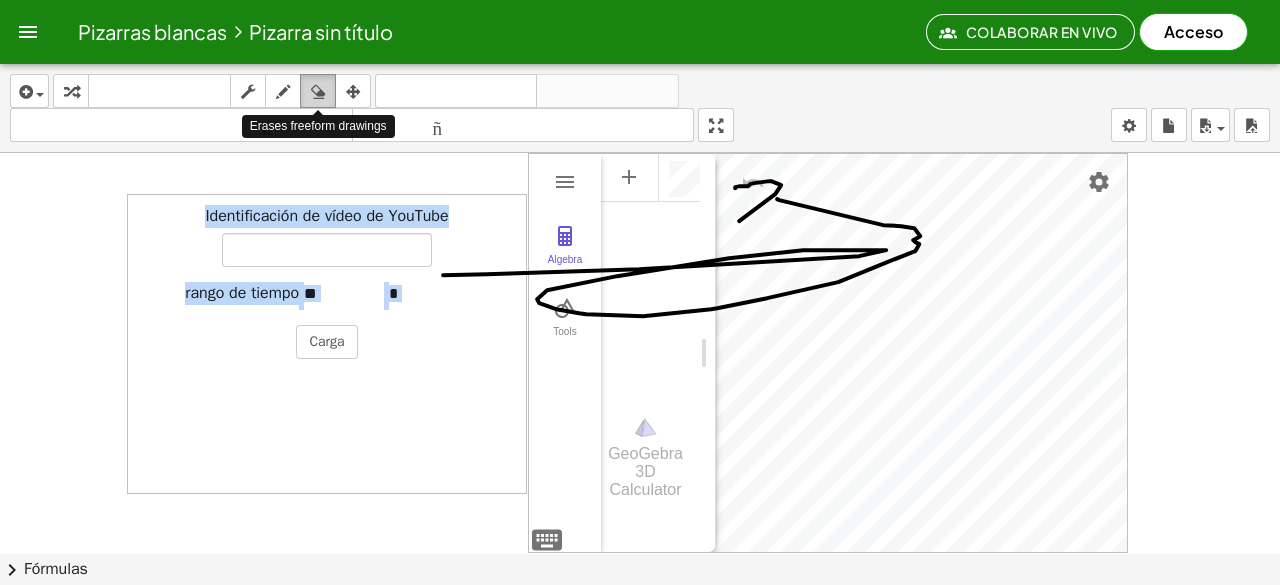 click at bounding box center [318, 91] 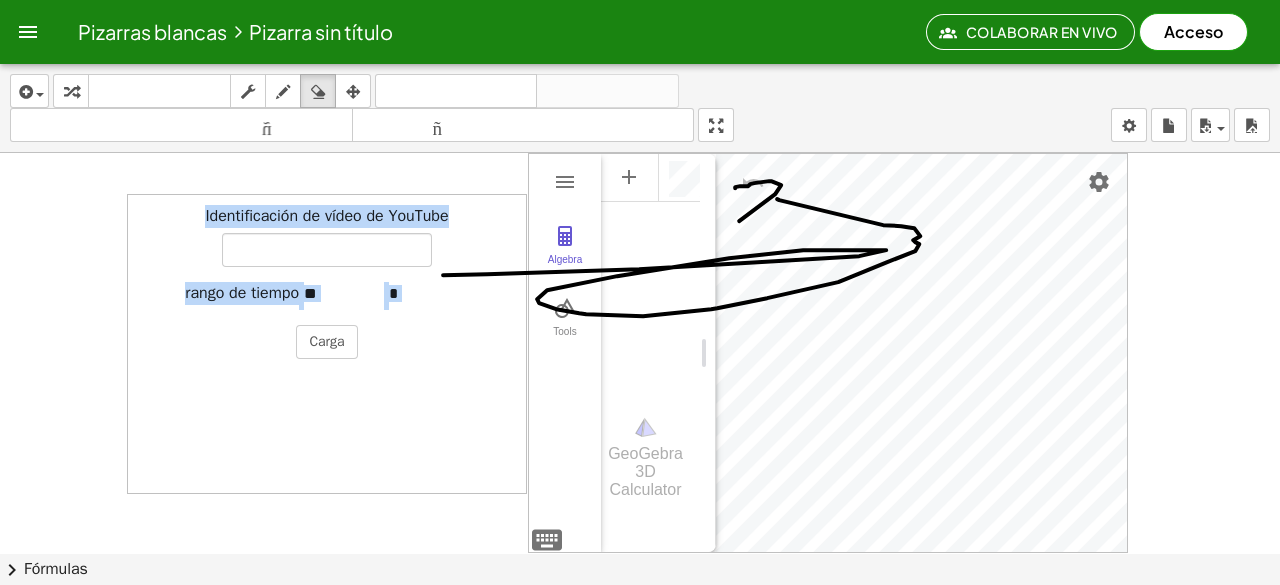 click at bounding box center (640, 464) 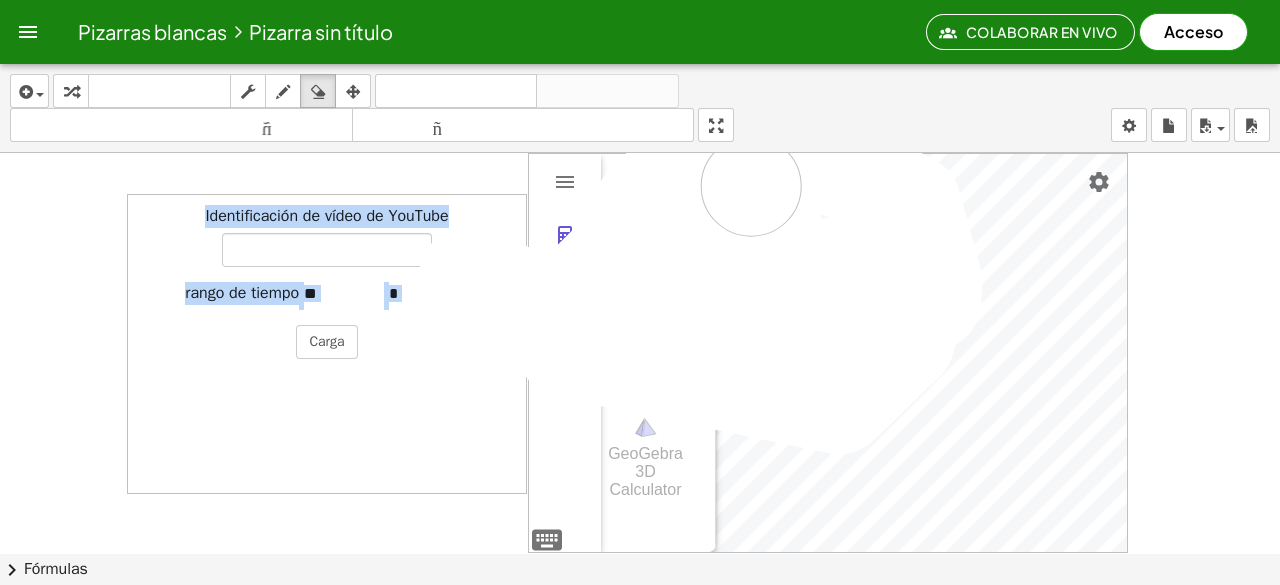 drag, startPoint x: 469, startPoint y: 274, endPoint x: 804, endPoint y: 172, distance: 350.18423 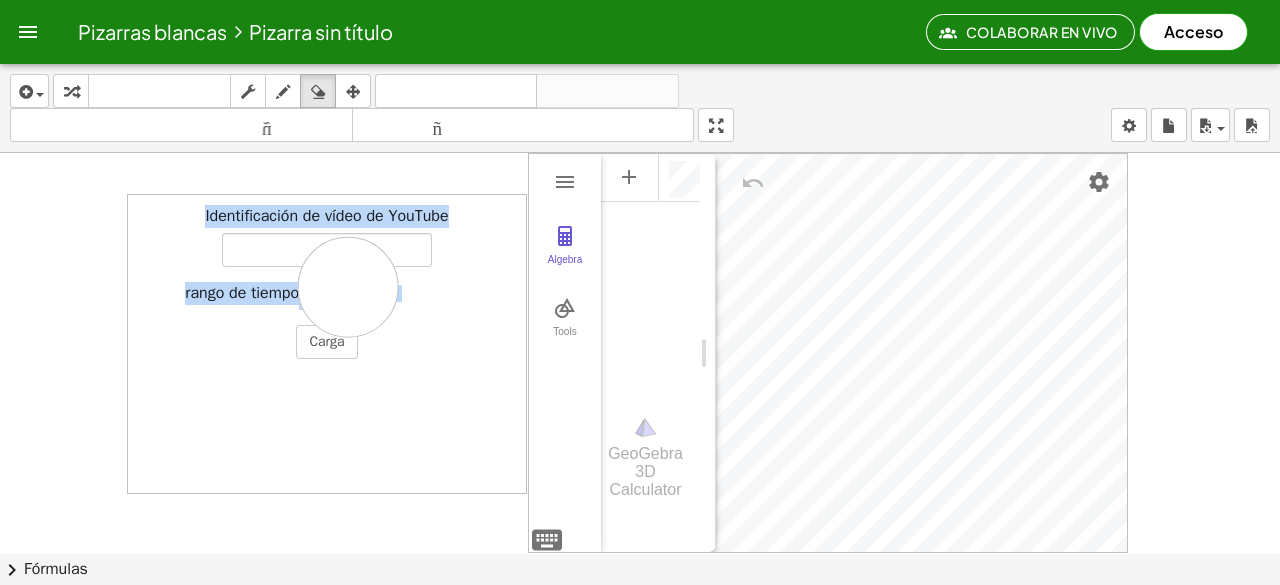 click at bounding box center [640, 464] 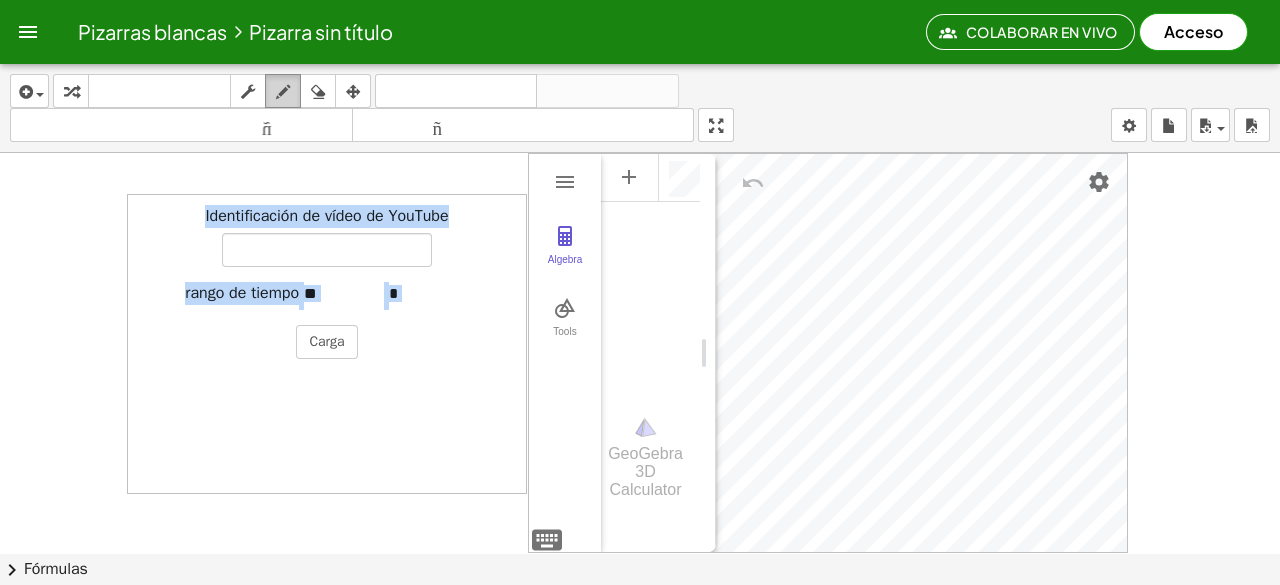 click at bounding box center [283, 92] 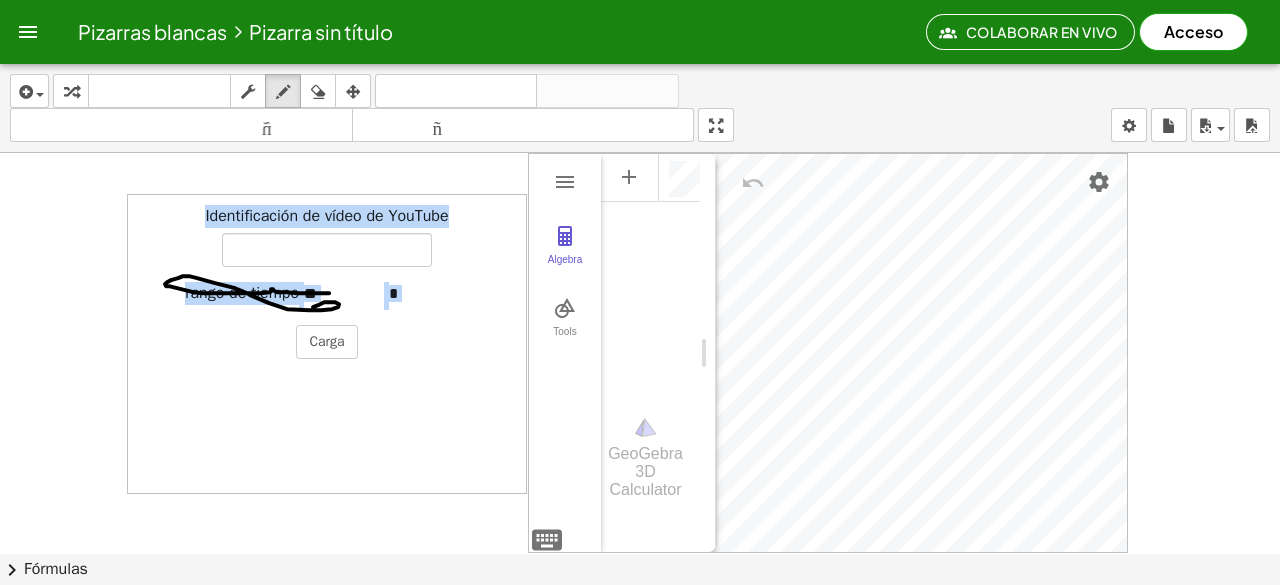 drag, startPoint x: 330, startPoint y: 291, endPoint x: 309, endPoint y: 305, distance: 25.23886 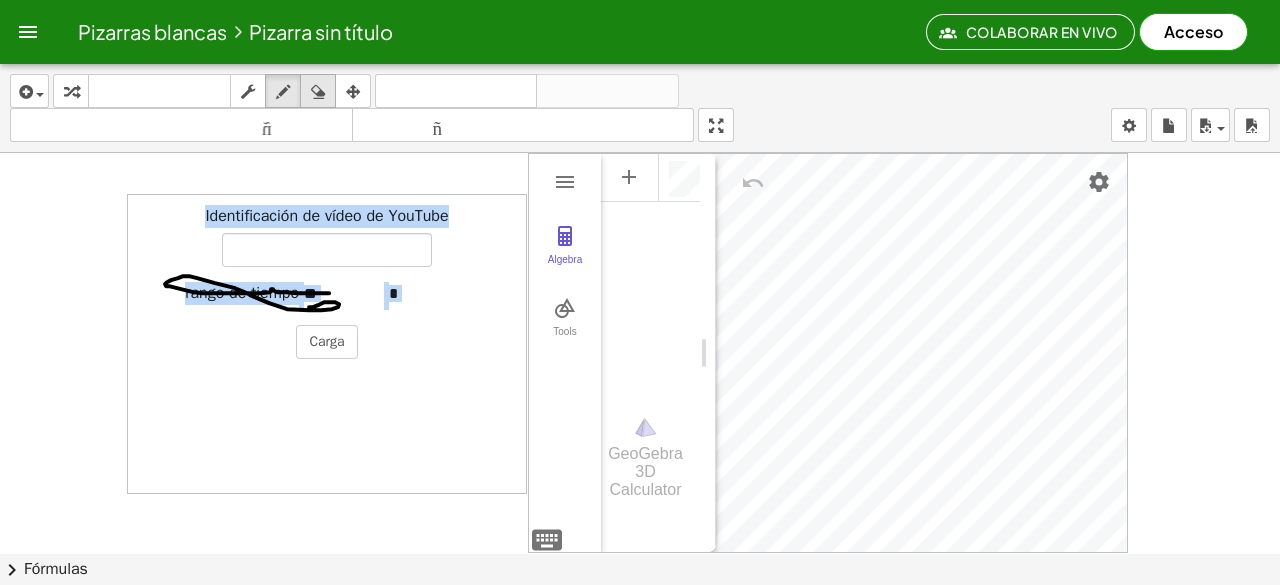 click on "borrar" at bounding box center [318, 91] 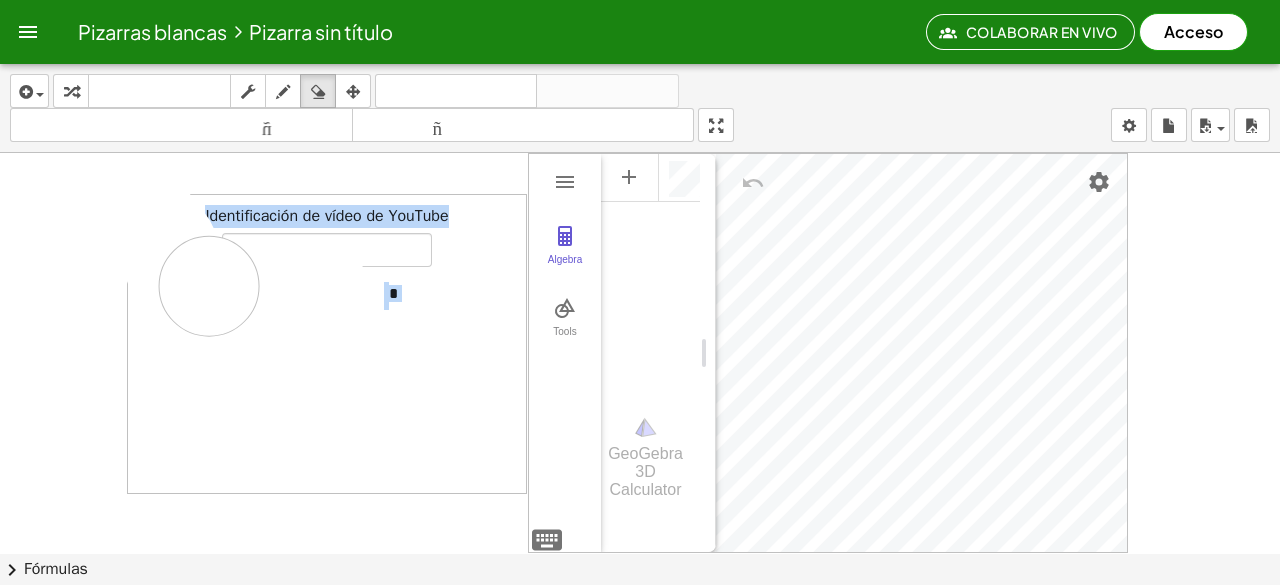 drag, startPoint x: 141, startPoint y: 216, endPoint x: 199, endPoint y: 280, distance: 86.37129 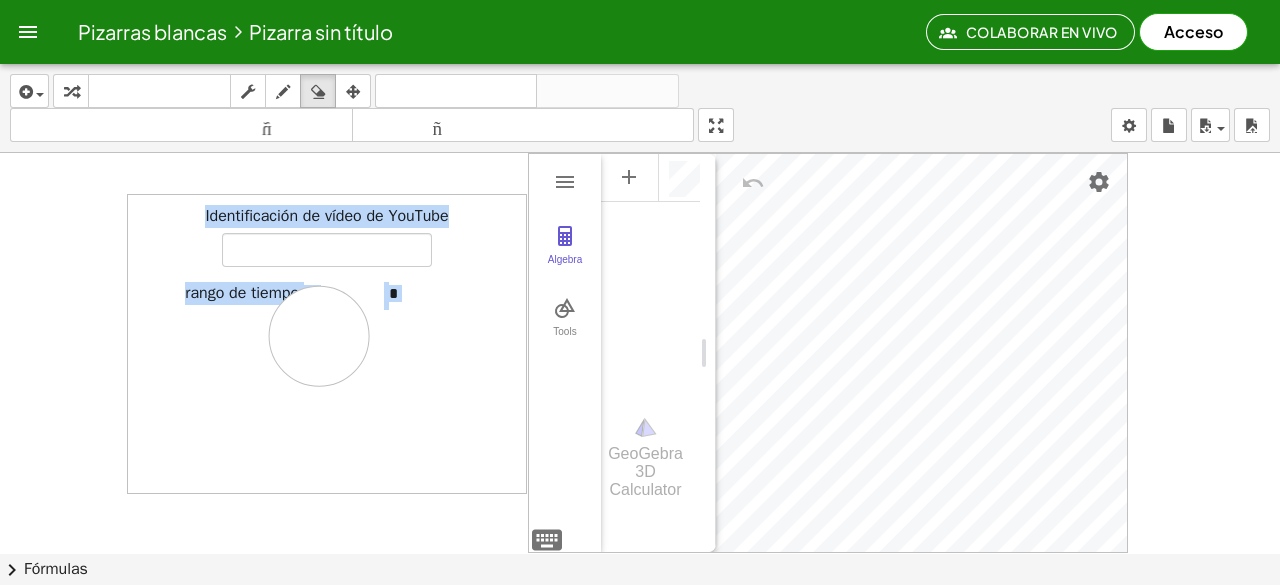 click at bounding box center [640, 464] 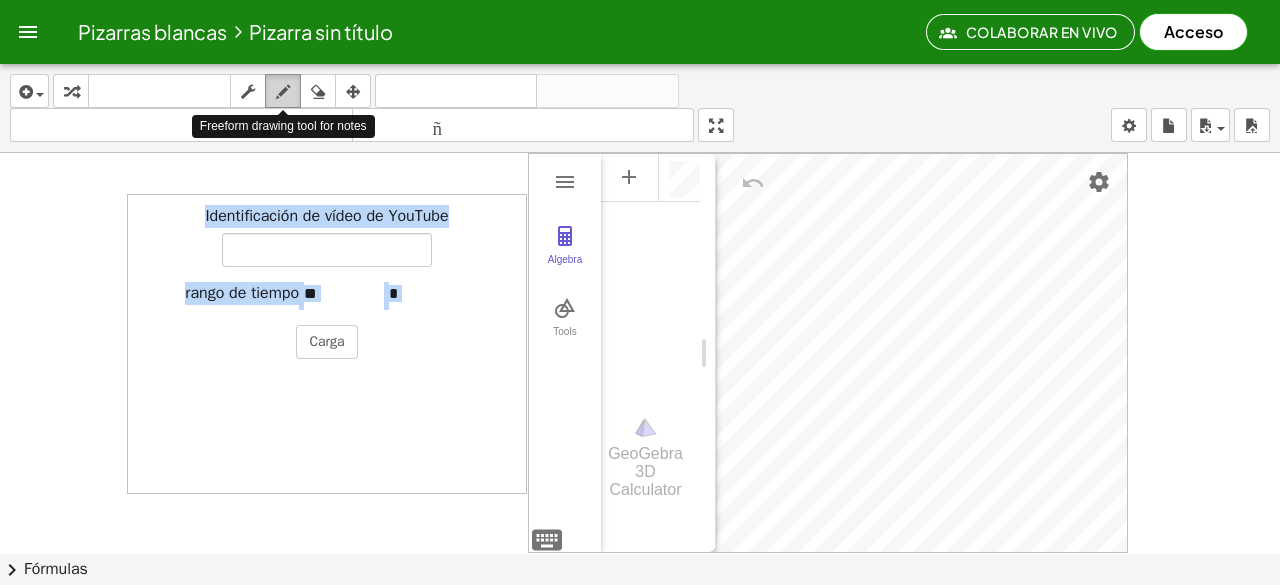 click at bounding box center (283, 92) 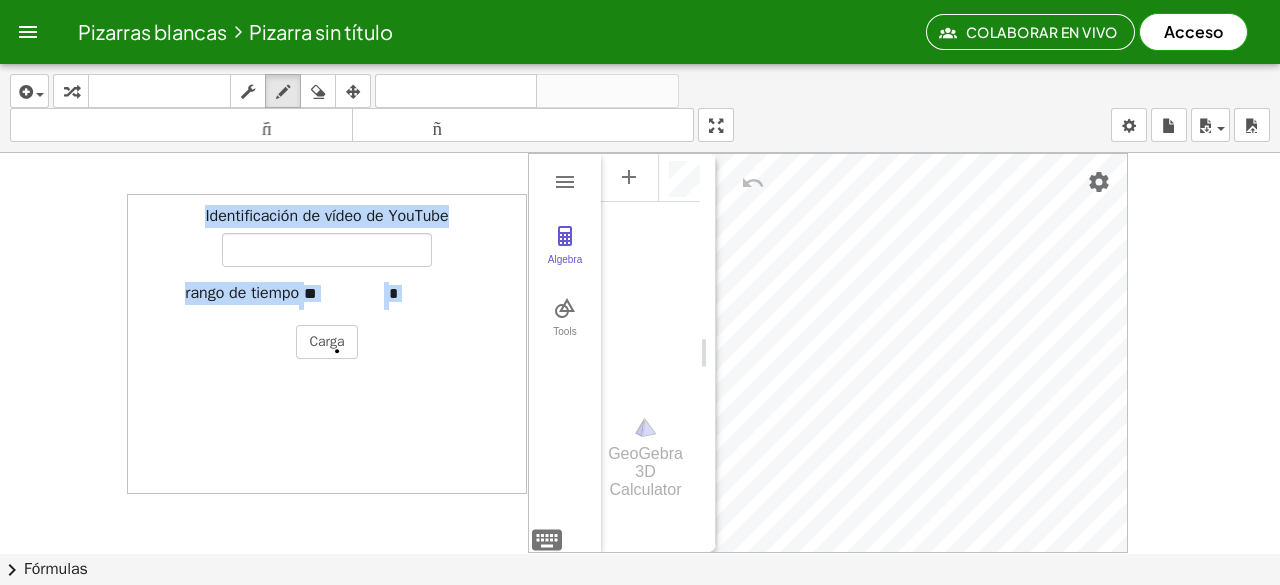 click at bounding box center [640, 464] 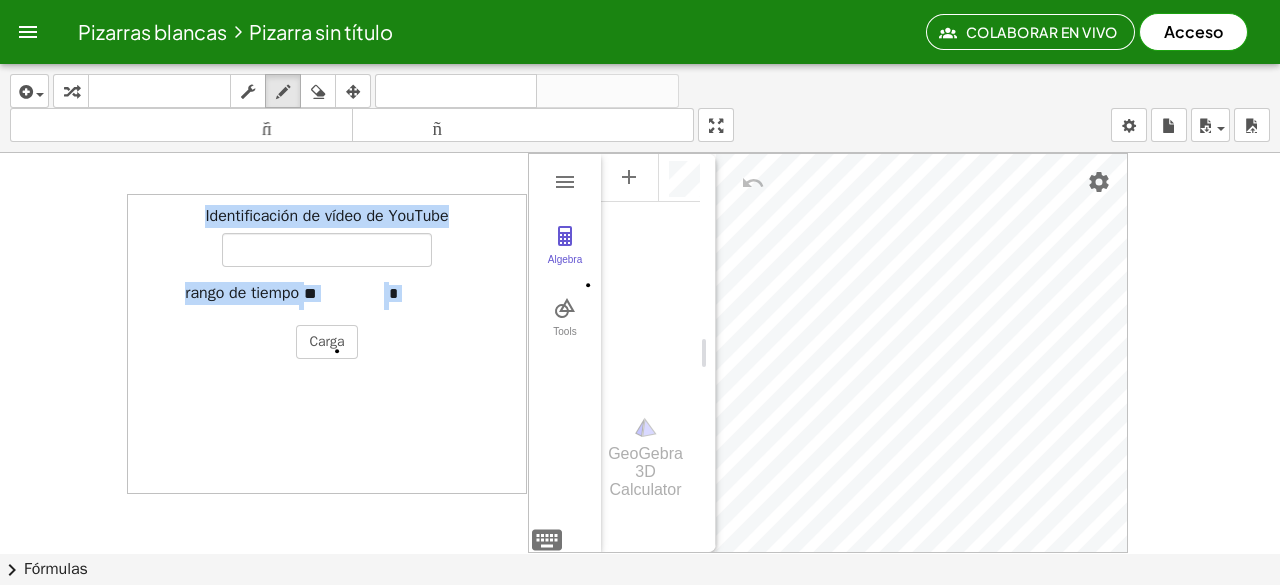 click at bounding box center (640, 464) 